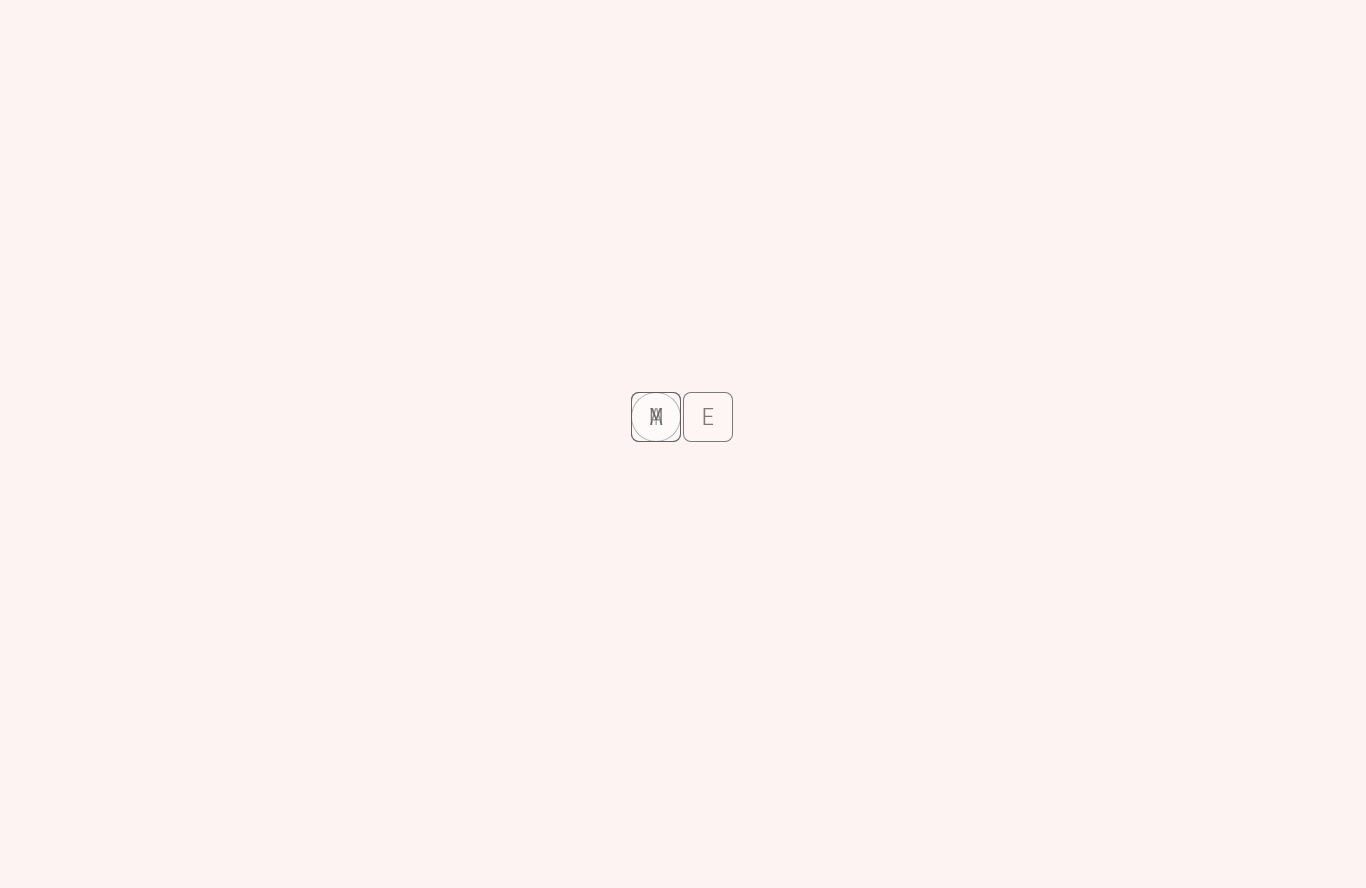 scroll, scrollTop: 0, scrollLeft: 0, axis: both 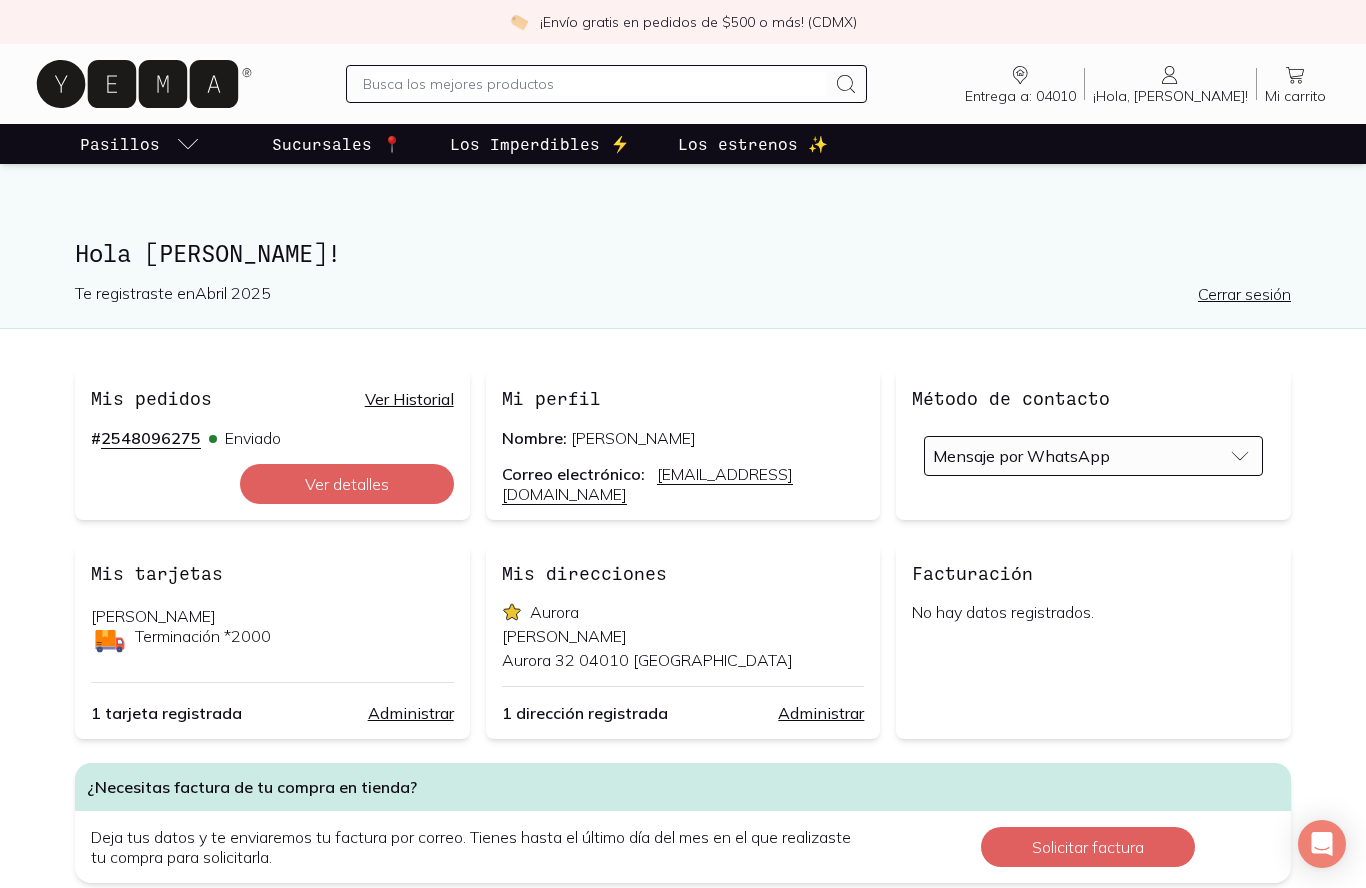 click 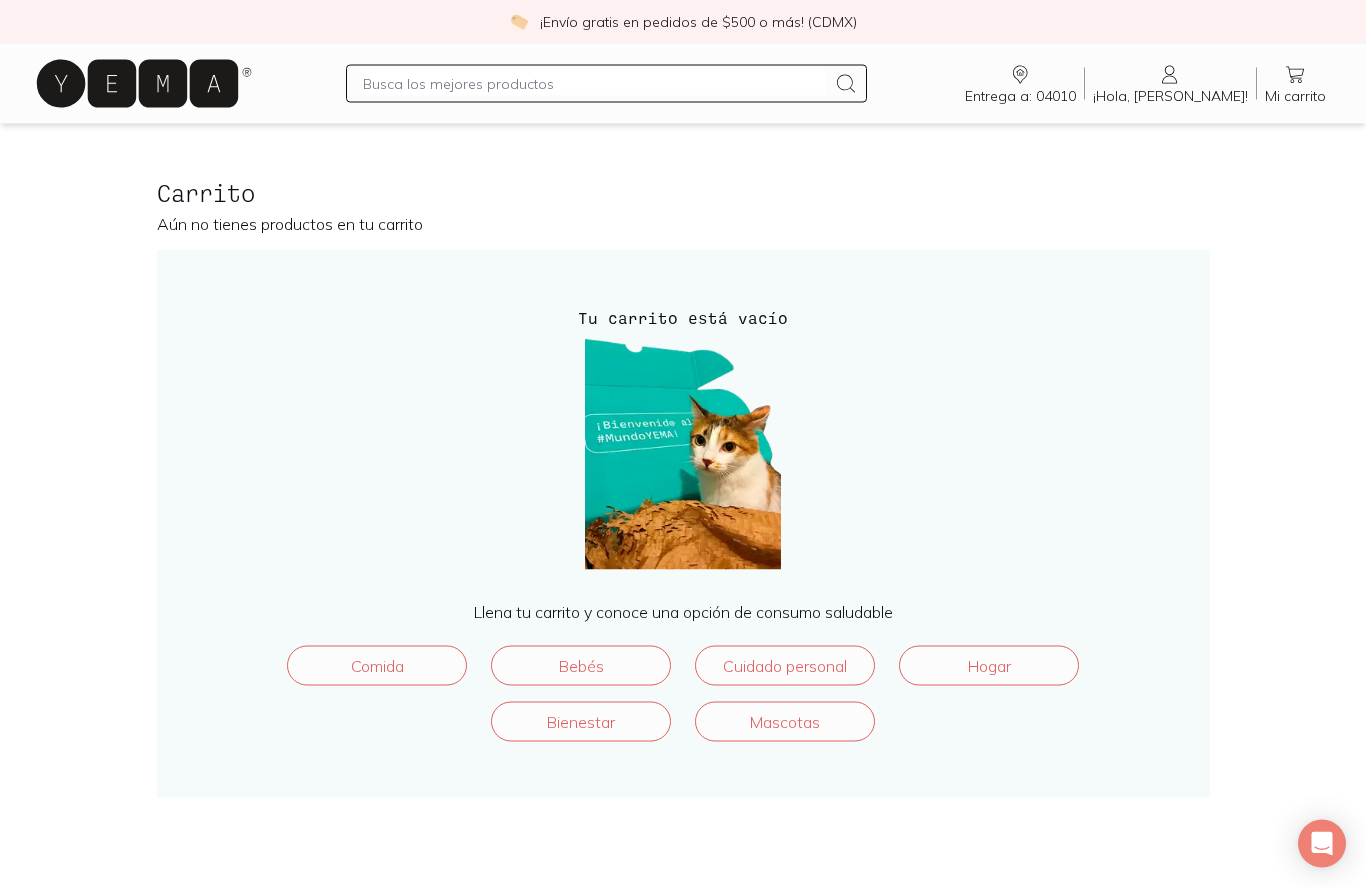 scroll, scrollTop: 0, scrollLeft: 0, axis: both 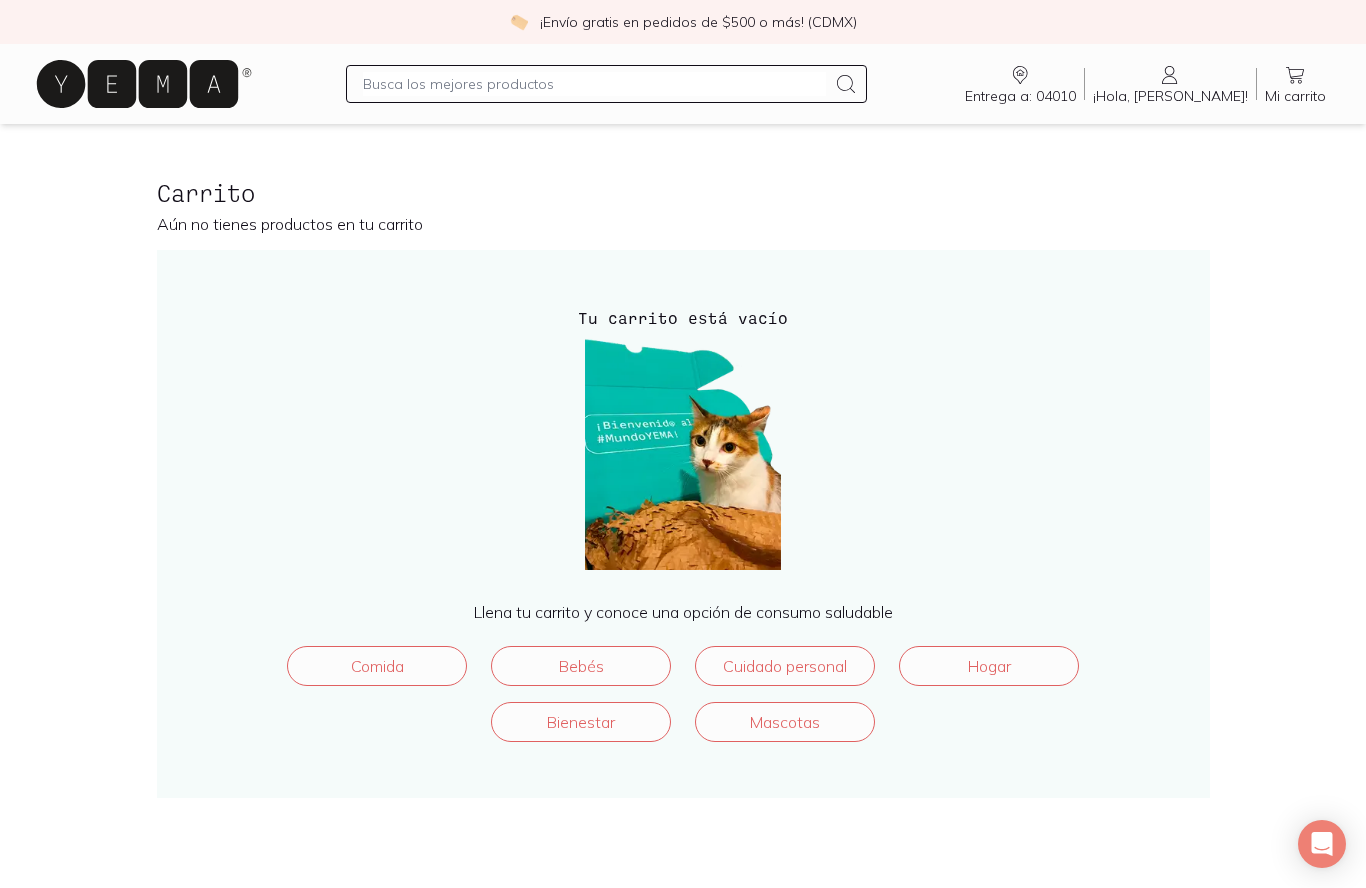 click on "Mi carrito" at bounding box center [1295, 96] 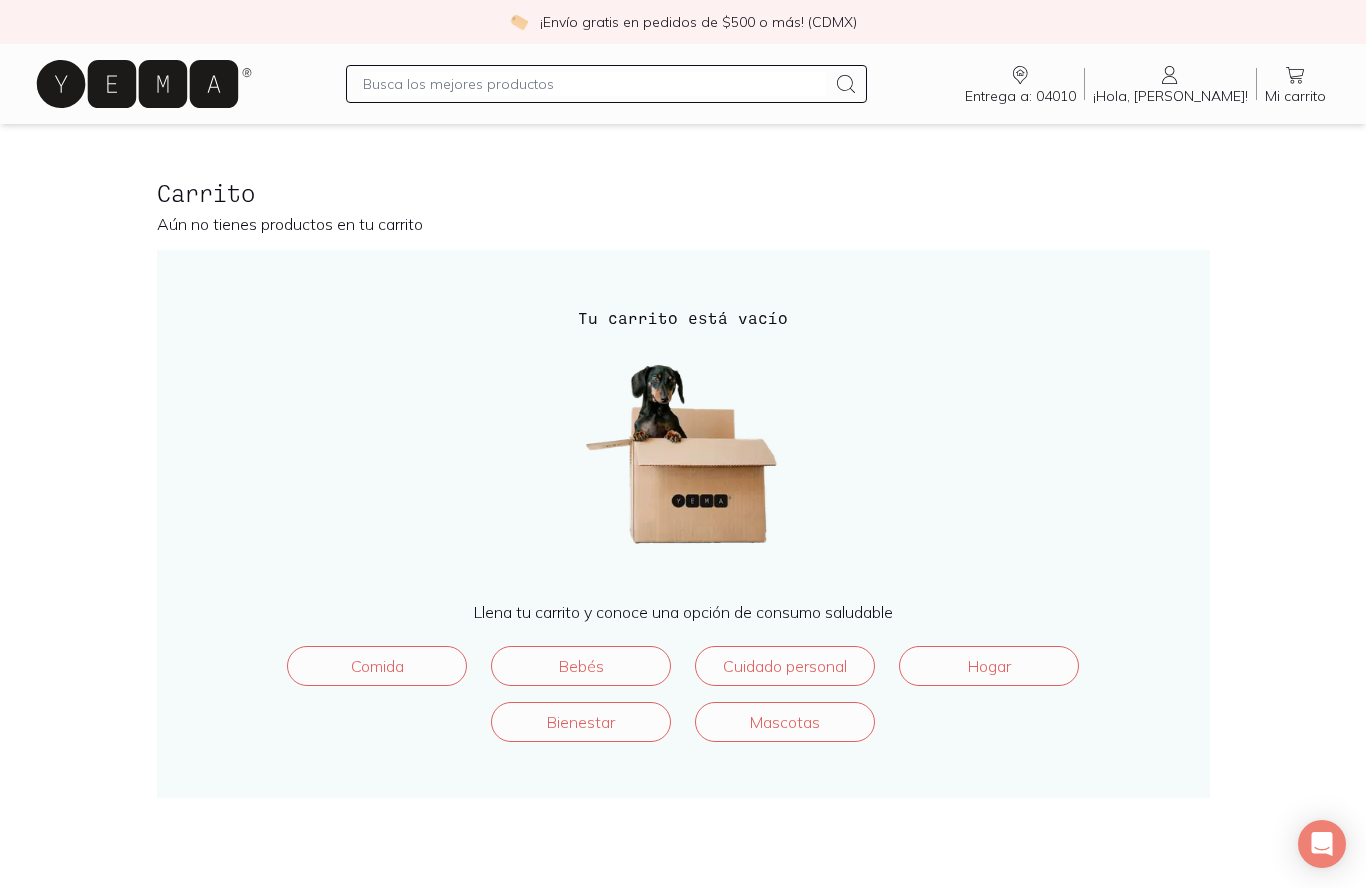 scroll, scrollTop: 0, scrollLeft: 0, axis: both 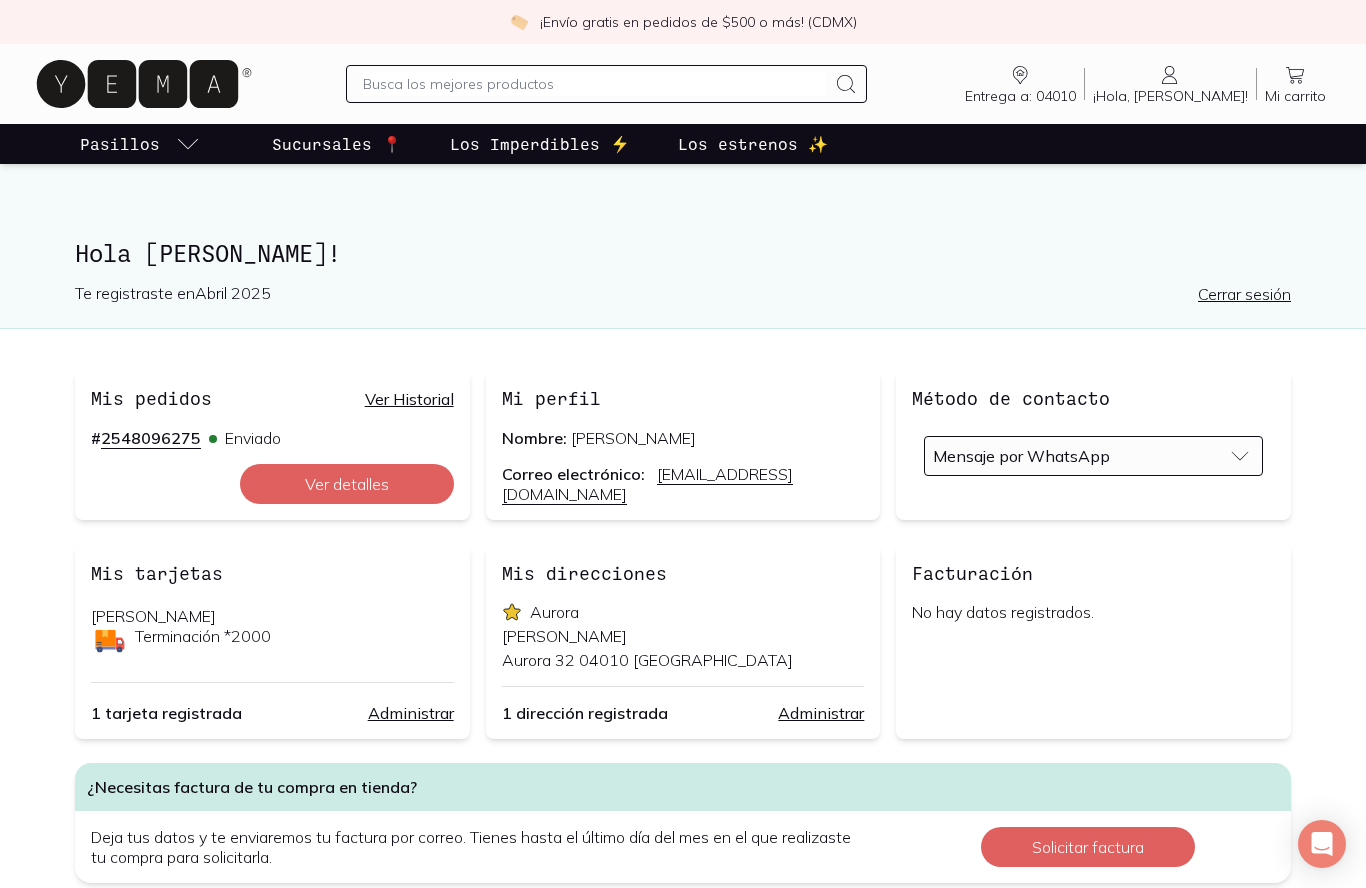 click on "Ver detalles" at bounding box center (347, 484) 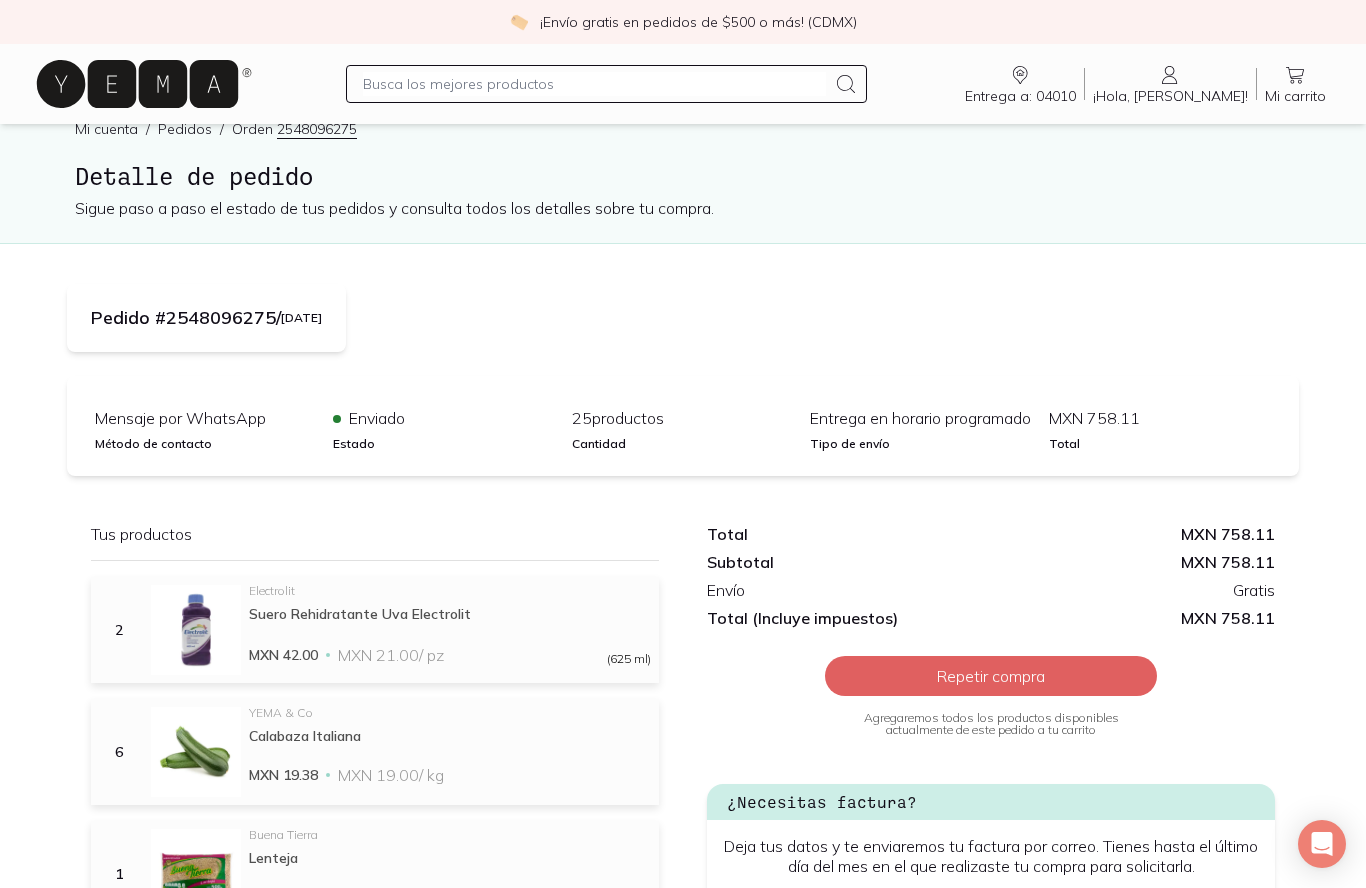scroll, scrollTop: 0, scrollLeft: 0, axis: both 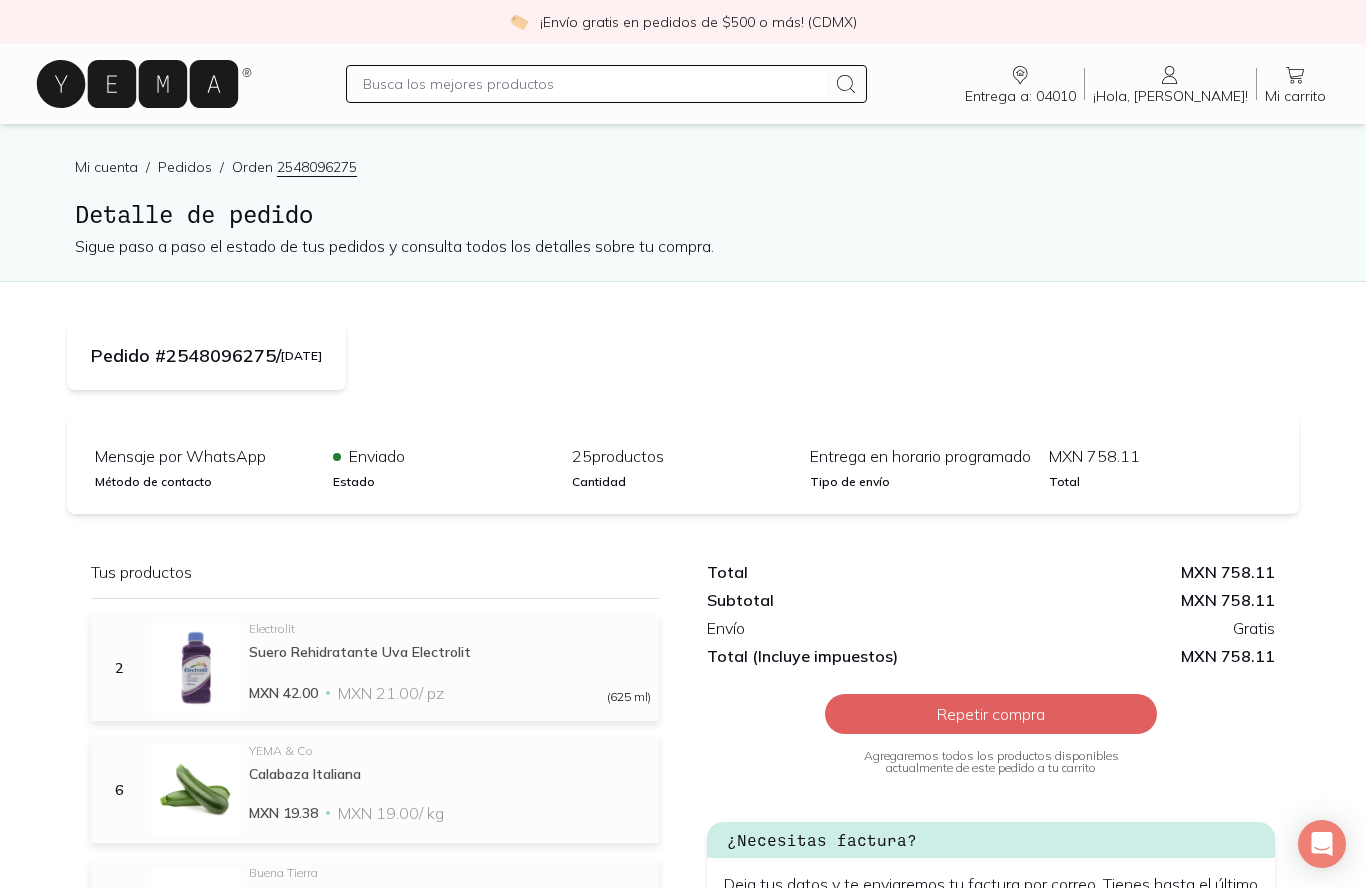click on "Pedidos" at bounding box center [185, 167] 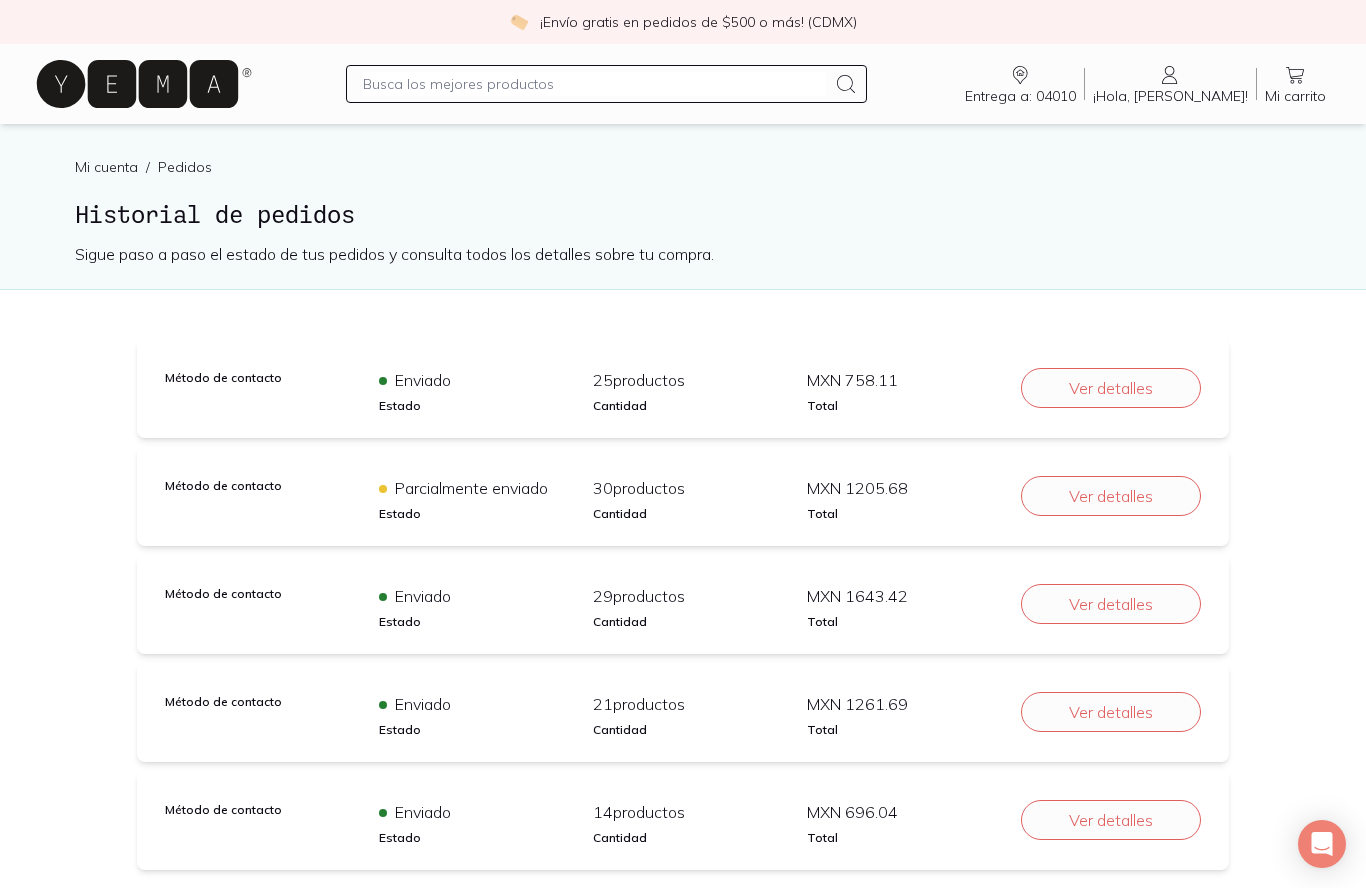 click on "Ver detalles" at bounding box center [1111, 496] 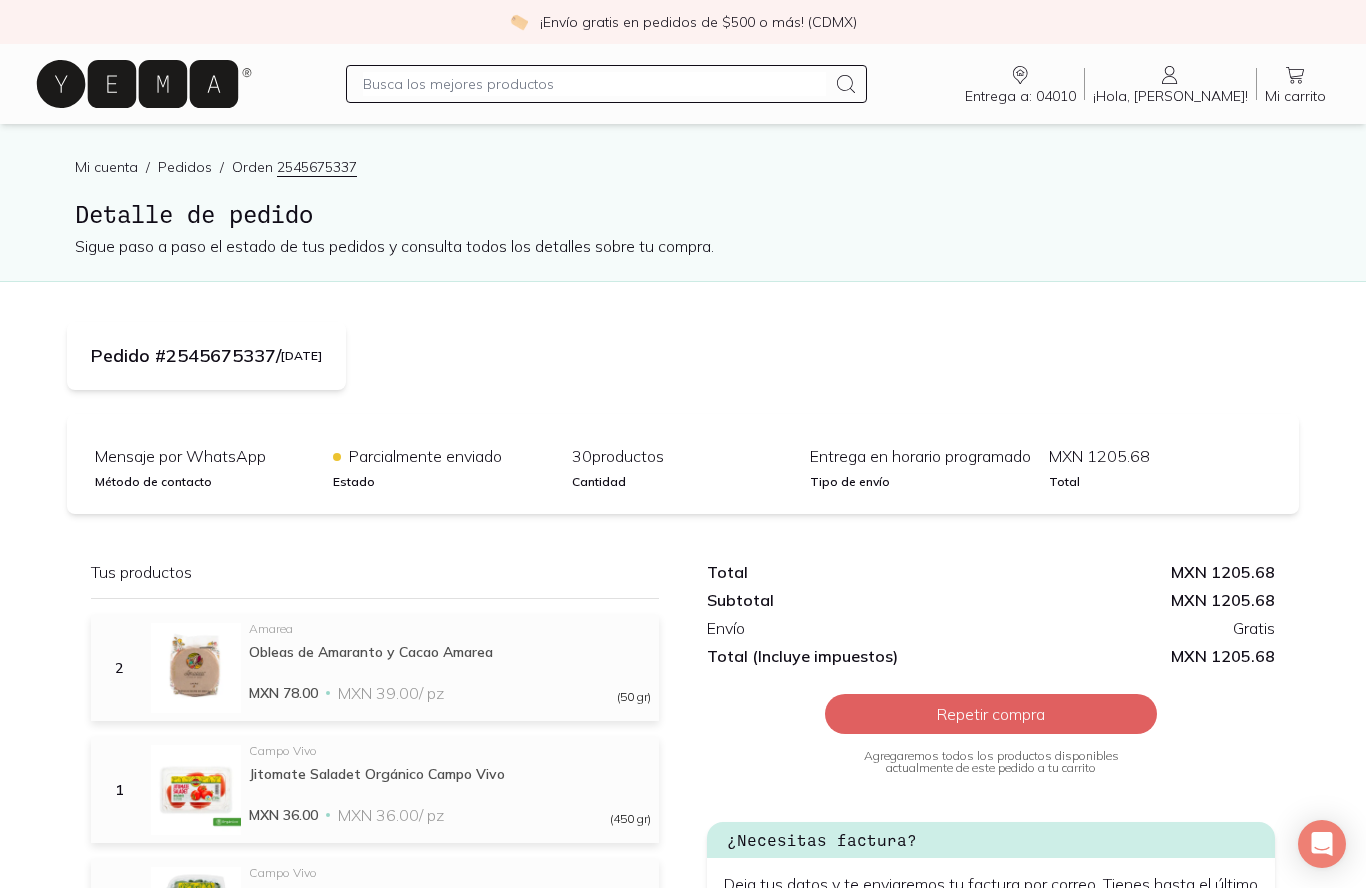 click on "Repetir compra" at bounding box center (991, 714) 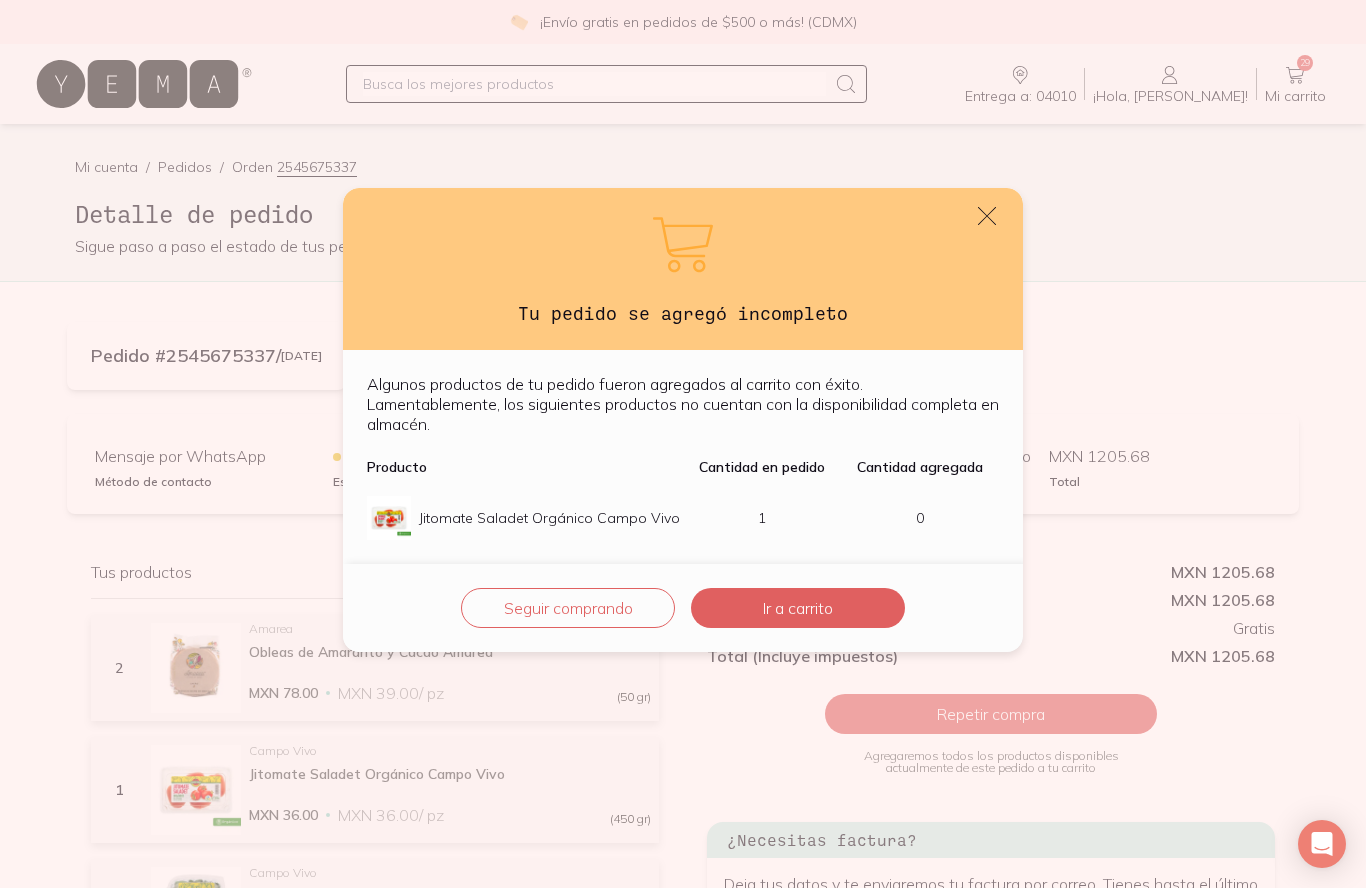 click on "Ir a carrito" at bounding box center [798, 608] 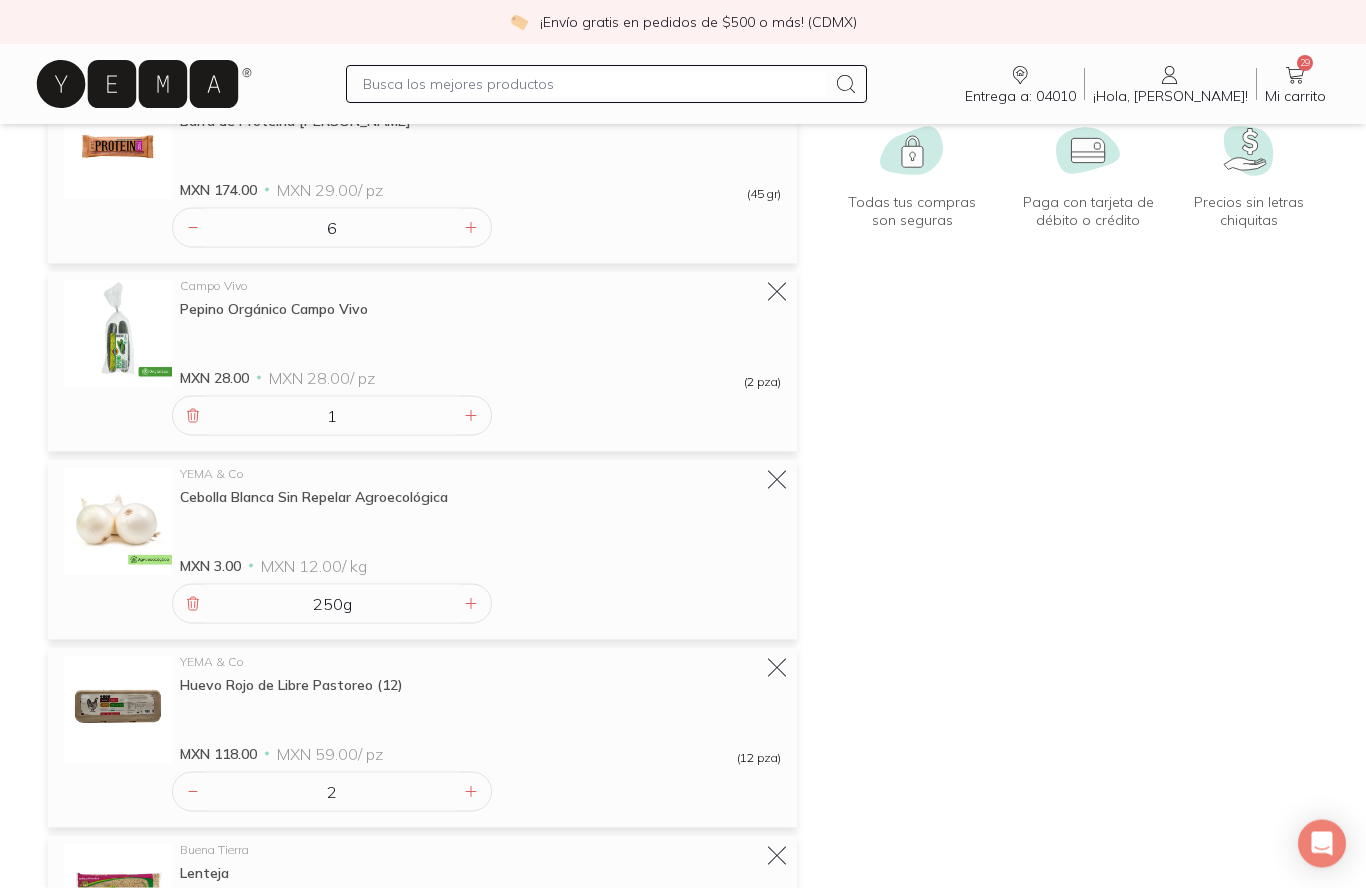 scroll, scrollTop: 282, scrollLeft: 0, axis: vertical 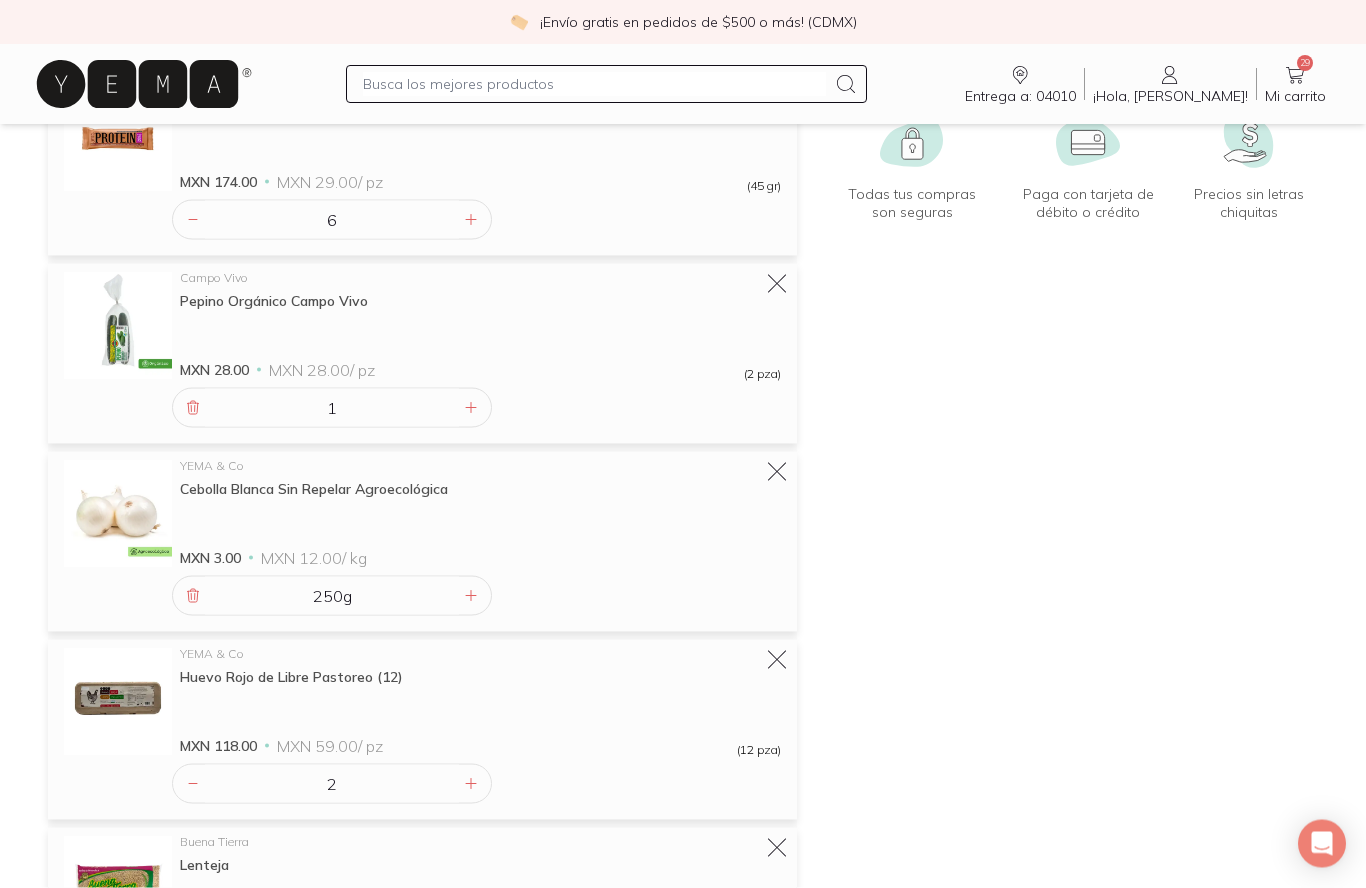 click at bounding box center (193, 596) 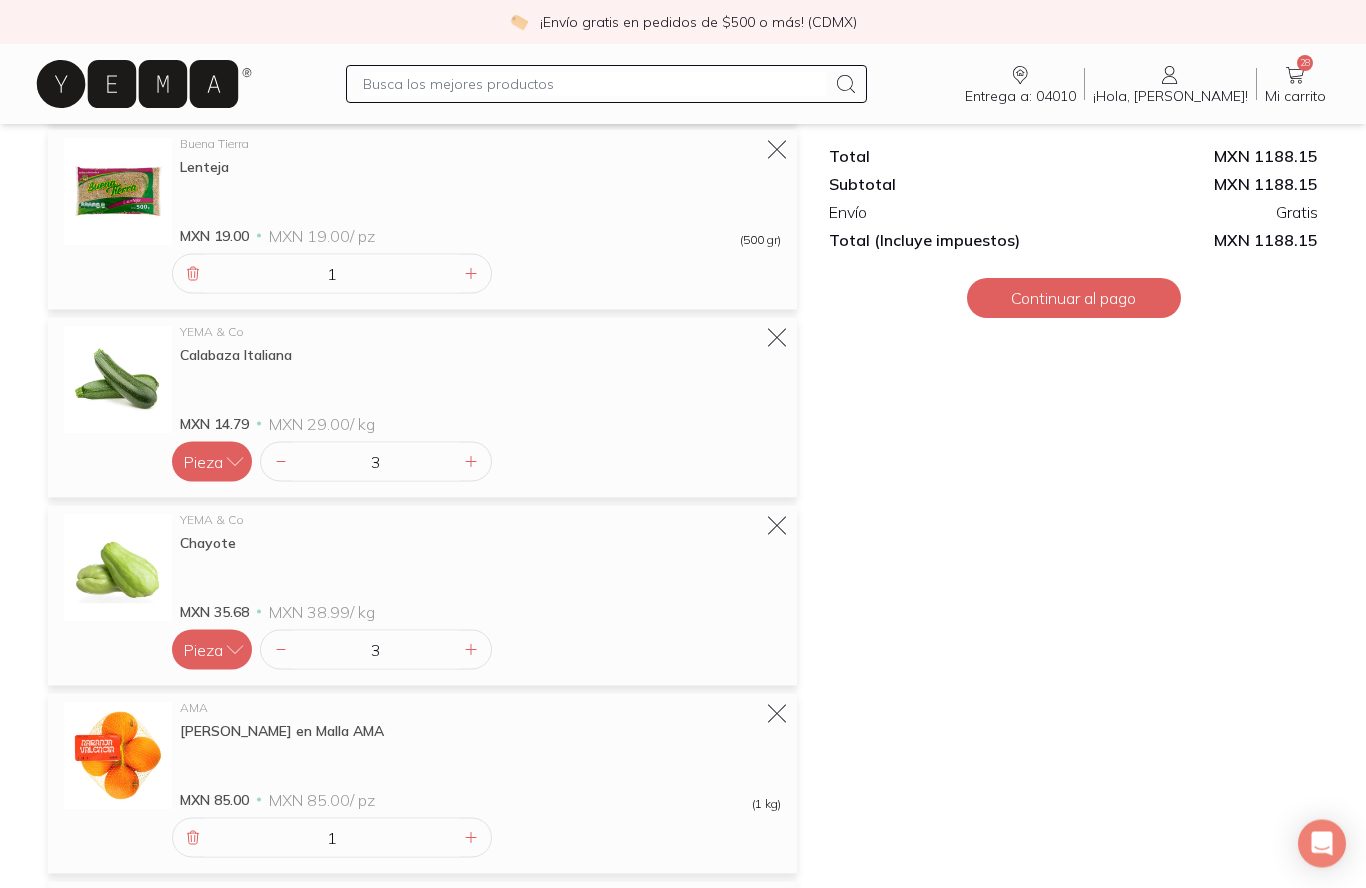 scroll, scrollTop: 793, scrollLeft: 0, axis: vertical 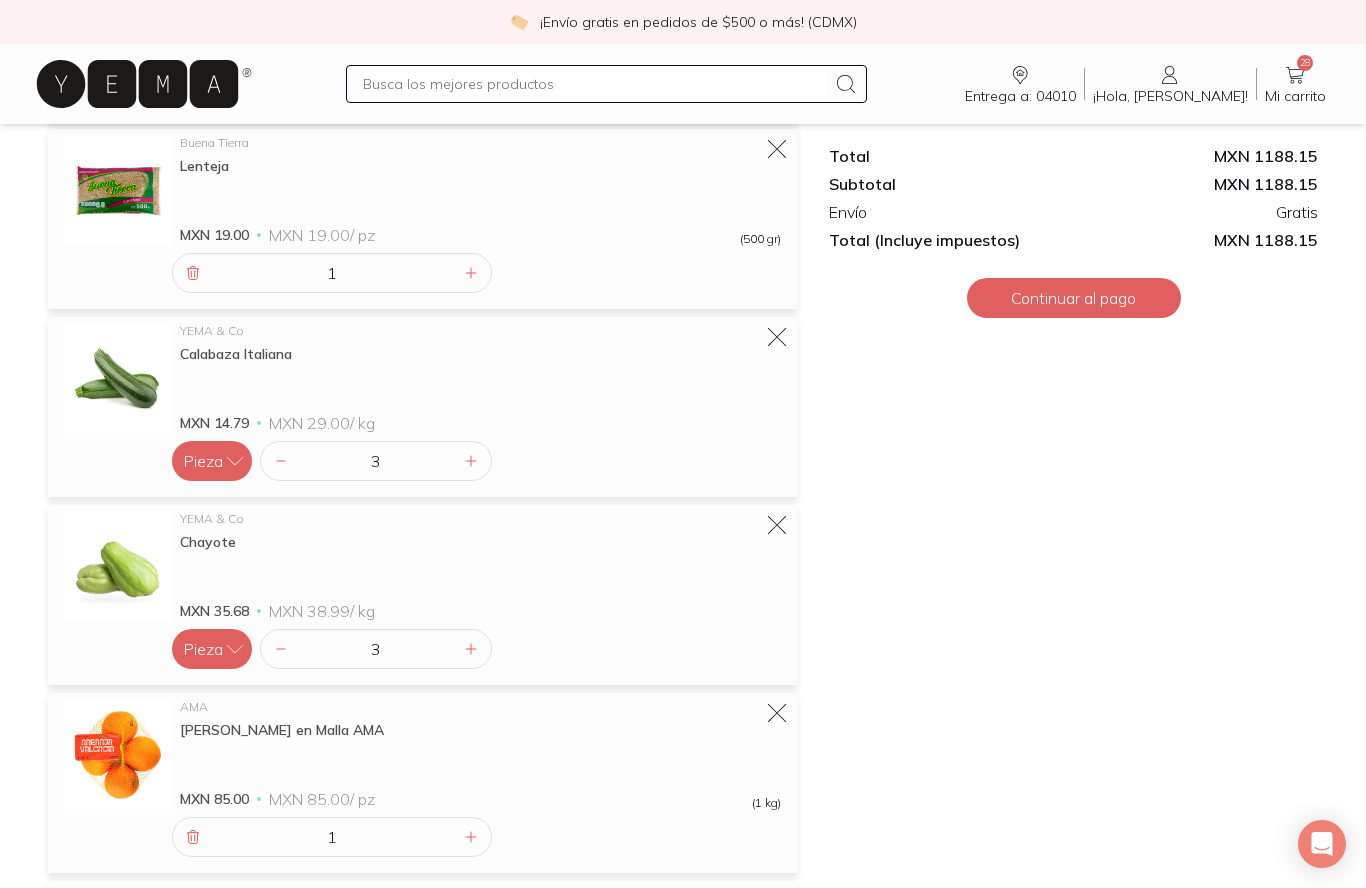 click 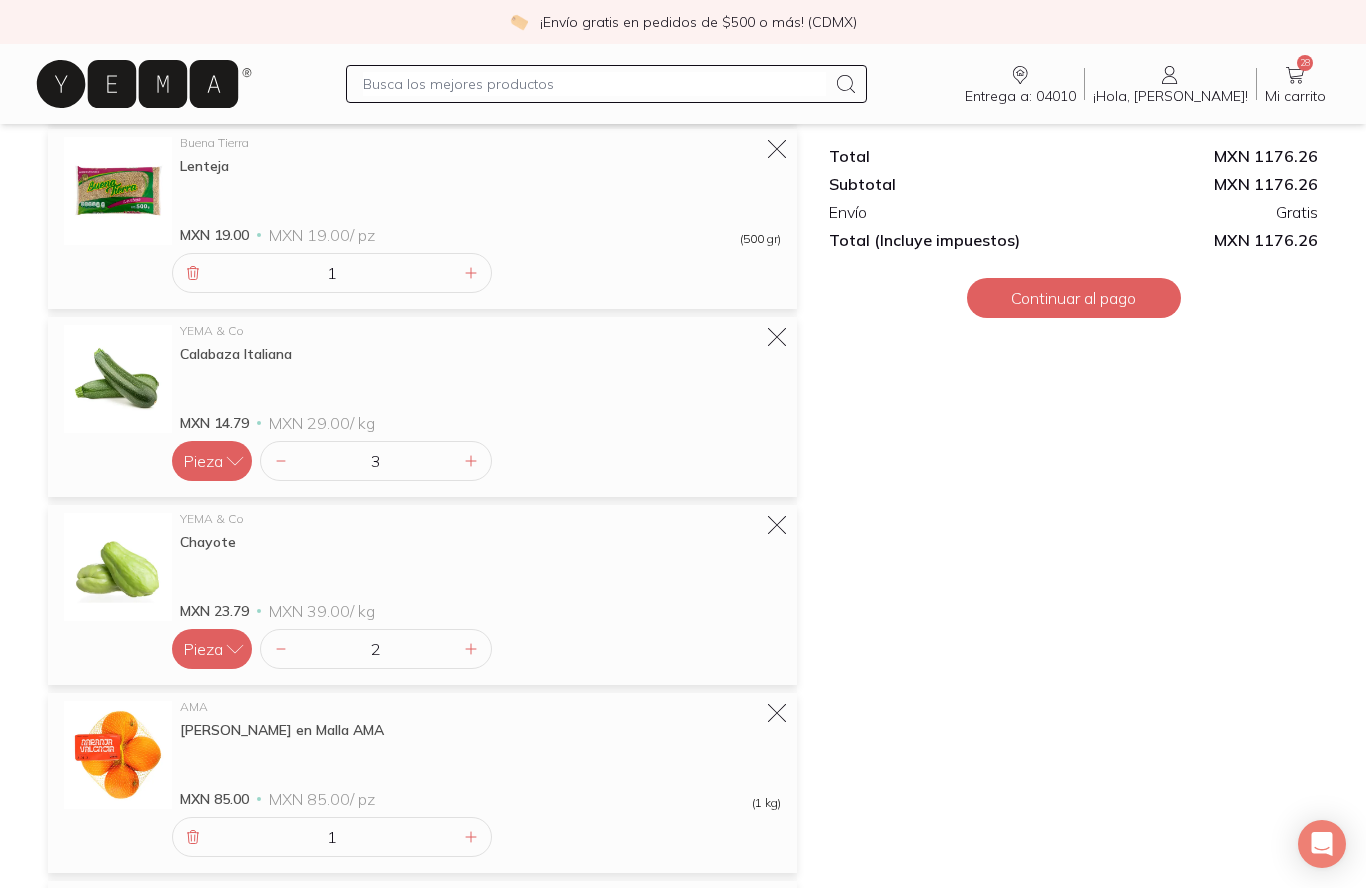 click at bounding box center (193, 837) 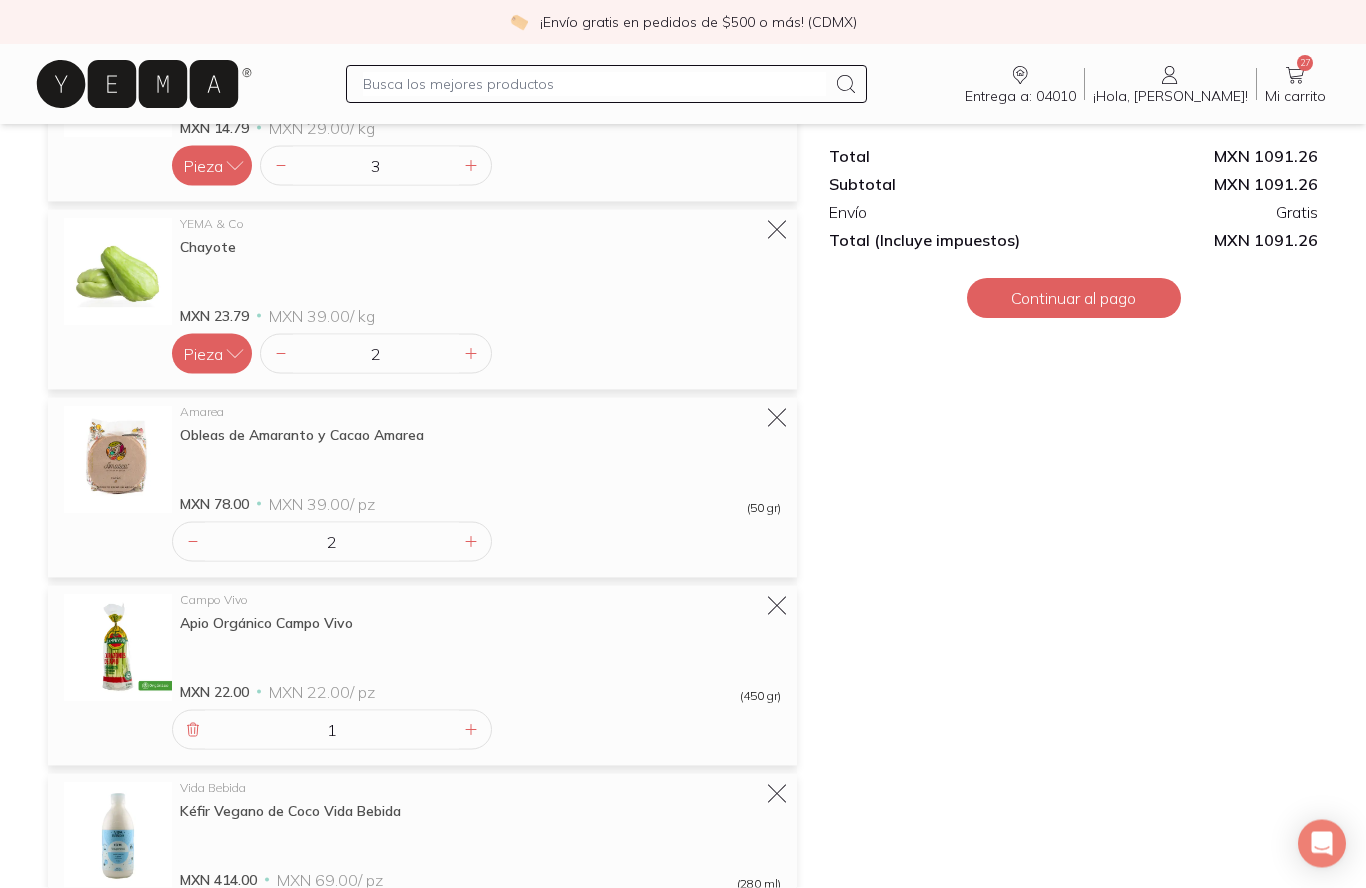 scroll, scrollTop: 1089, scrollLeft: 0, axis: vertical 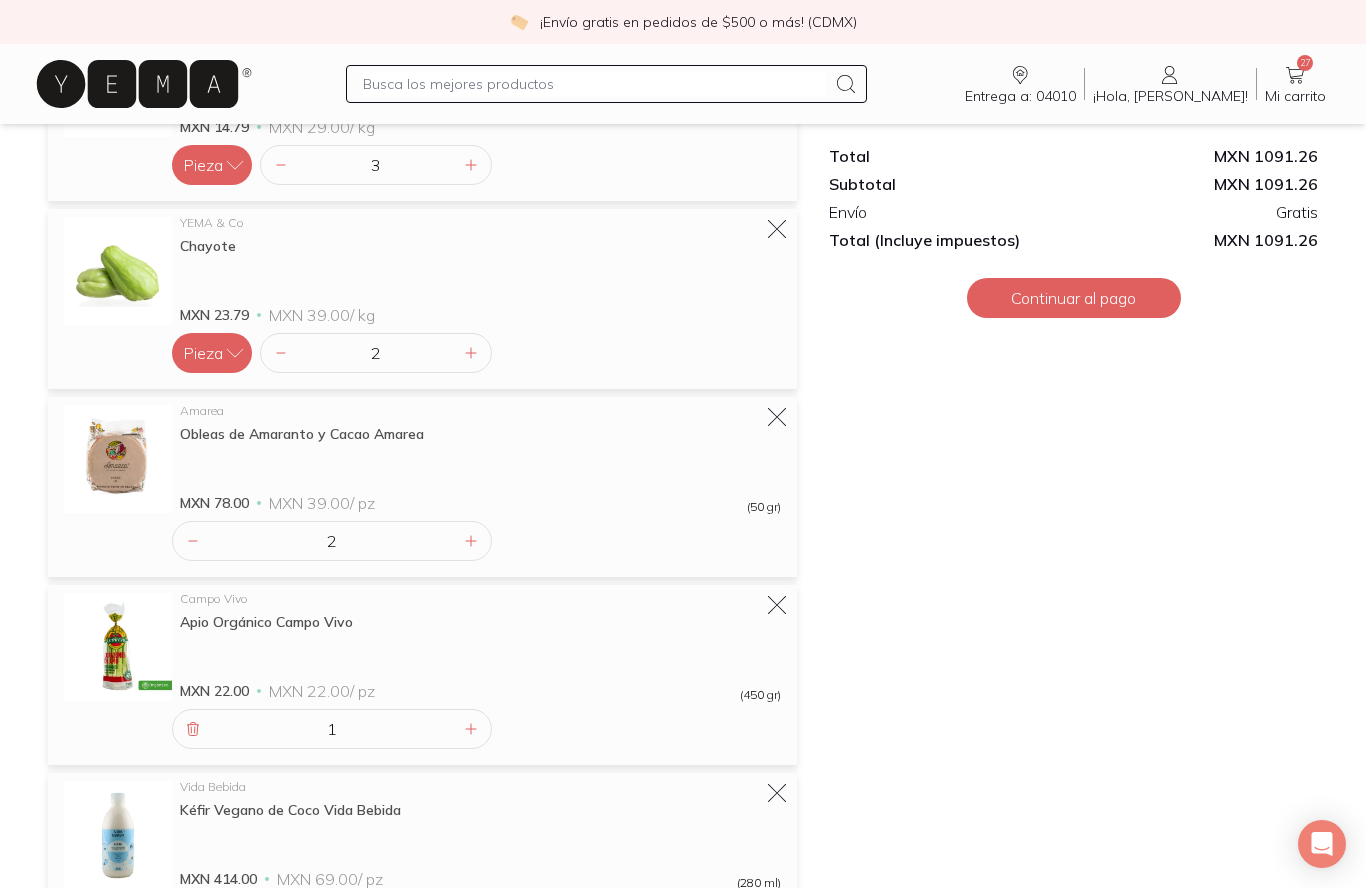 click 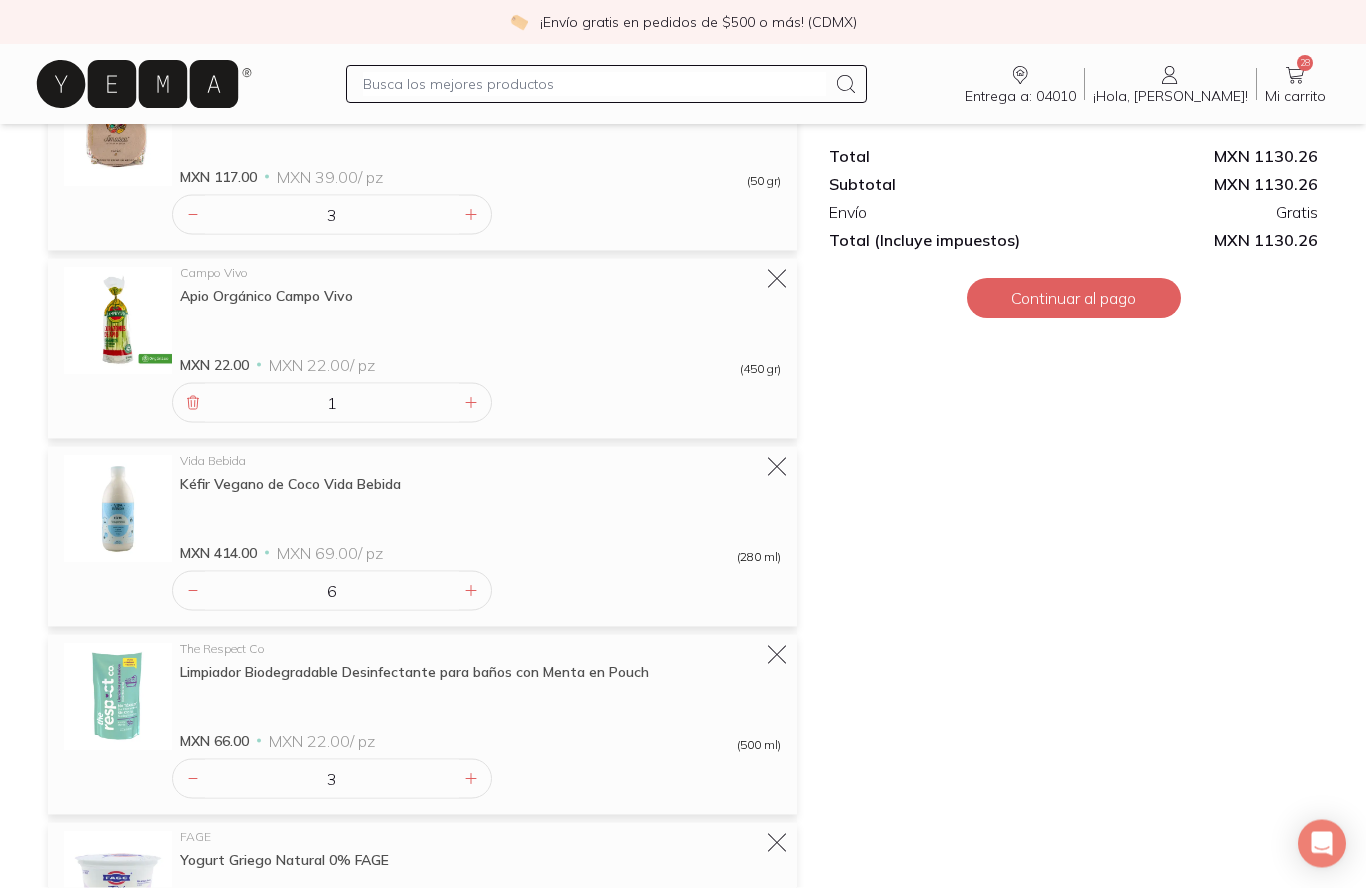 scroll, scrollTop: 1416, scrollLeft: 0, axis: vertical 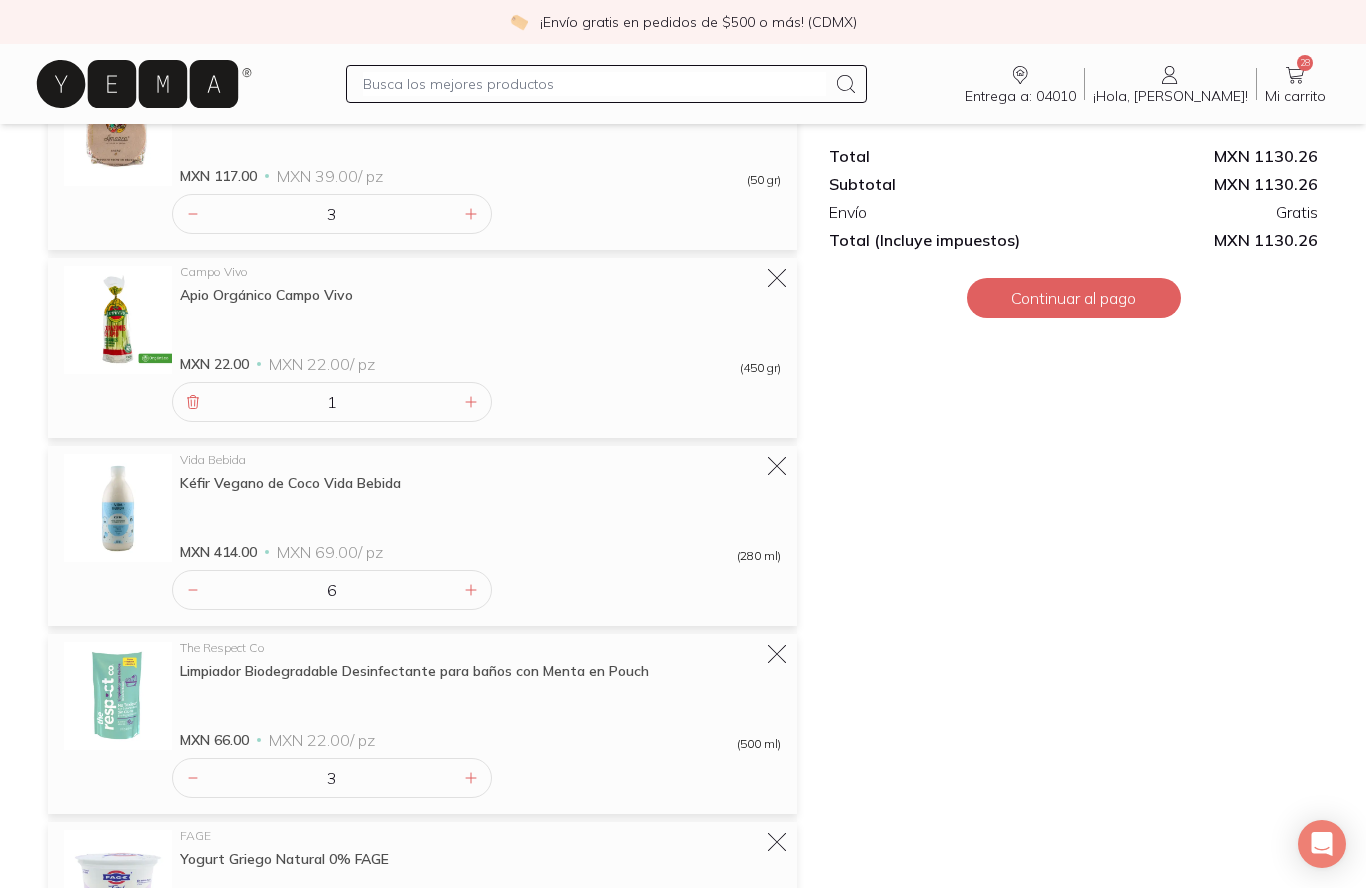click 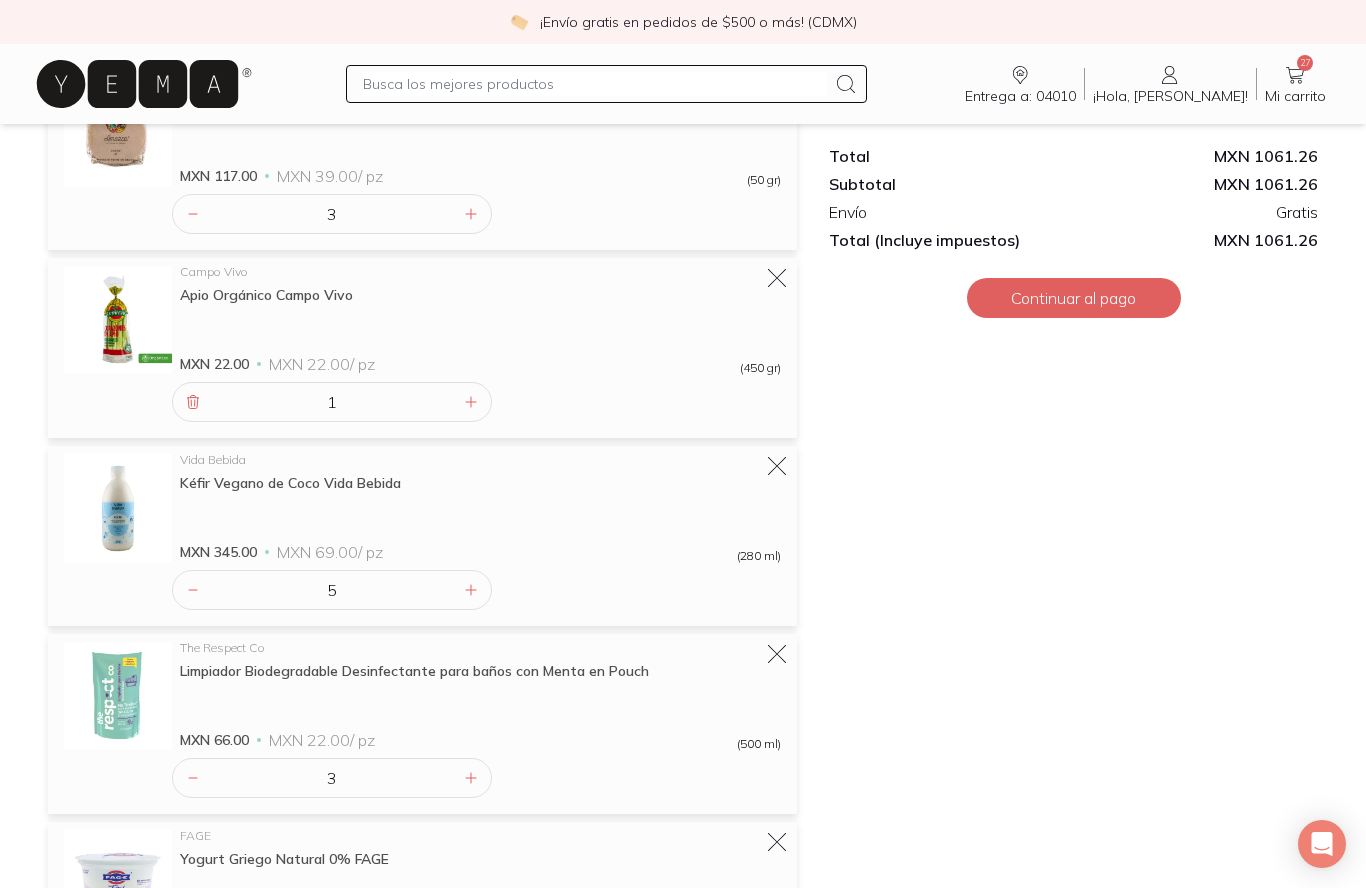 click 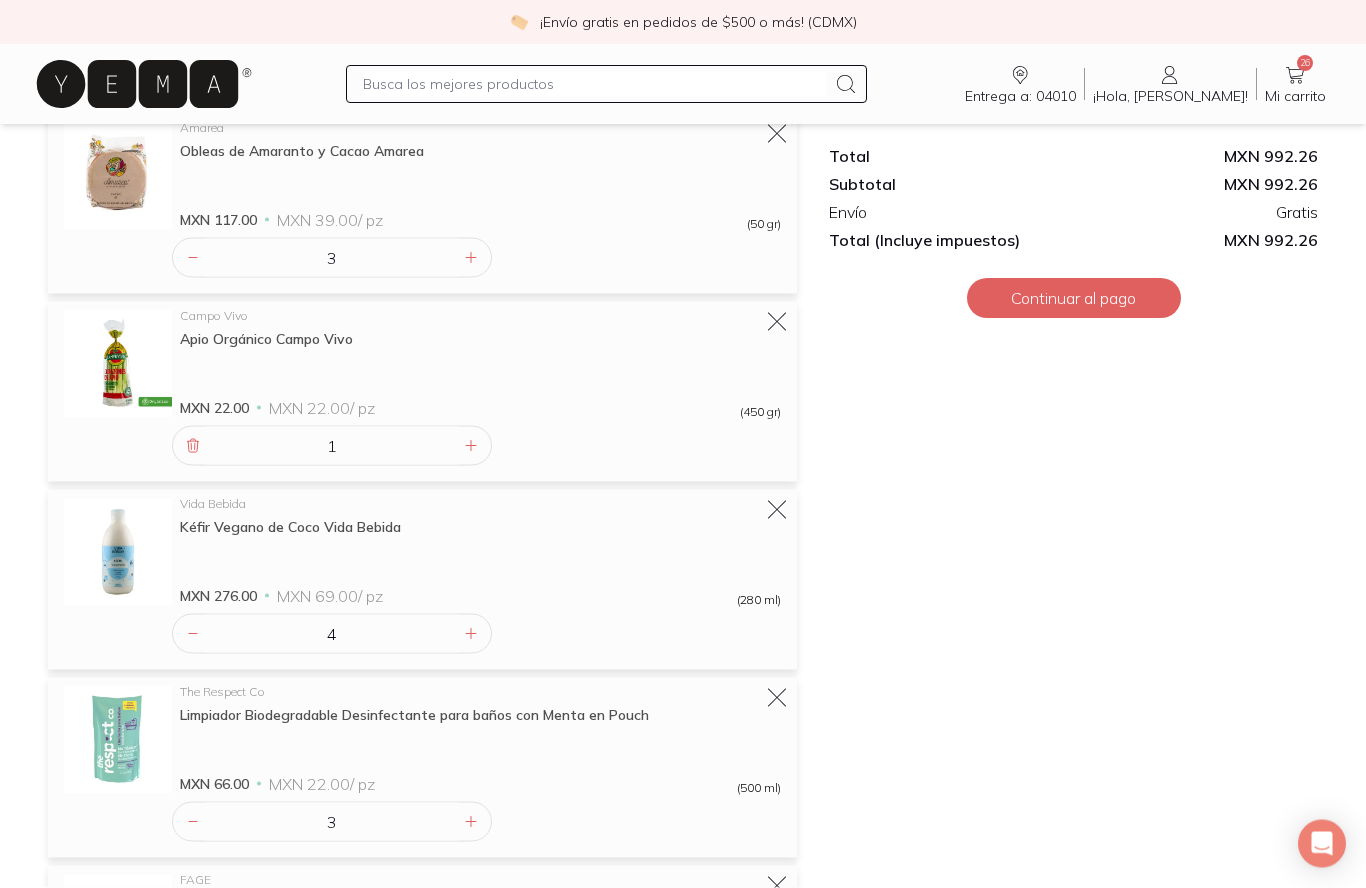 scroll, scrollTop: 1373, scrollLeft: 0, axis: vertical 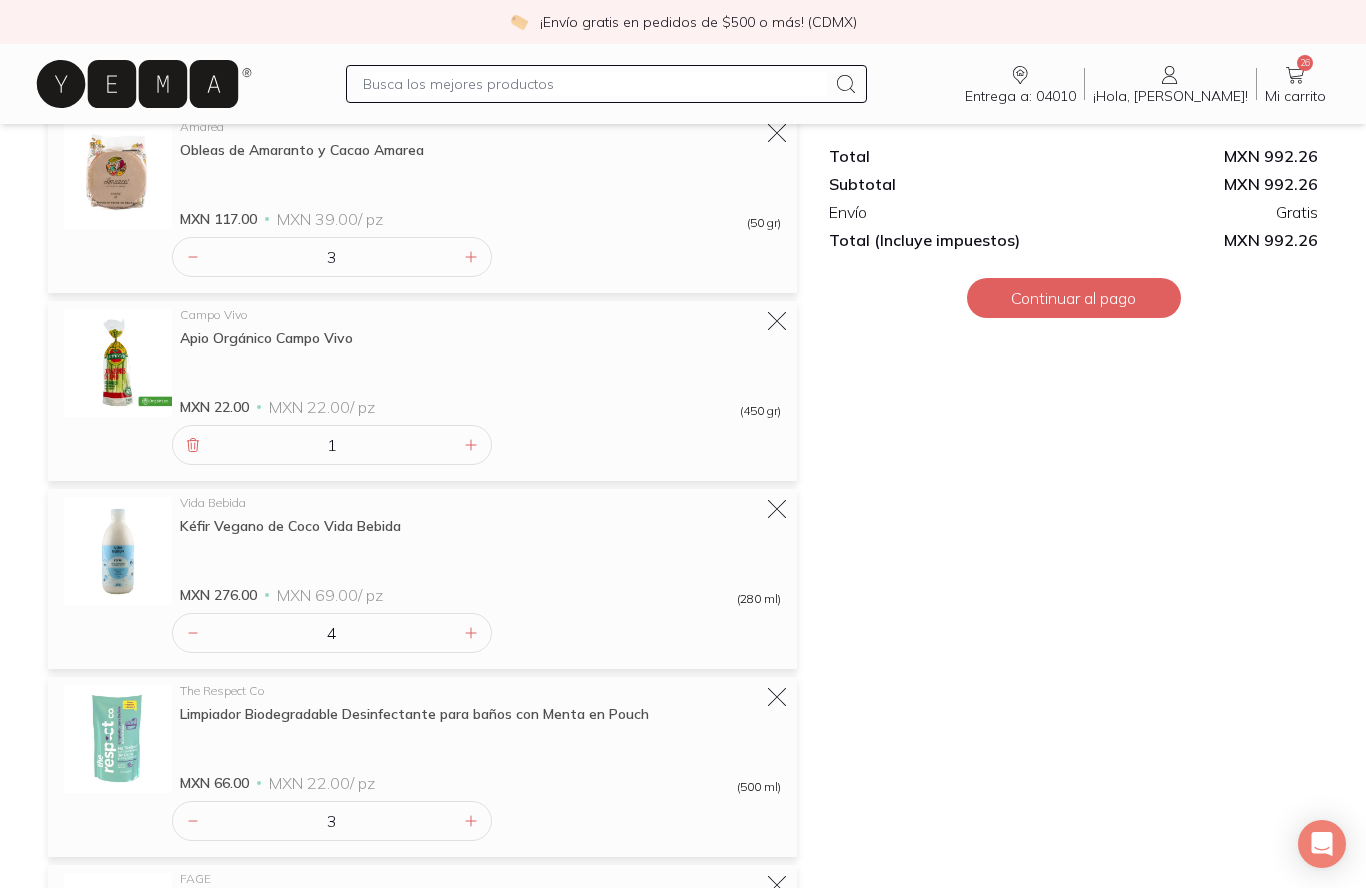 click 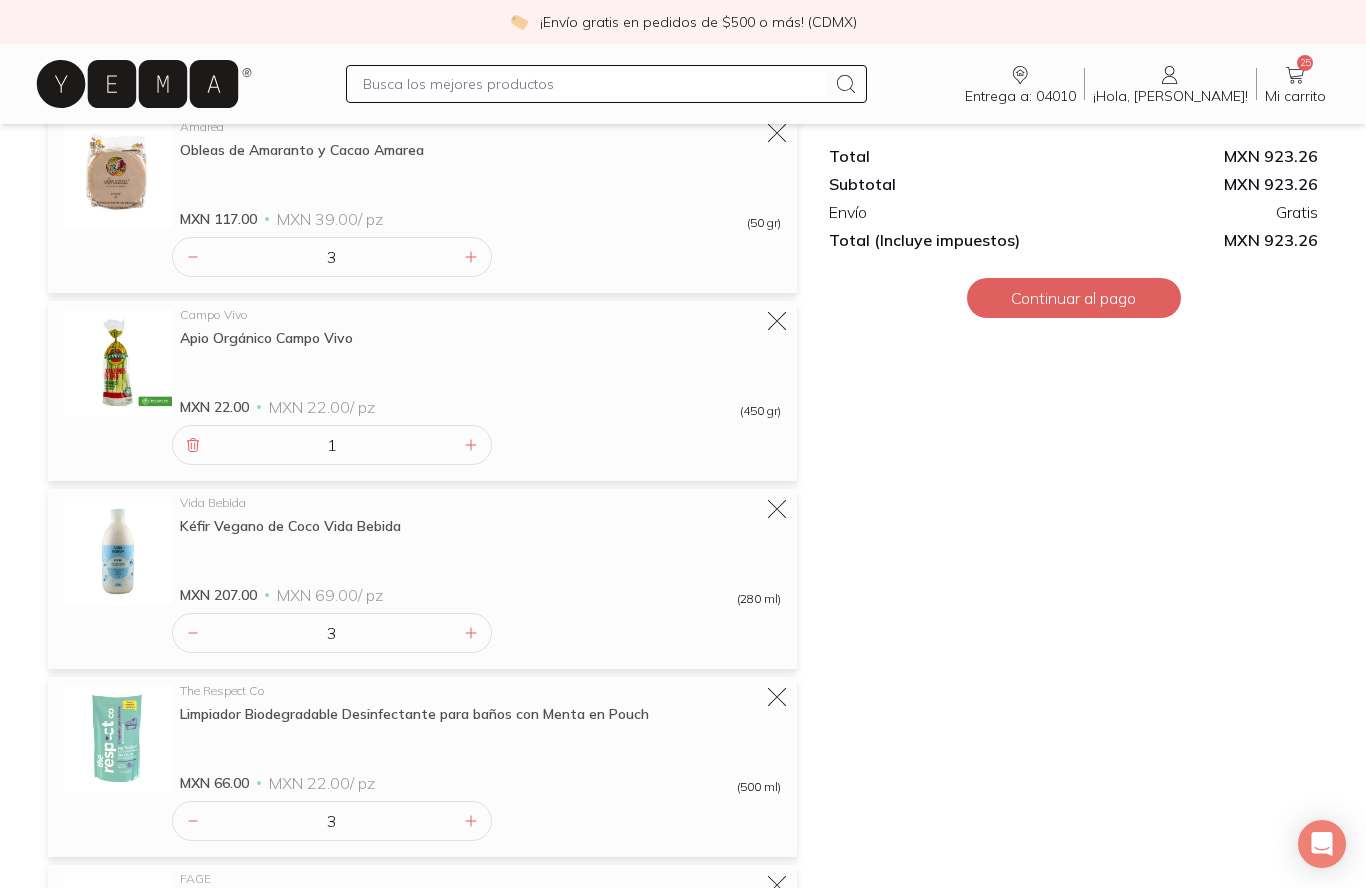 click 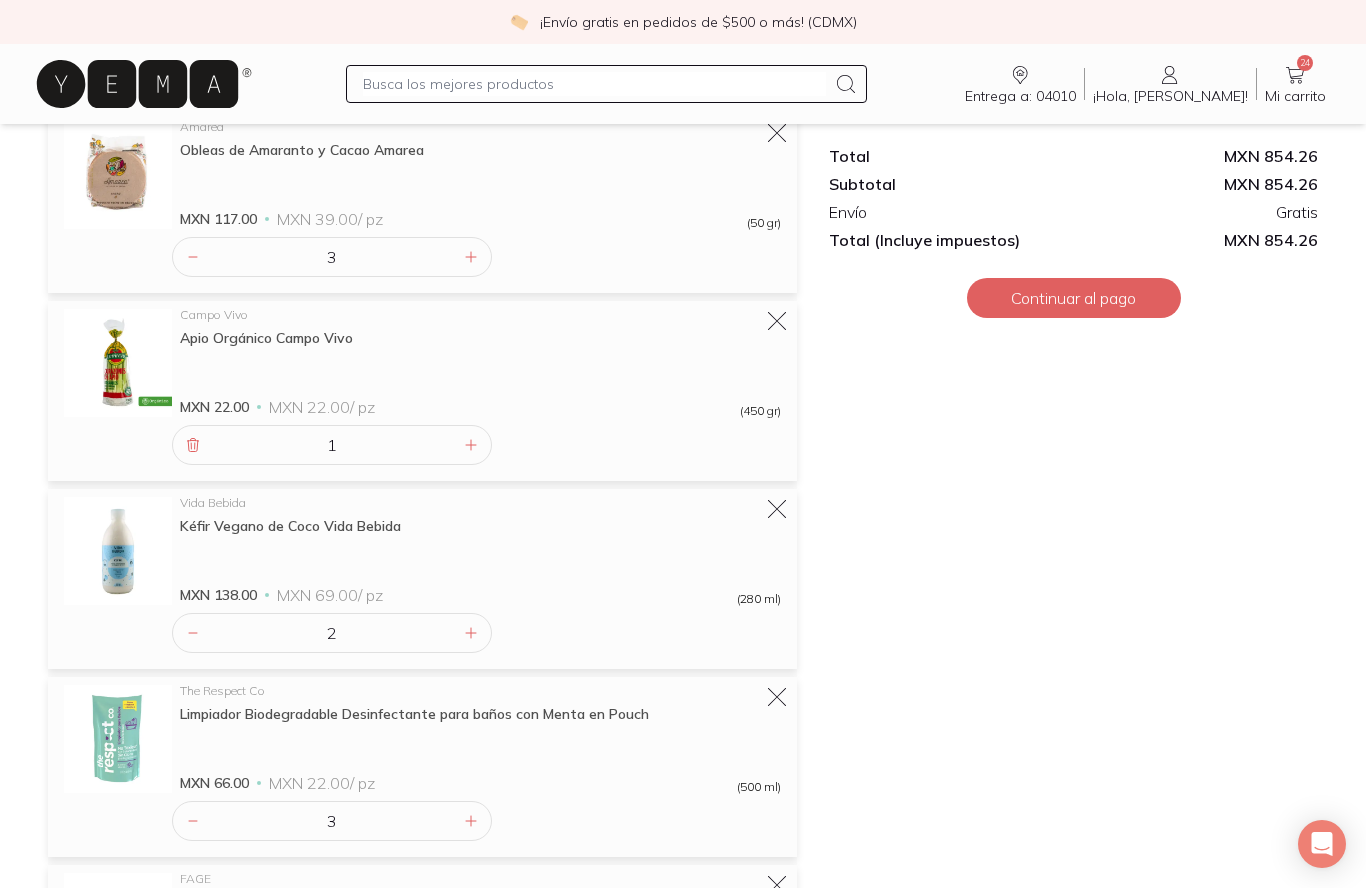 click 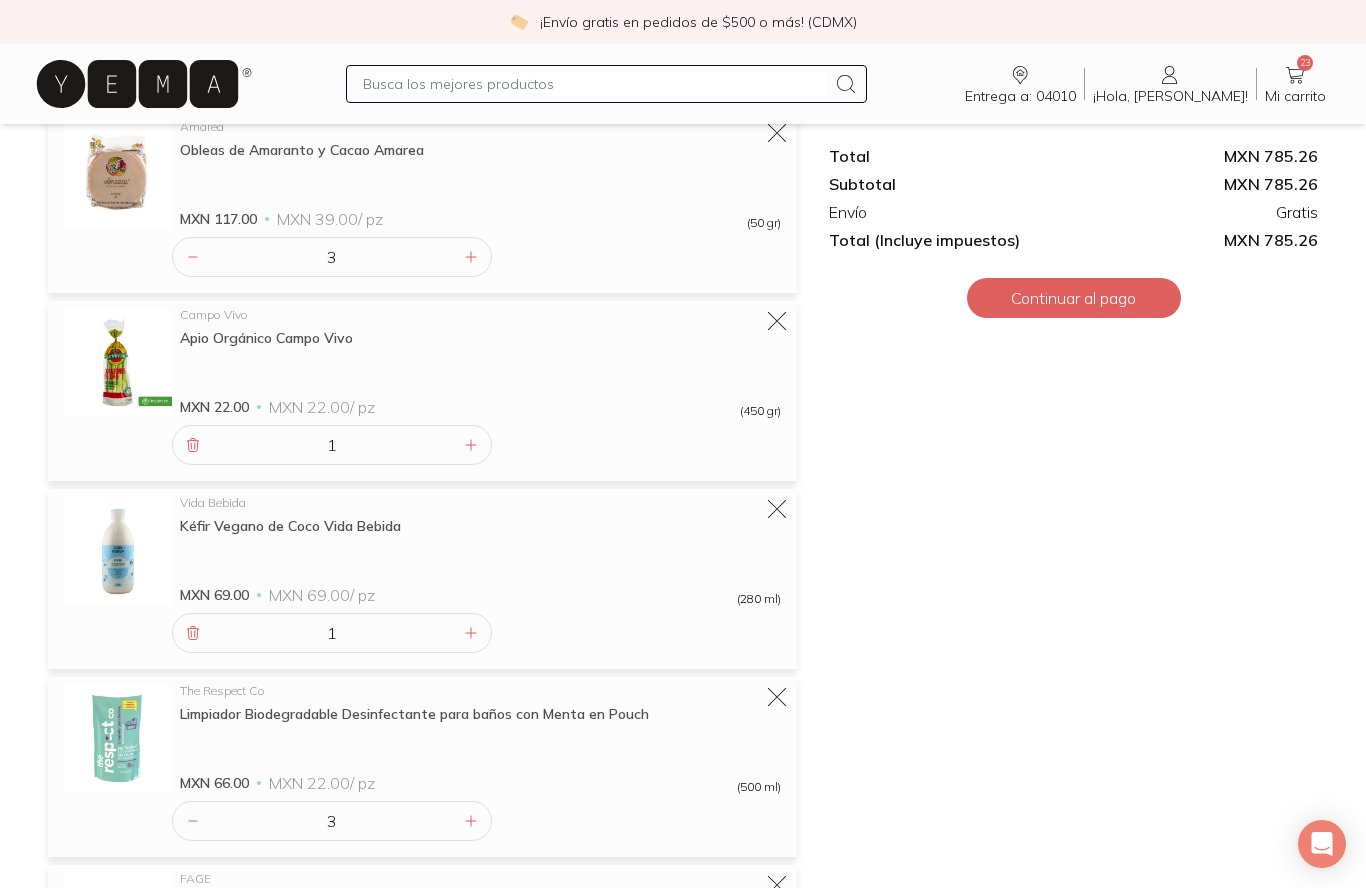 click 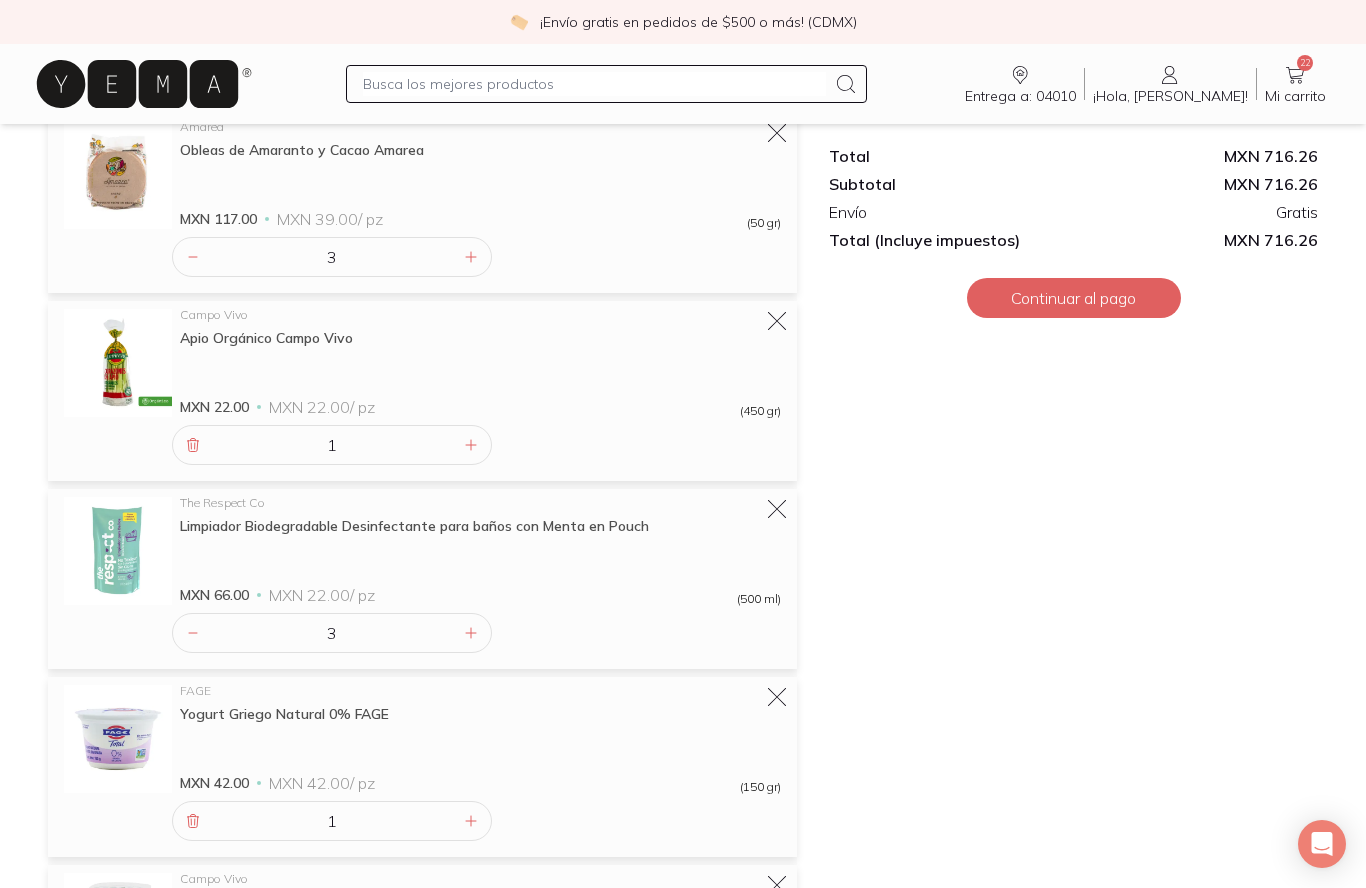 click at bounding box center (594, 84) 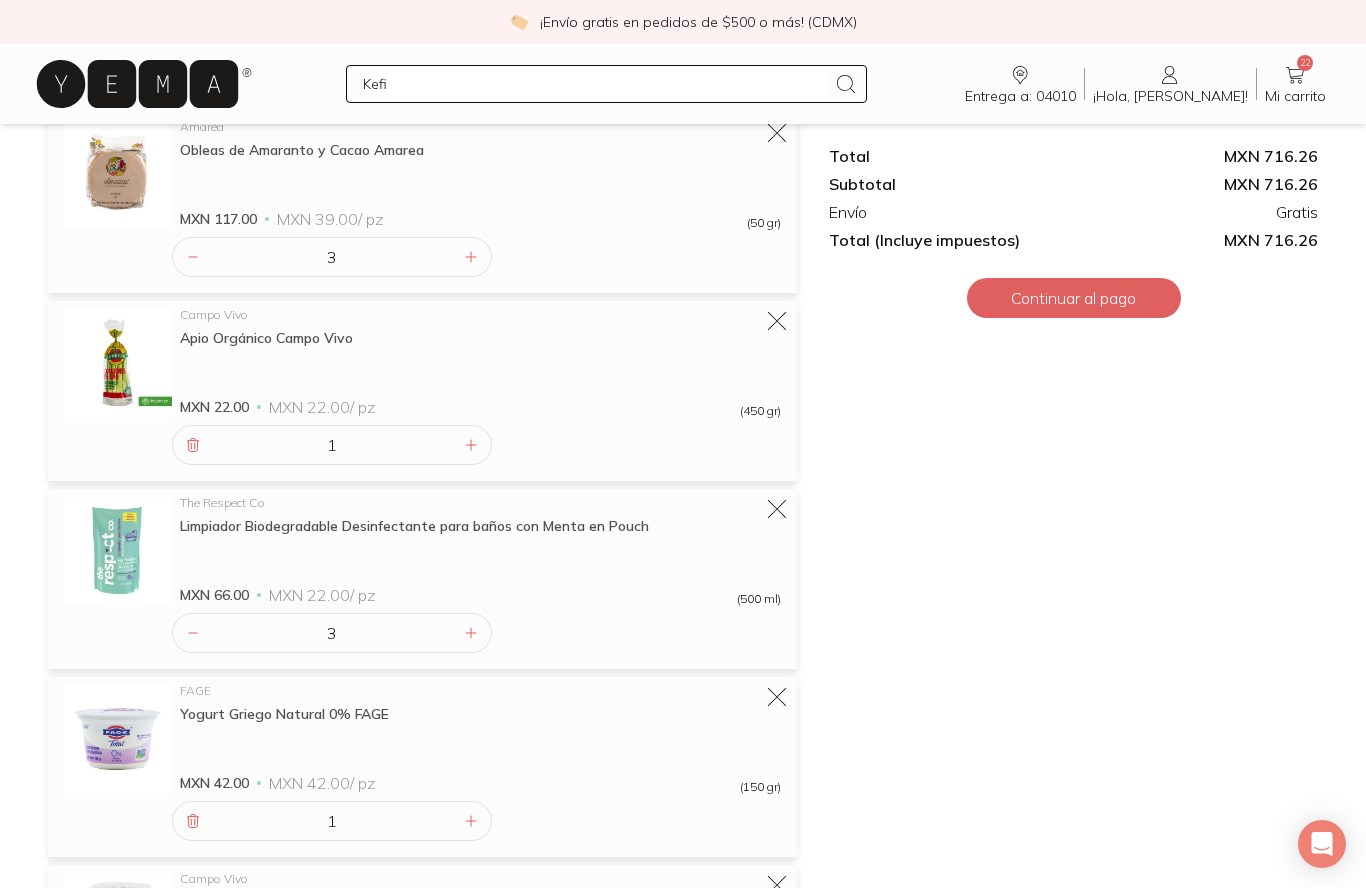 type on "Kefir" 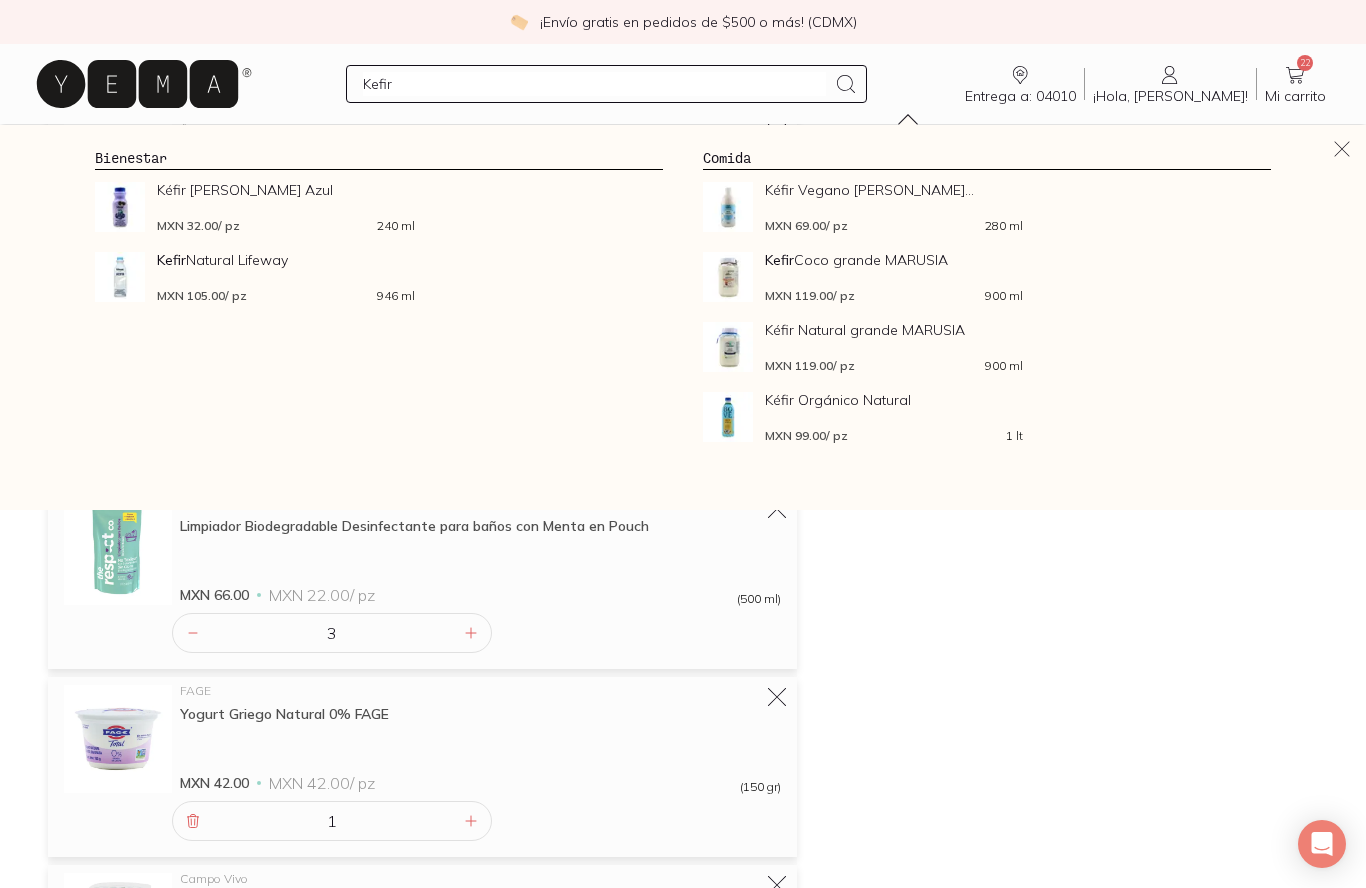 click on "Kefir  Coco grande MARUSIA MXN 119.00  / pz 900 ml" at bounding box center [894, 277] 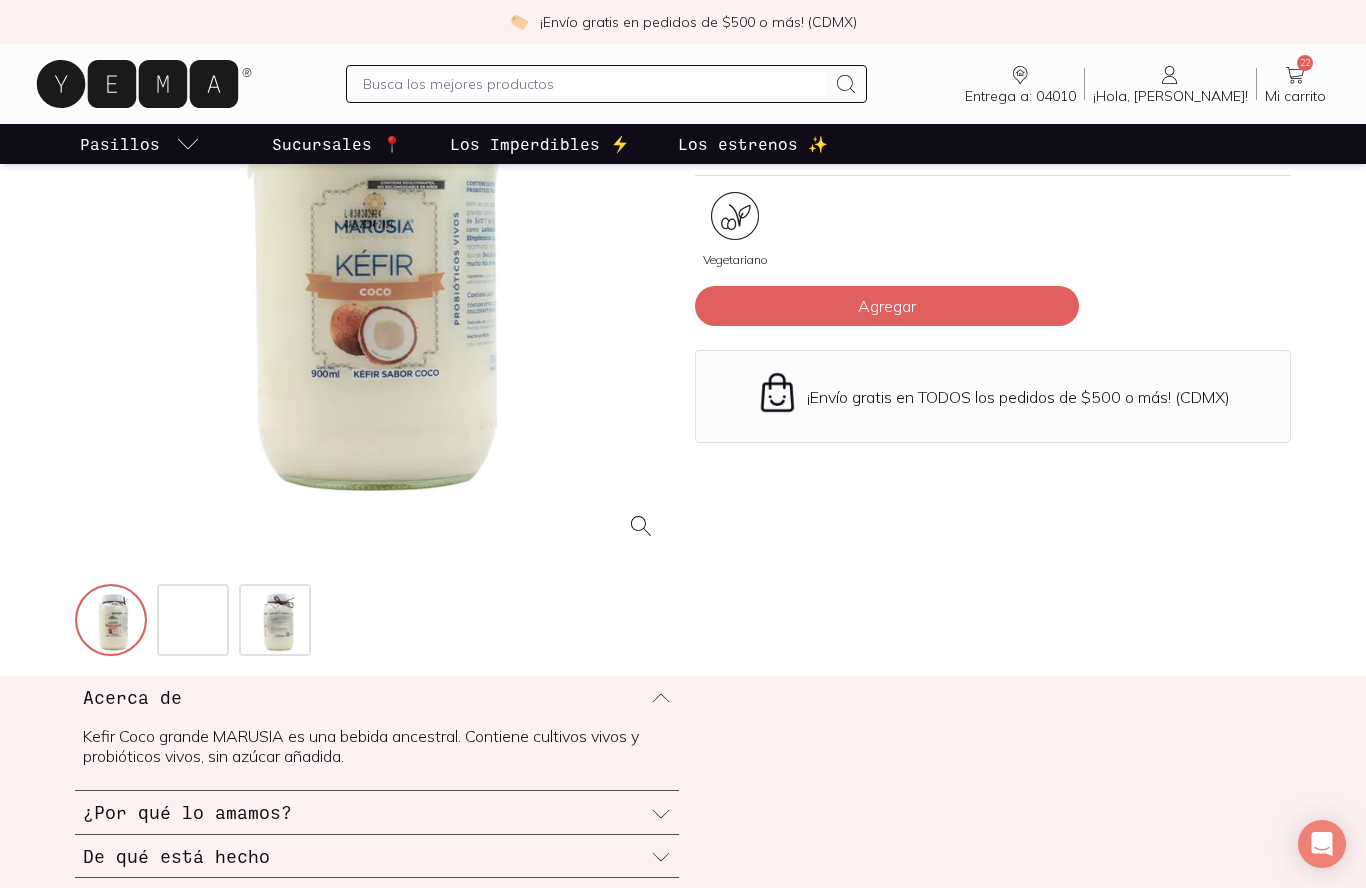 scroll, scrollTop: 265, scrollLeft: 0, axis: vertical 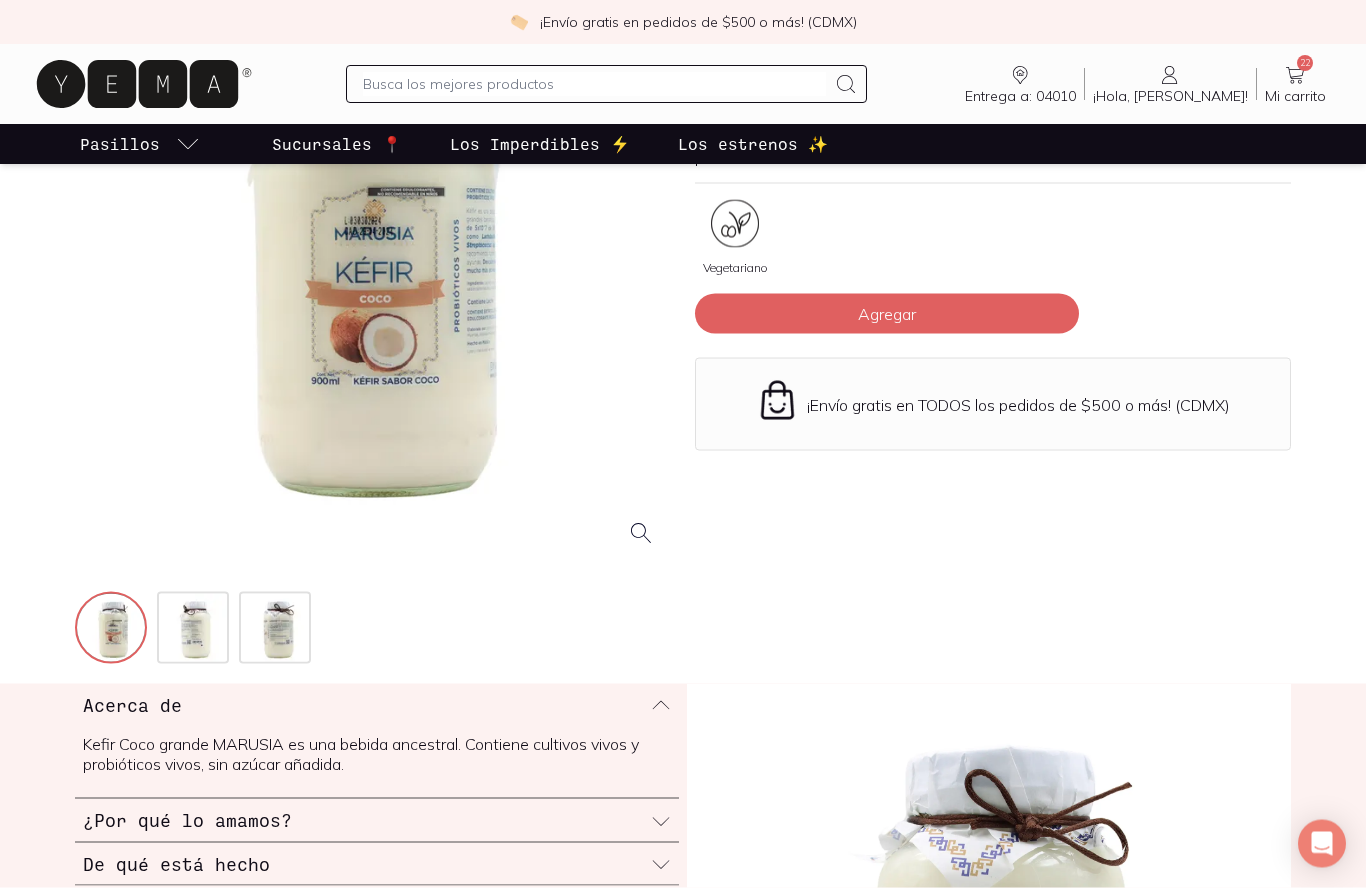 click on "Agregar" at bounding box center (887, 314) 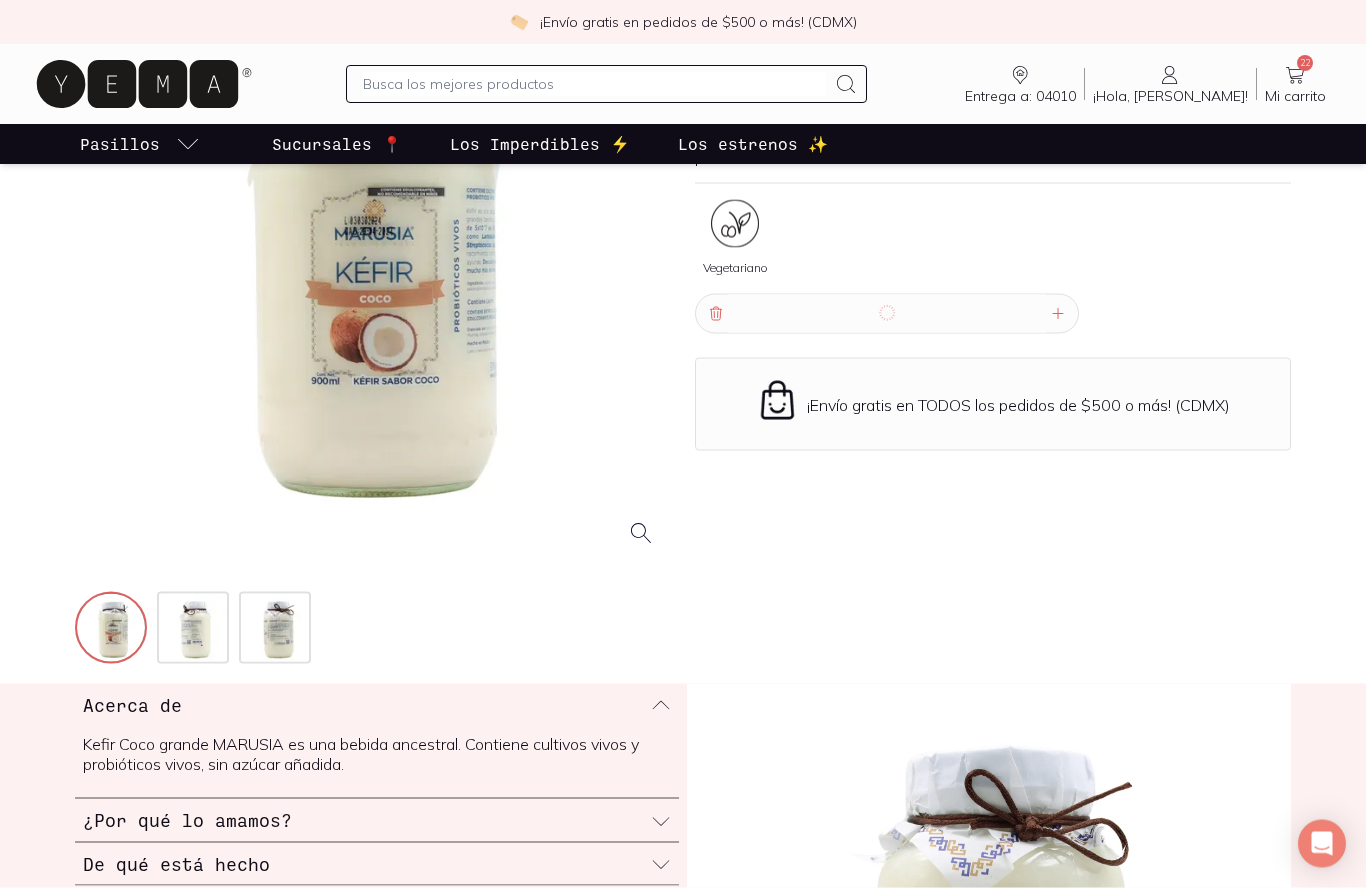scroll, scrollTop: 266, scrollLeft: 0, axis: vertical 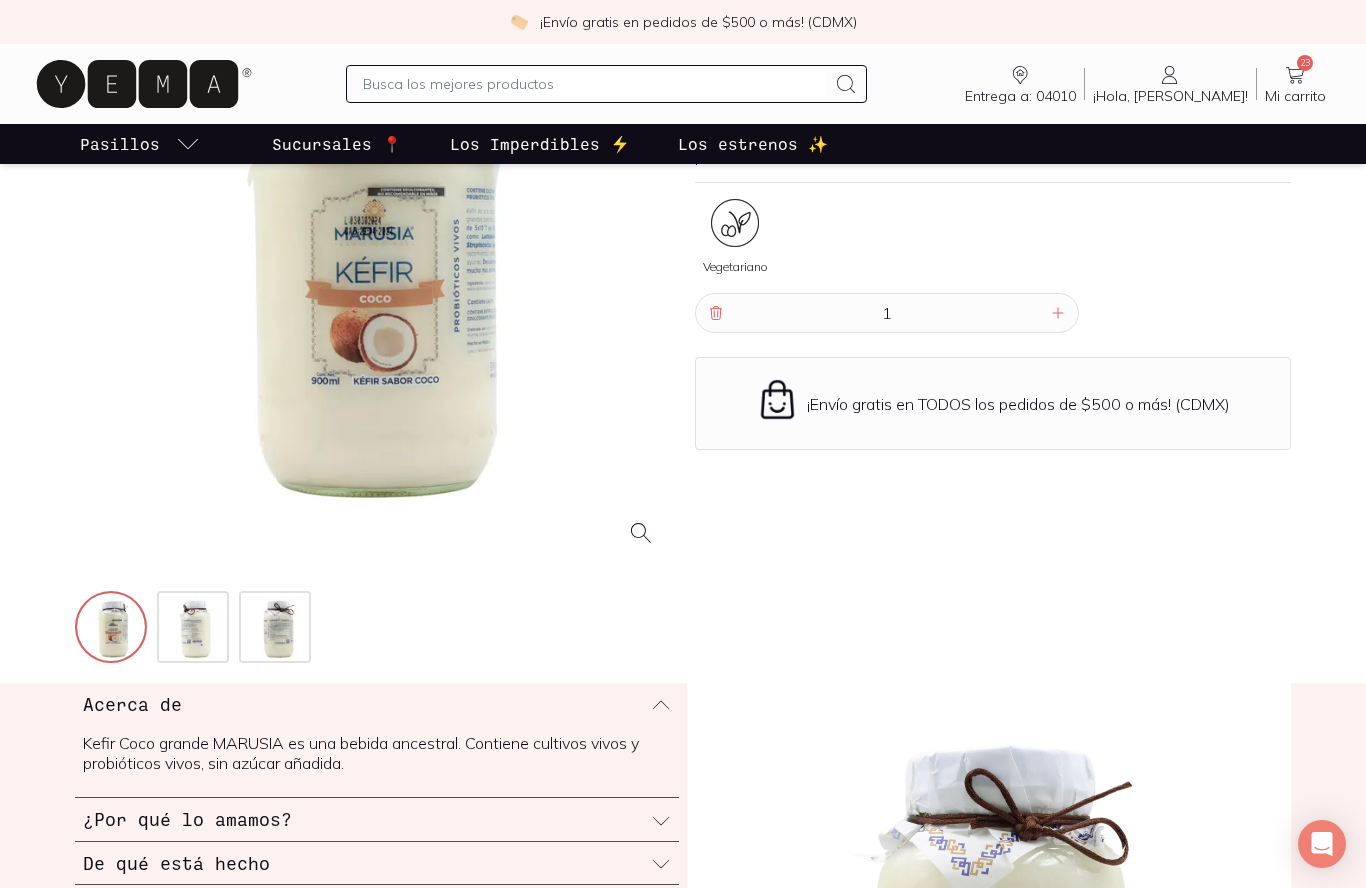 click 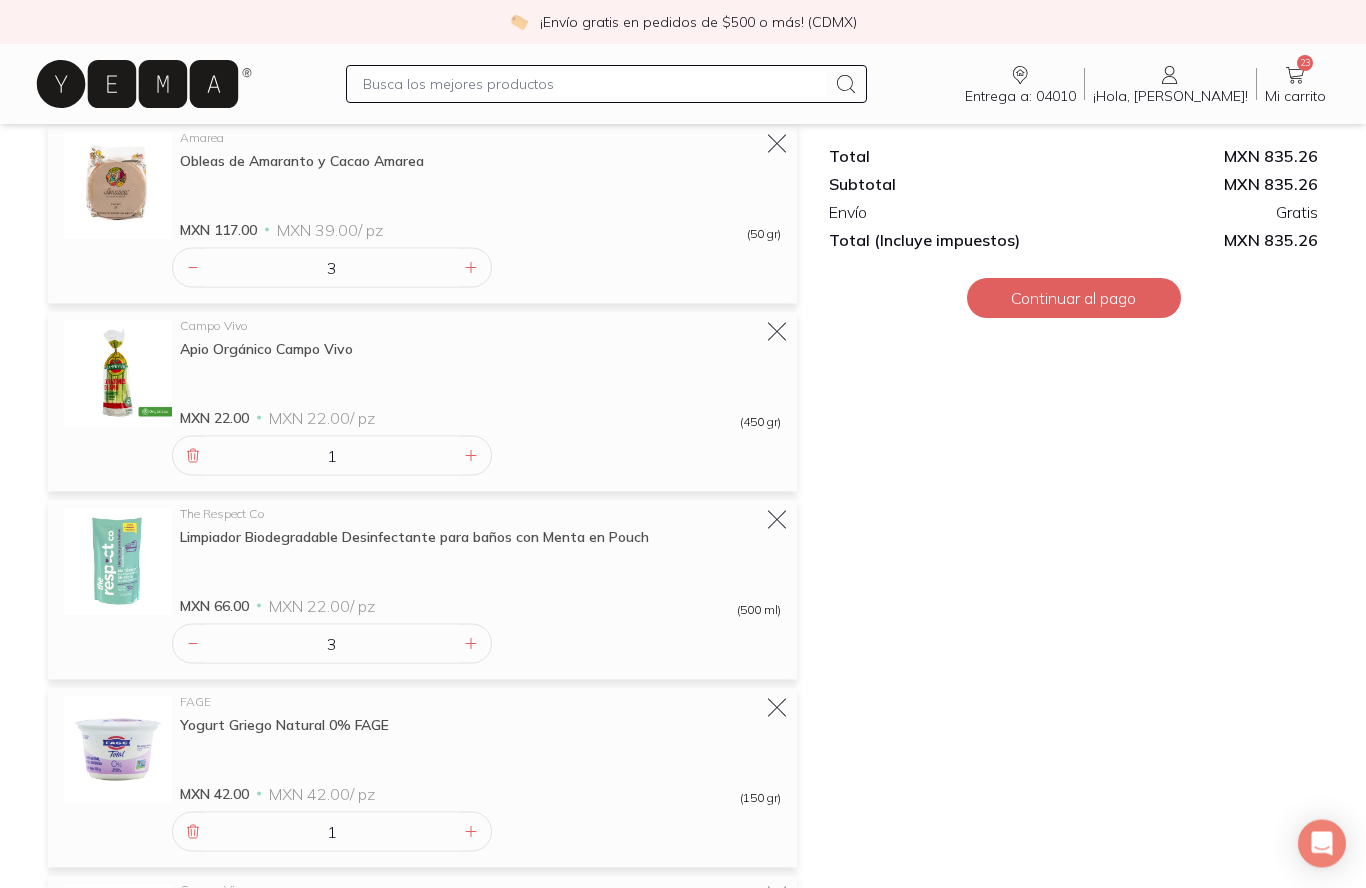 scroll, scrollTop: 1551, scrollLeft: 0, axis: vertical 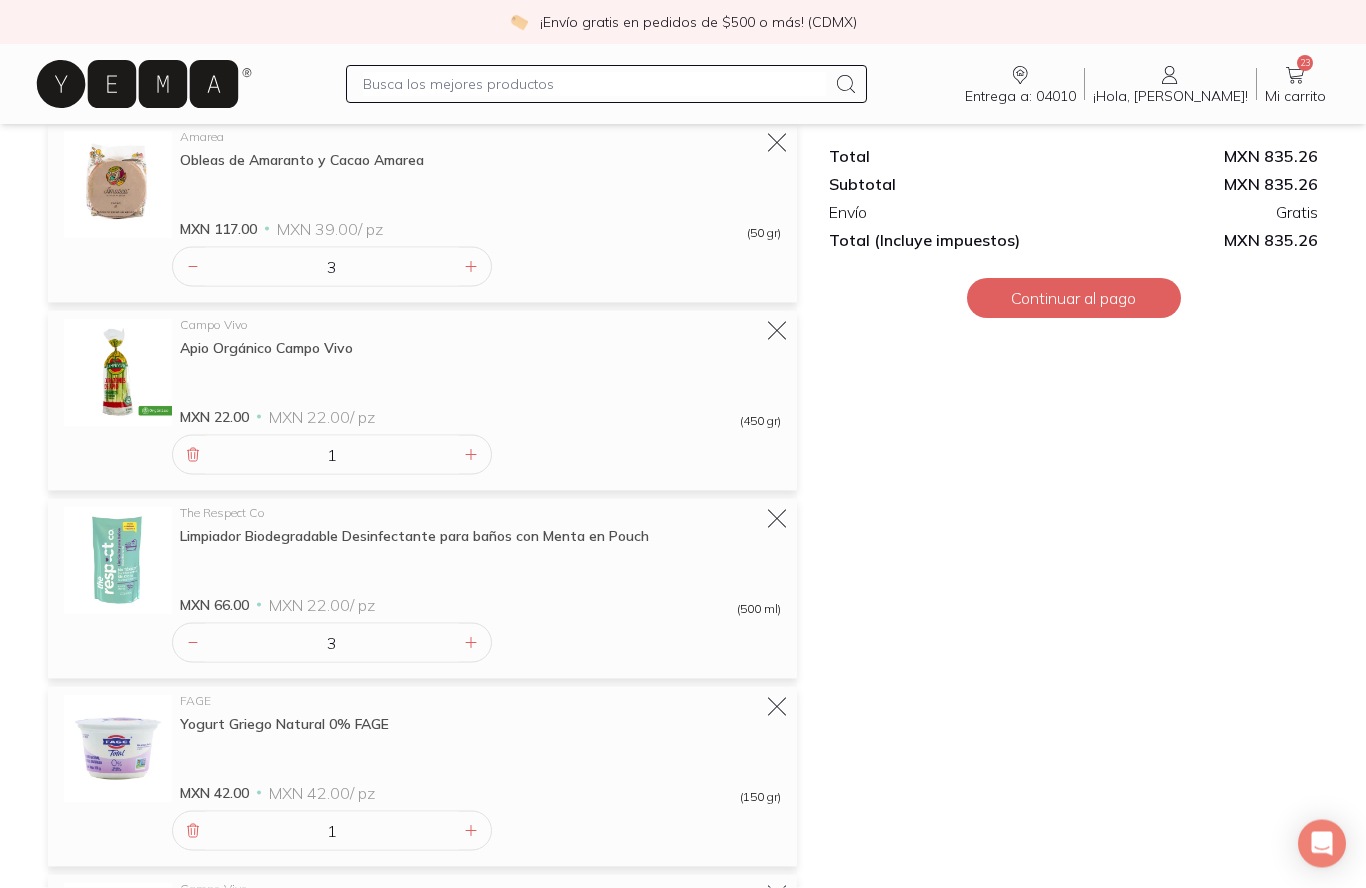 click at bounding box center (193, 643) 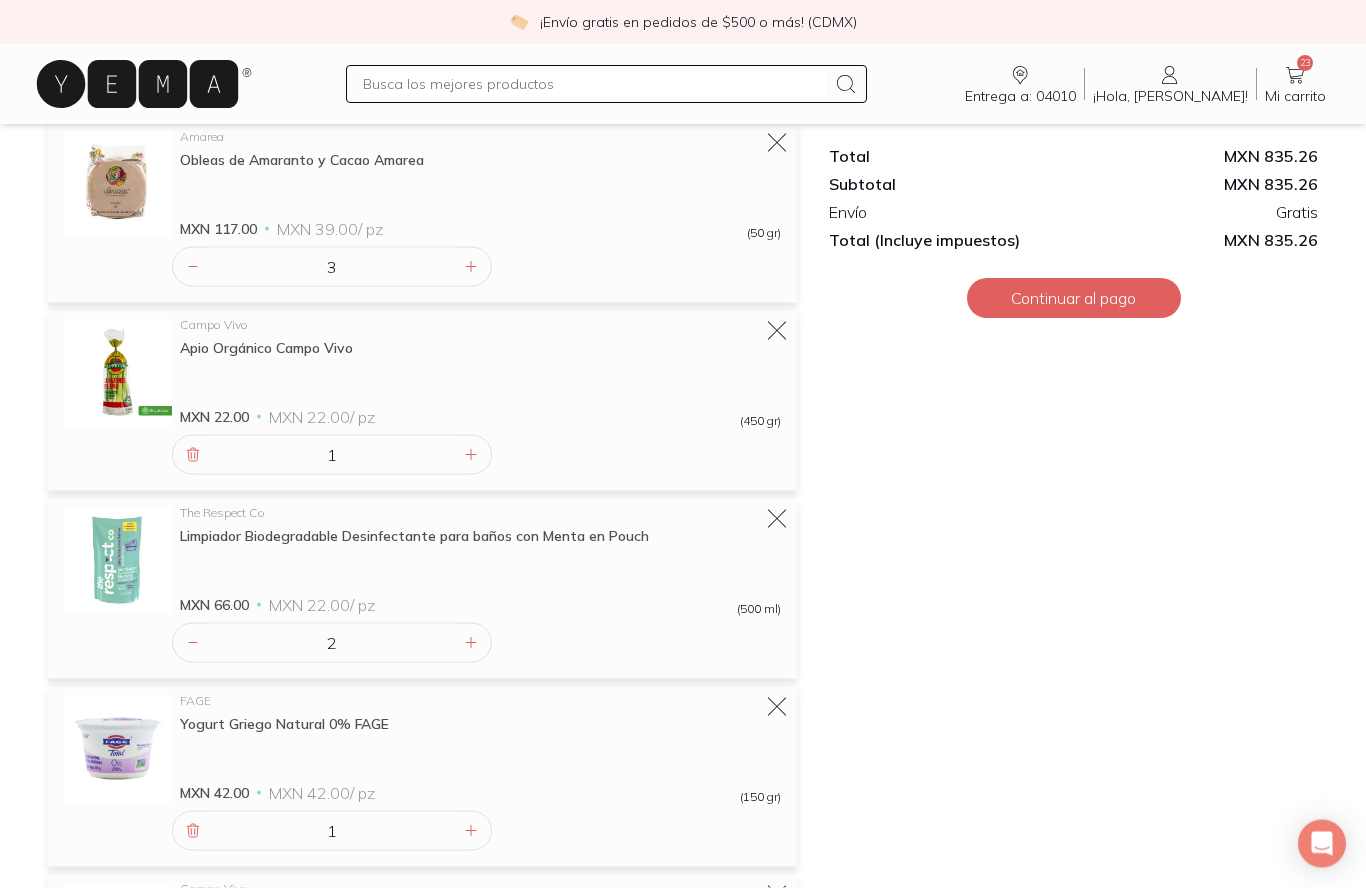 scroll, scrollTop: 1552, scrollLeft: 0, axis: vertical 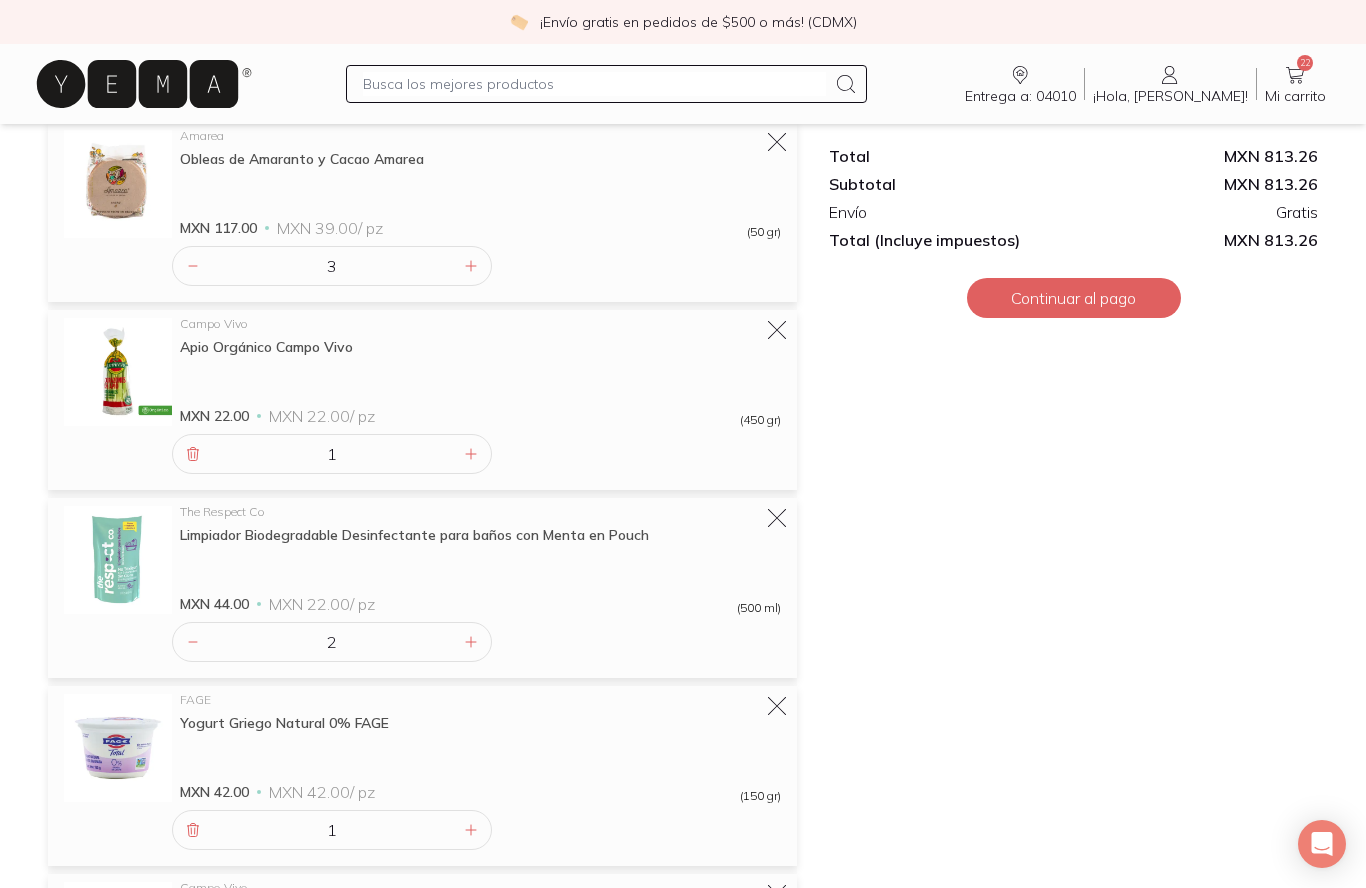 click 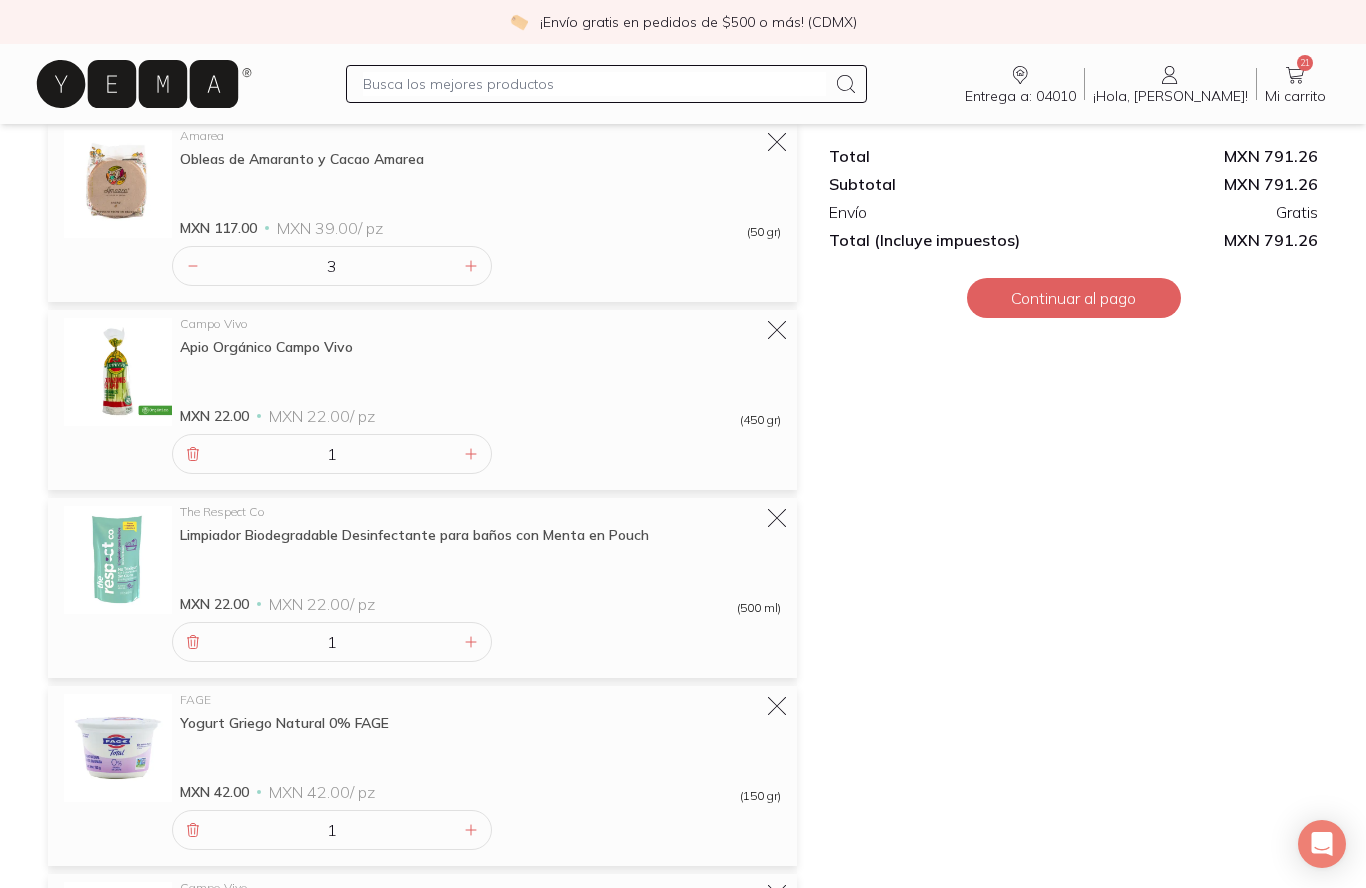 click at bounding box center [193, 642] 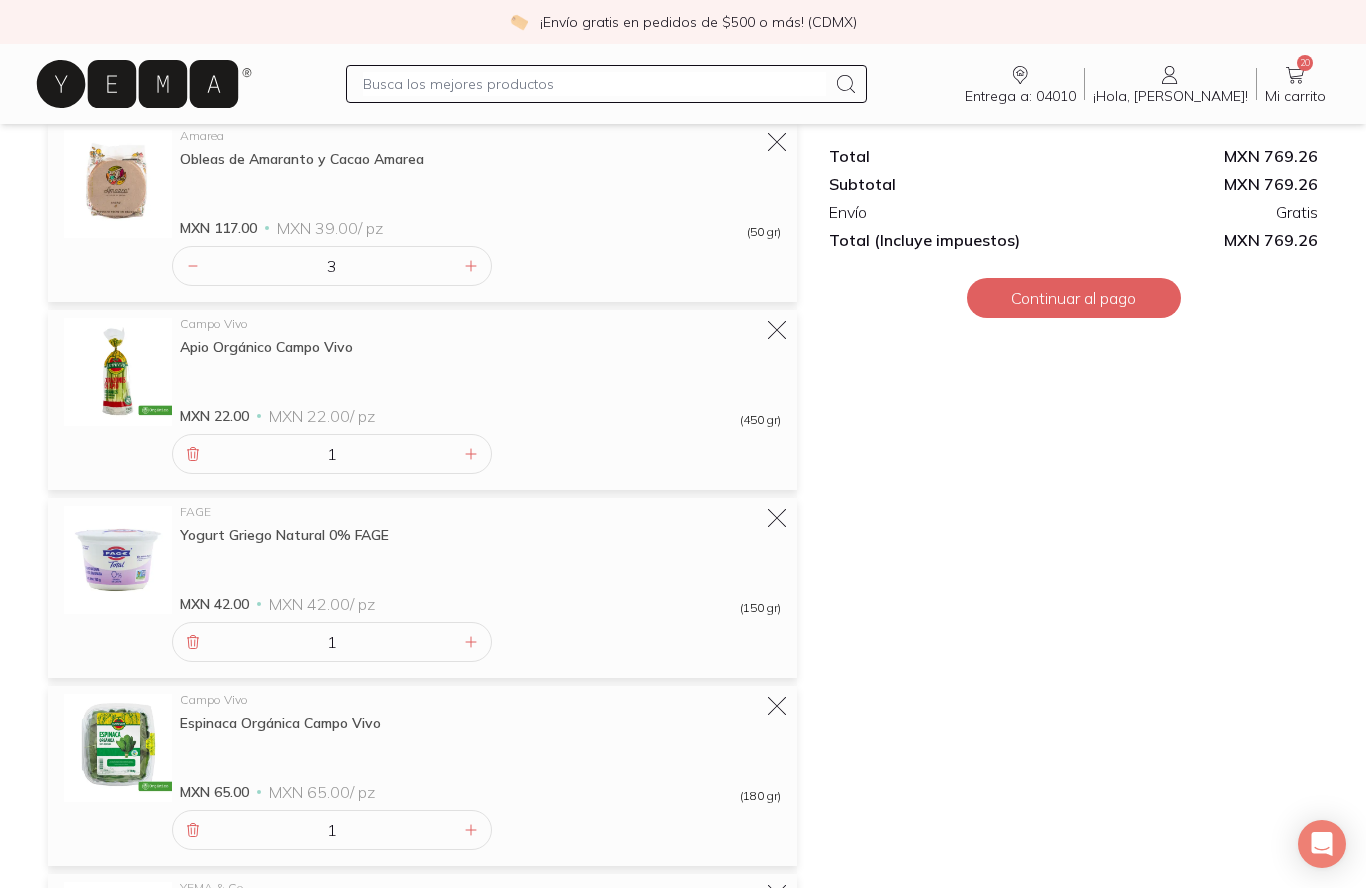 click 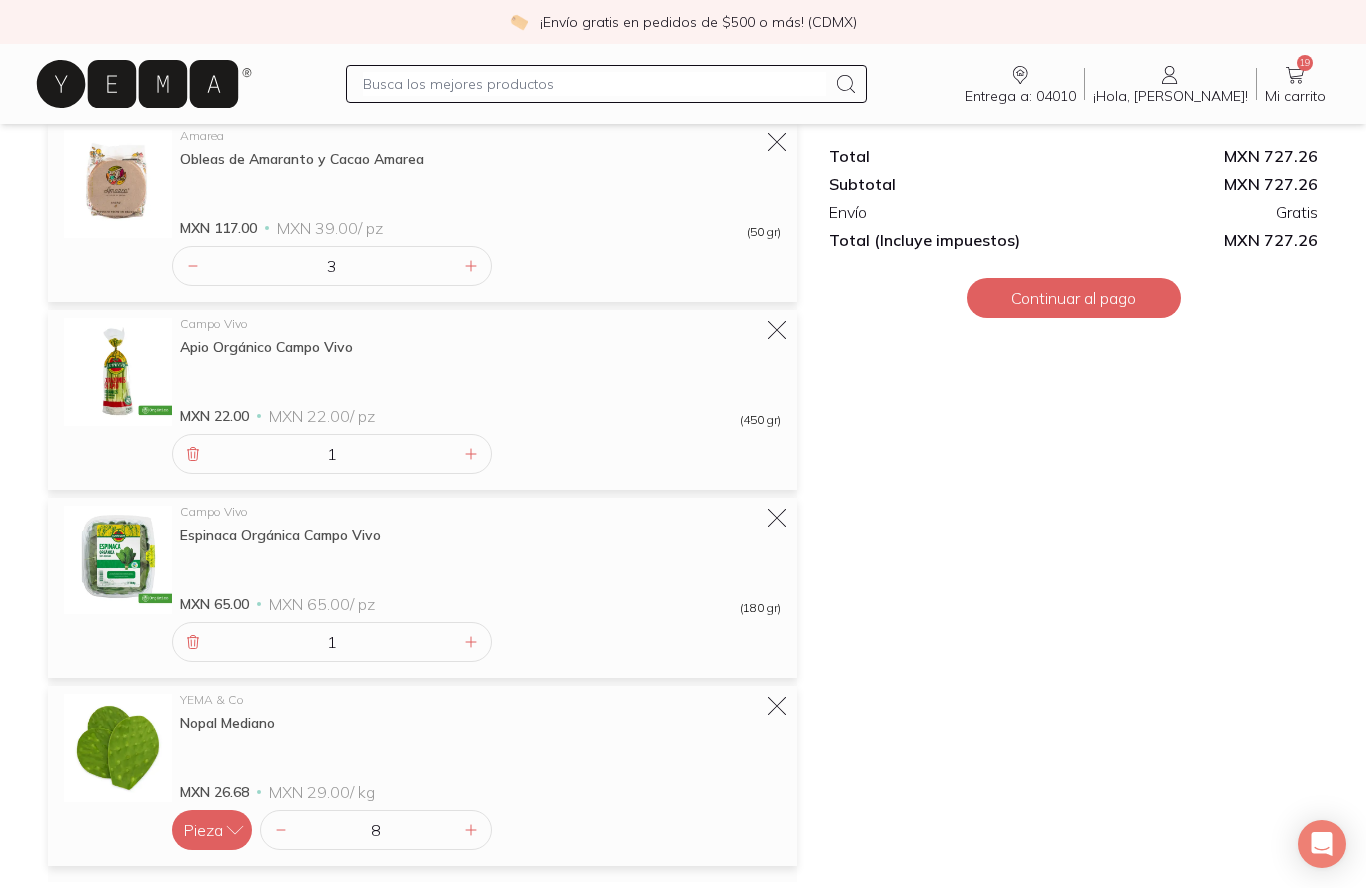 click 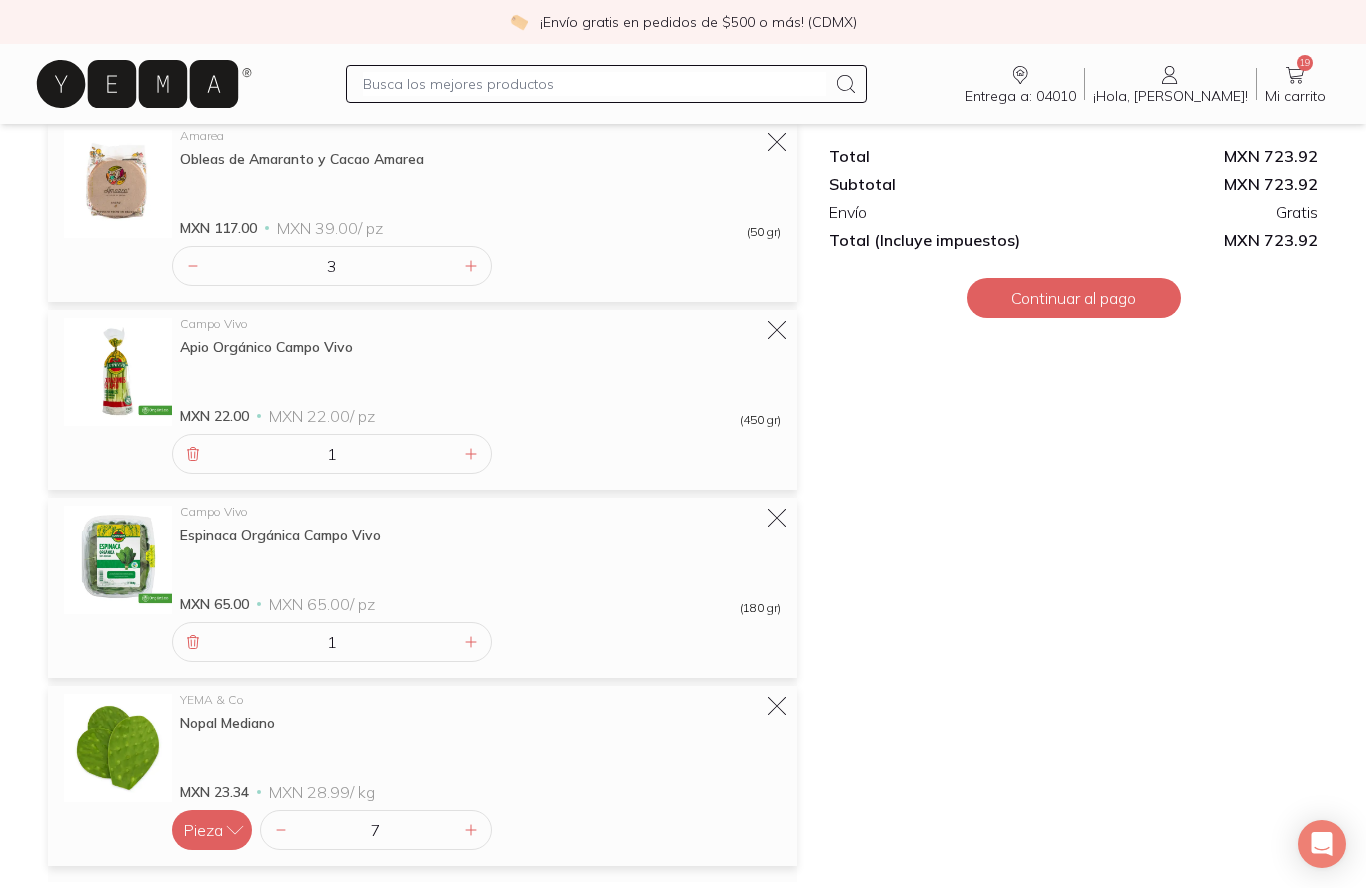 click 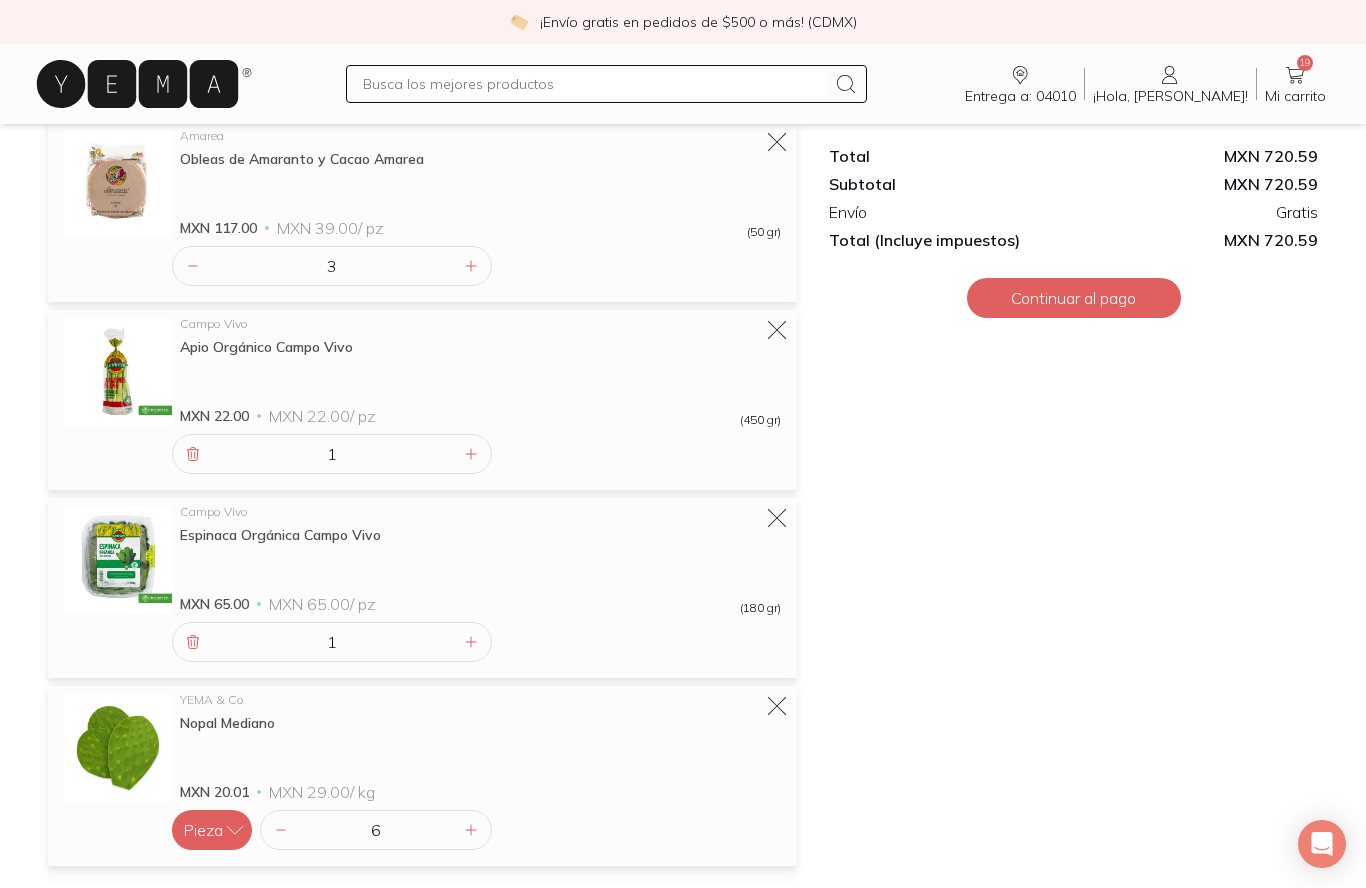 click 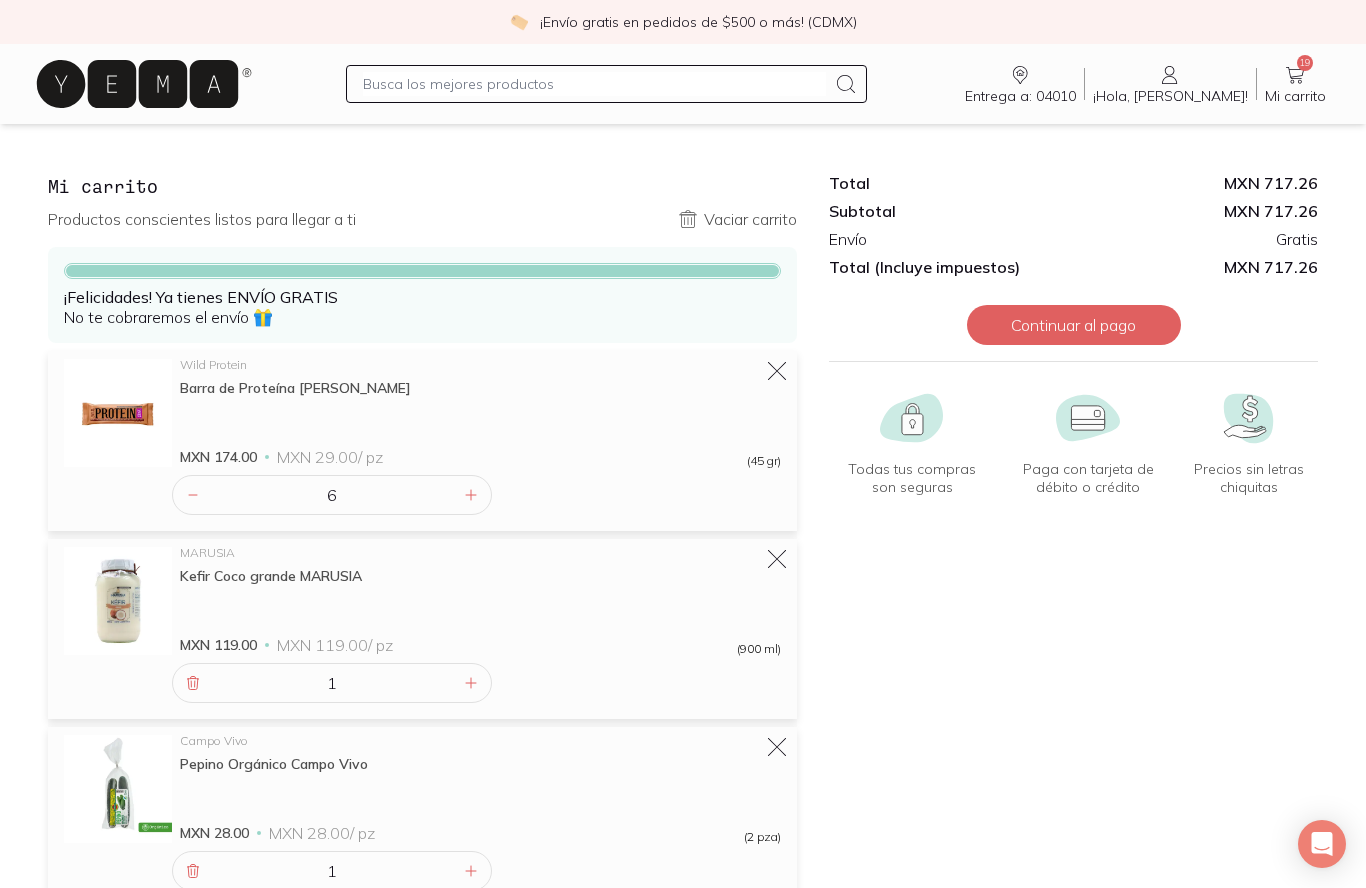 click at bounding box center (594, 84) 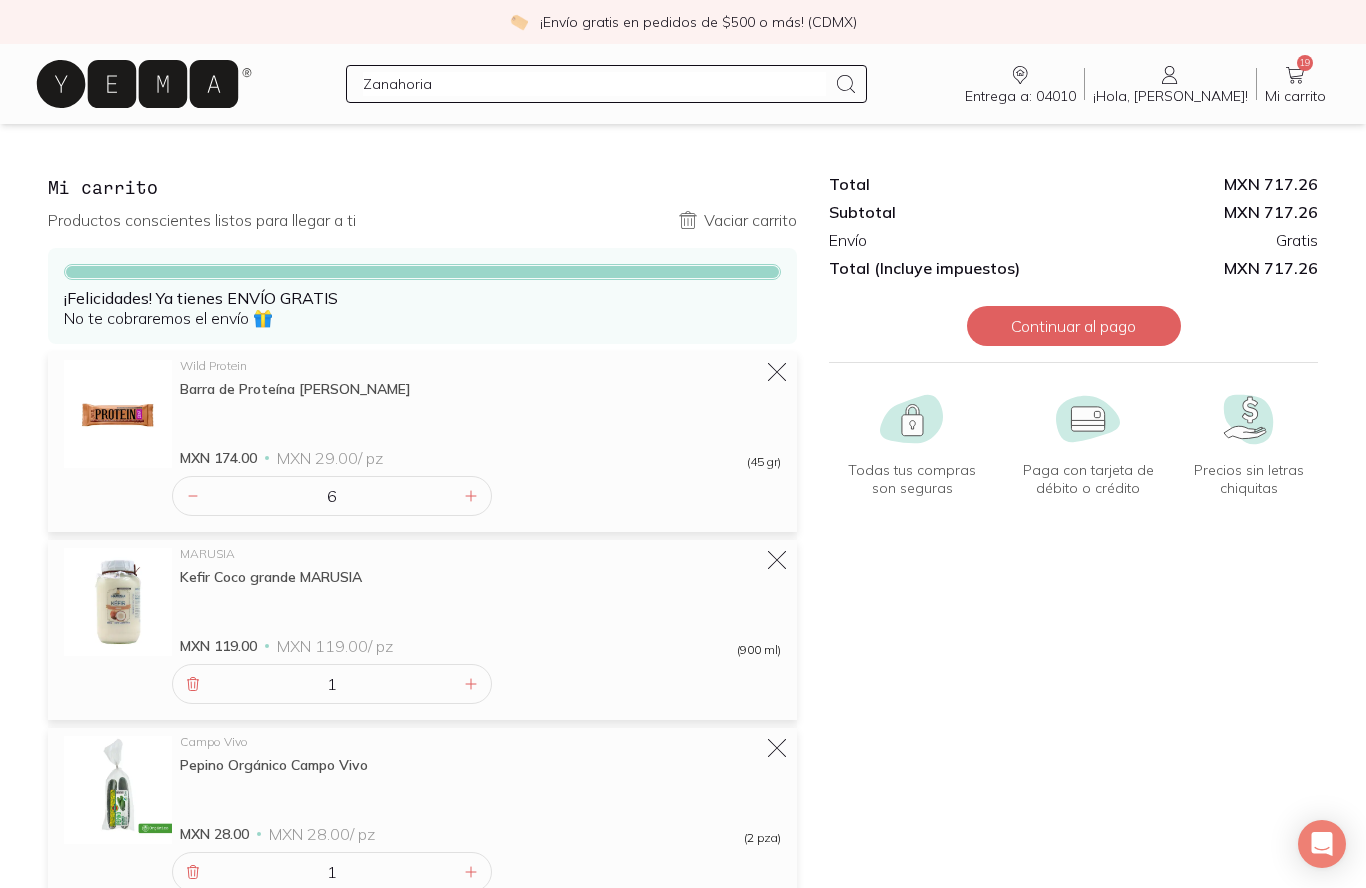type on "Zanahoria" 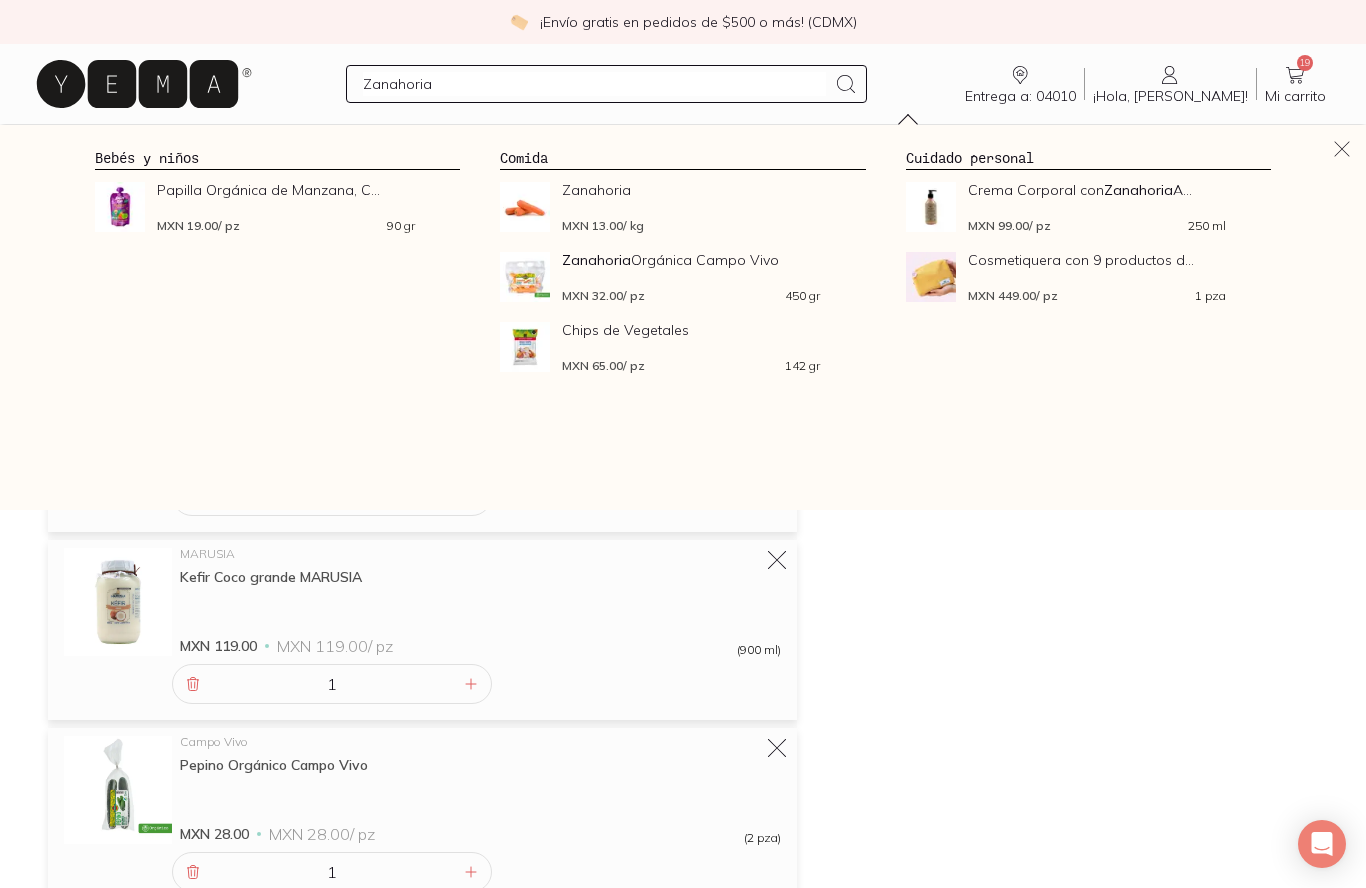 click on "Zanahoria  Orgánica Campo Vivo MXN 32.00  / pz 450 gr" at bounding box center (691, 277) 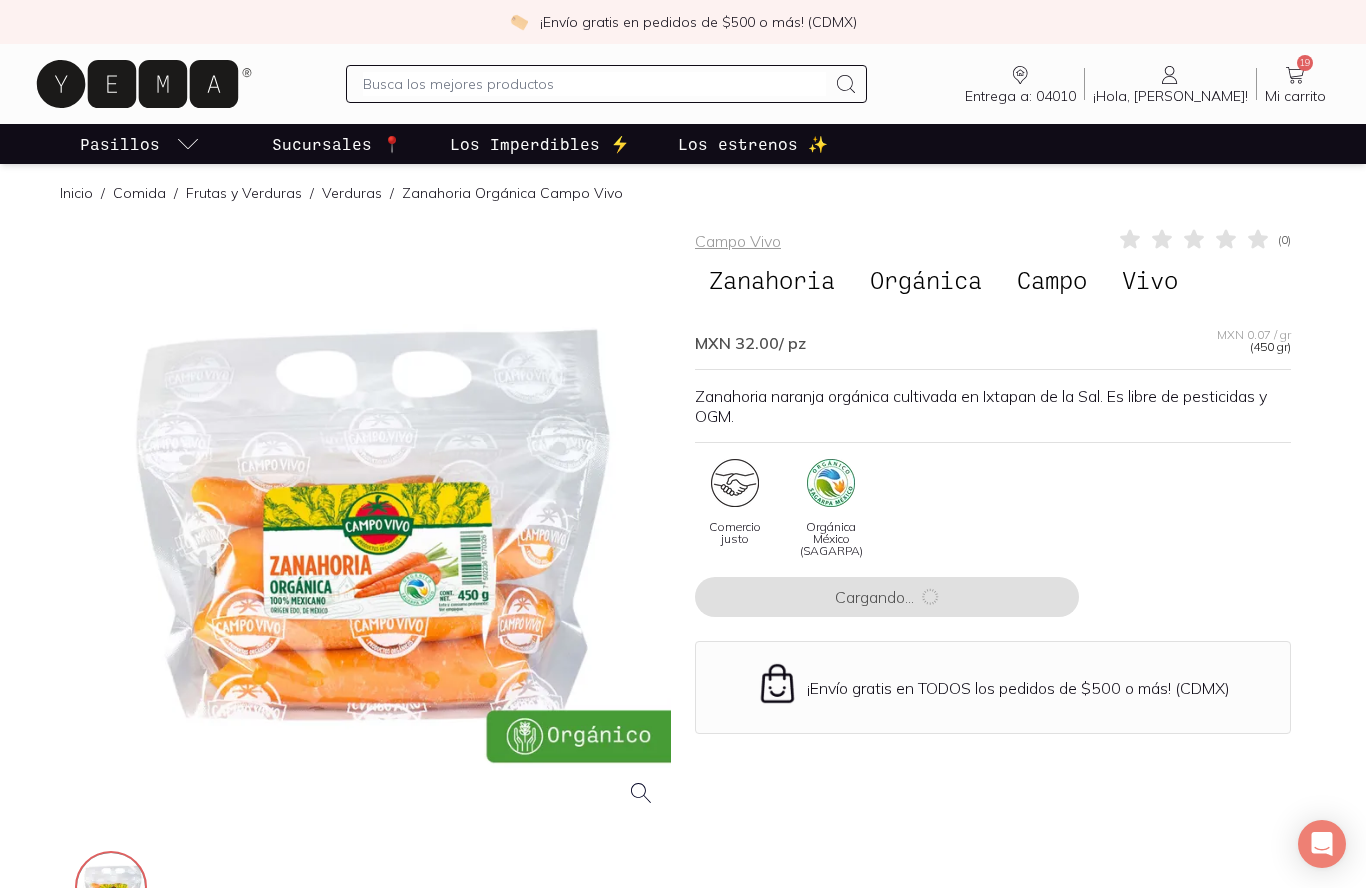 scroll, scrollTop: 7, scrollLeft: 0, axis: vertical 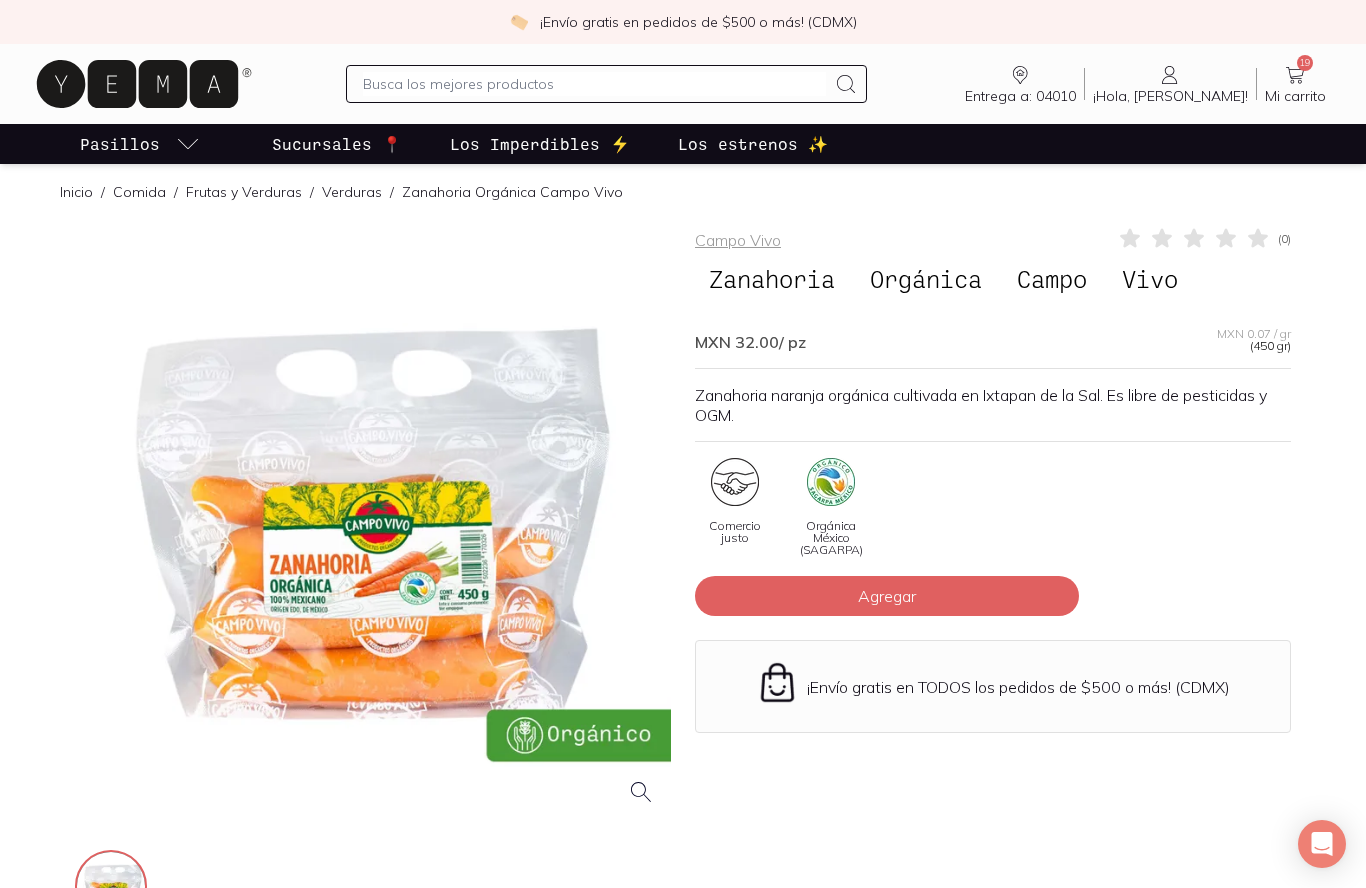 click on "Agregar" at bounding box center [887, 596] 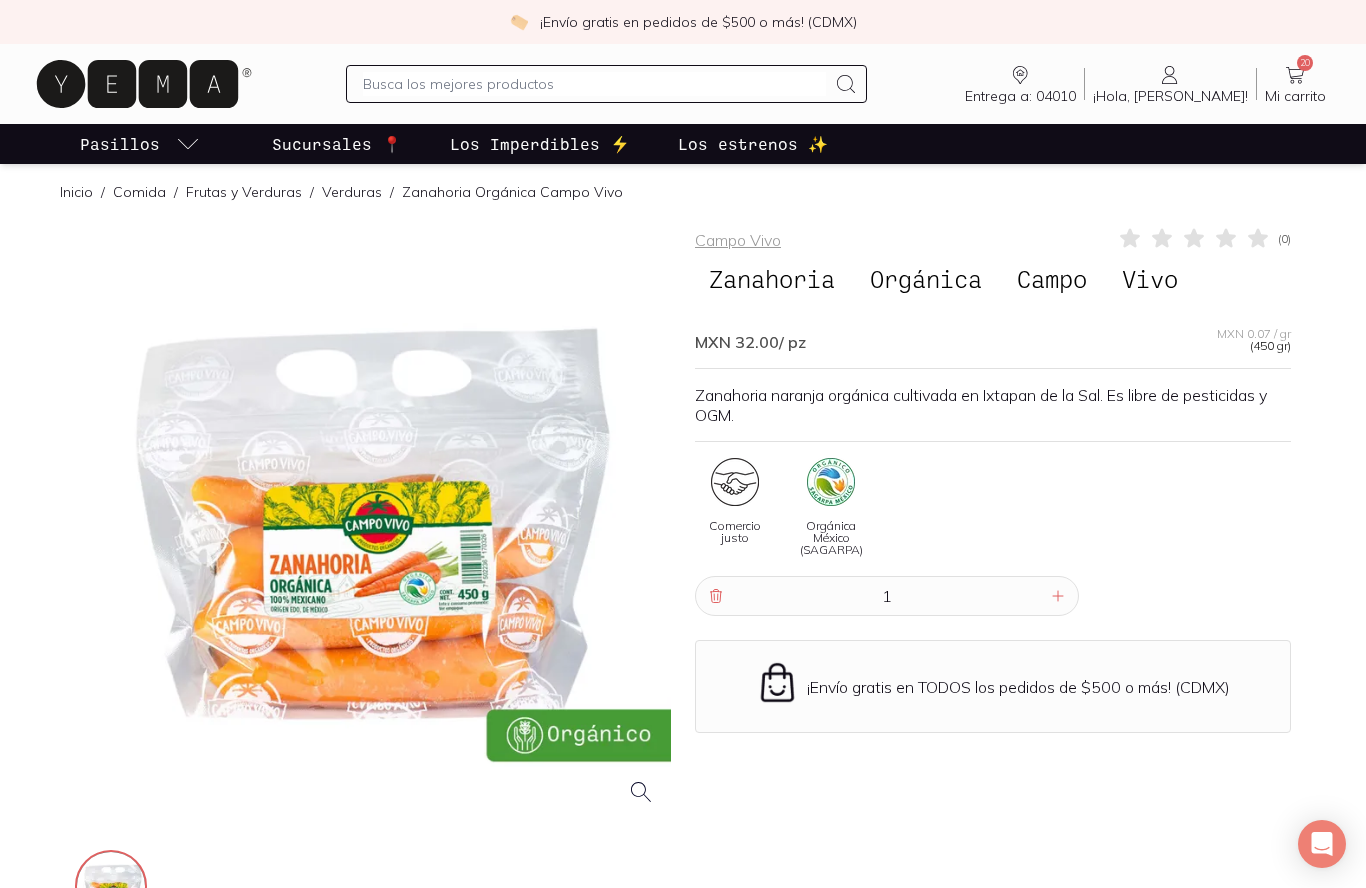 click at bounding box center [594, 84] 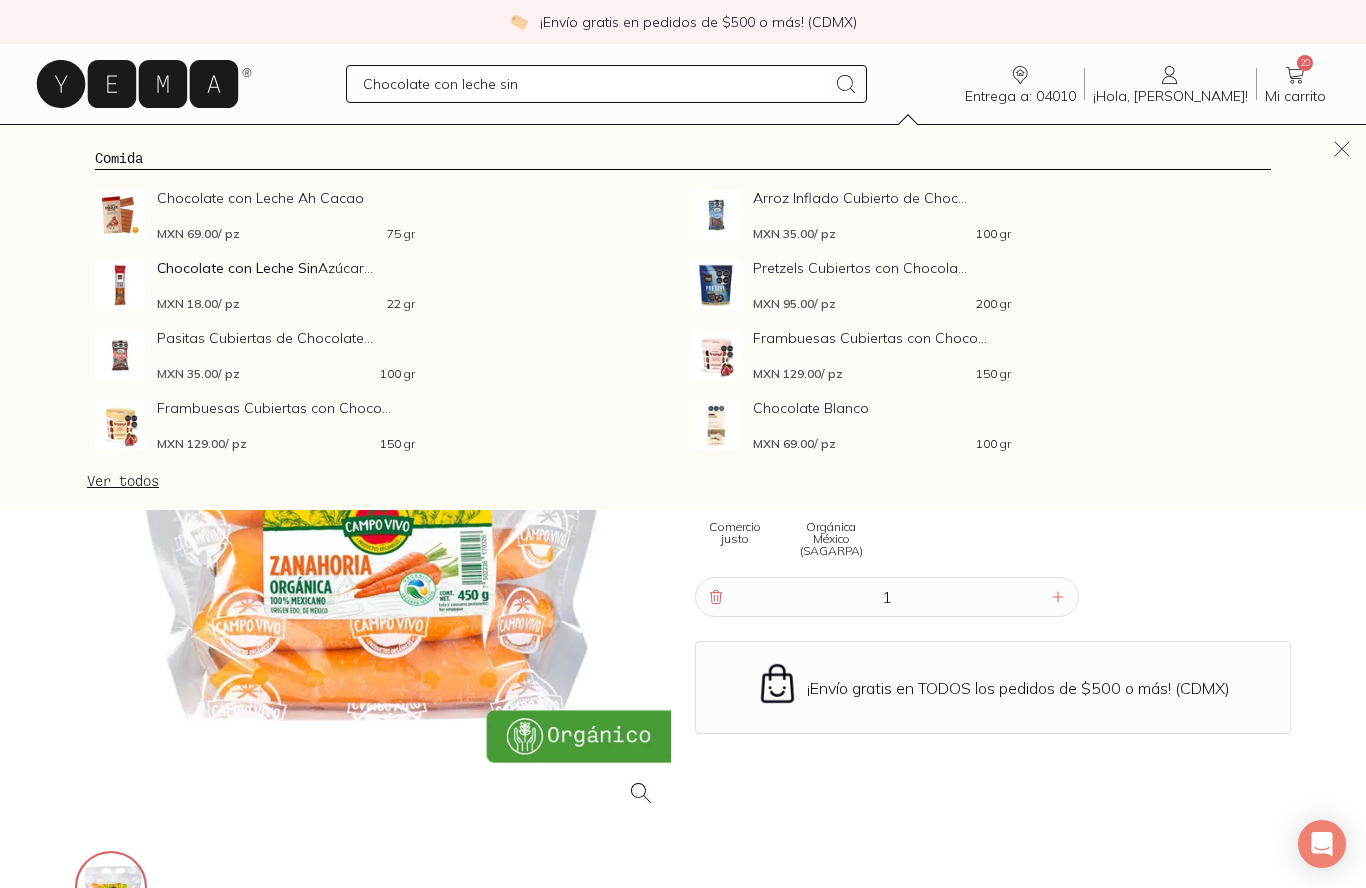 type on "Chocolate con leche sin" 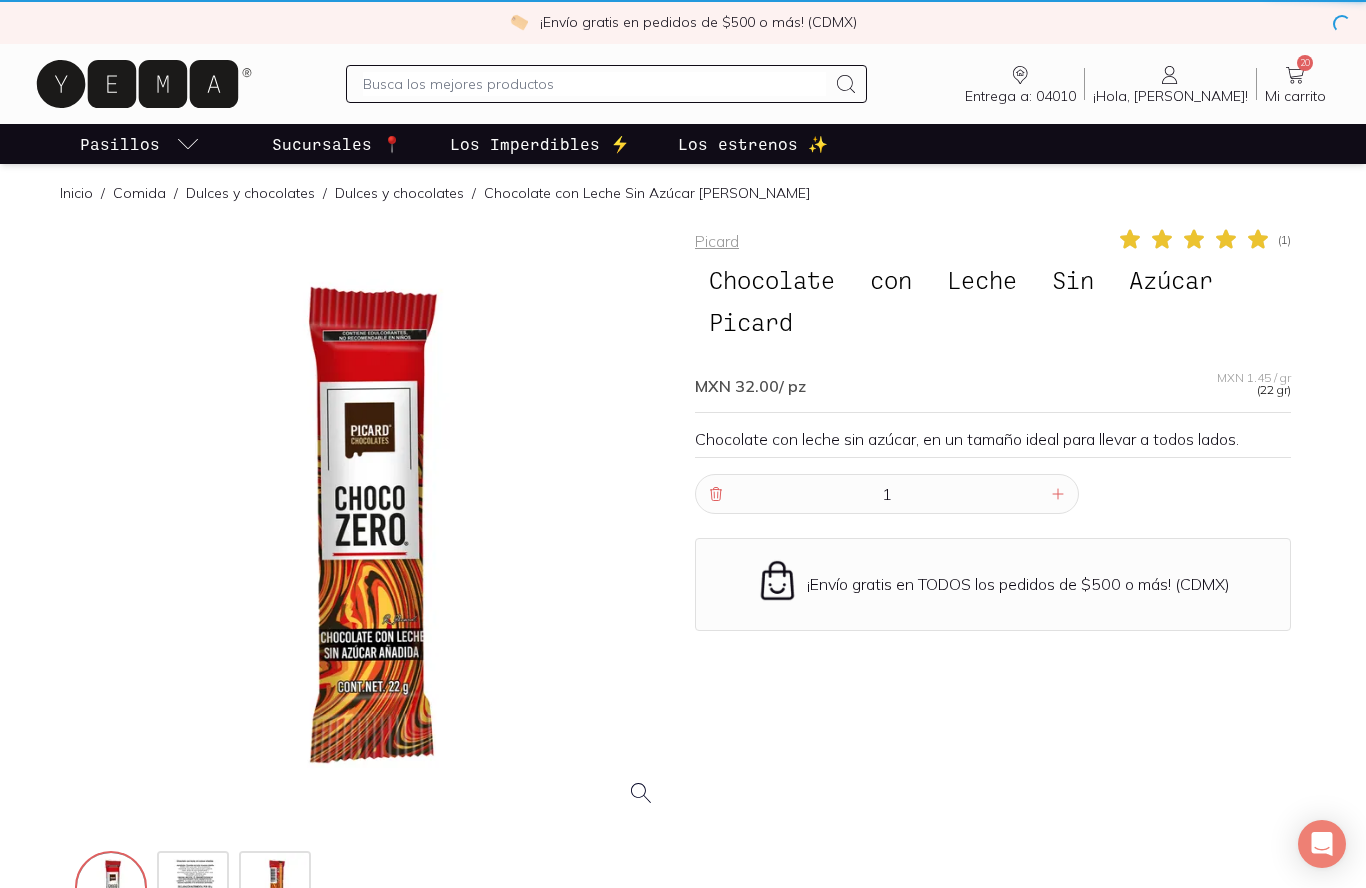 scroll, scrollTop: 7, scrollLeft: 0, axis: vertical 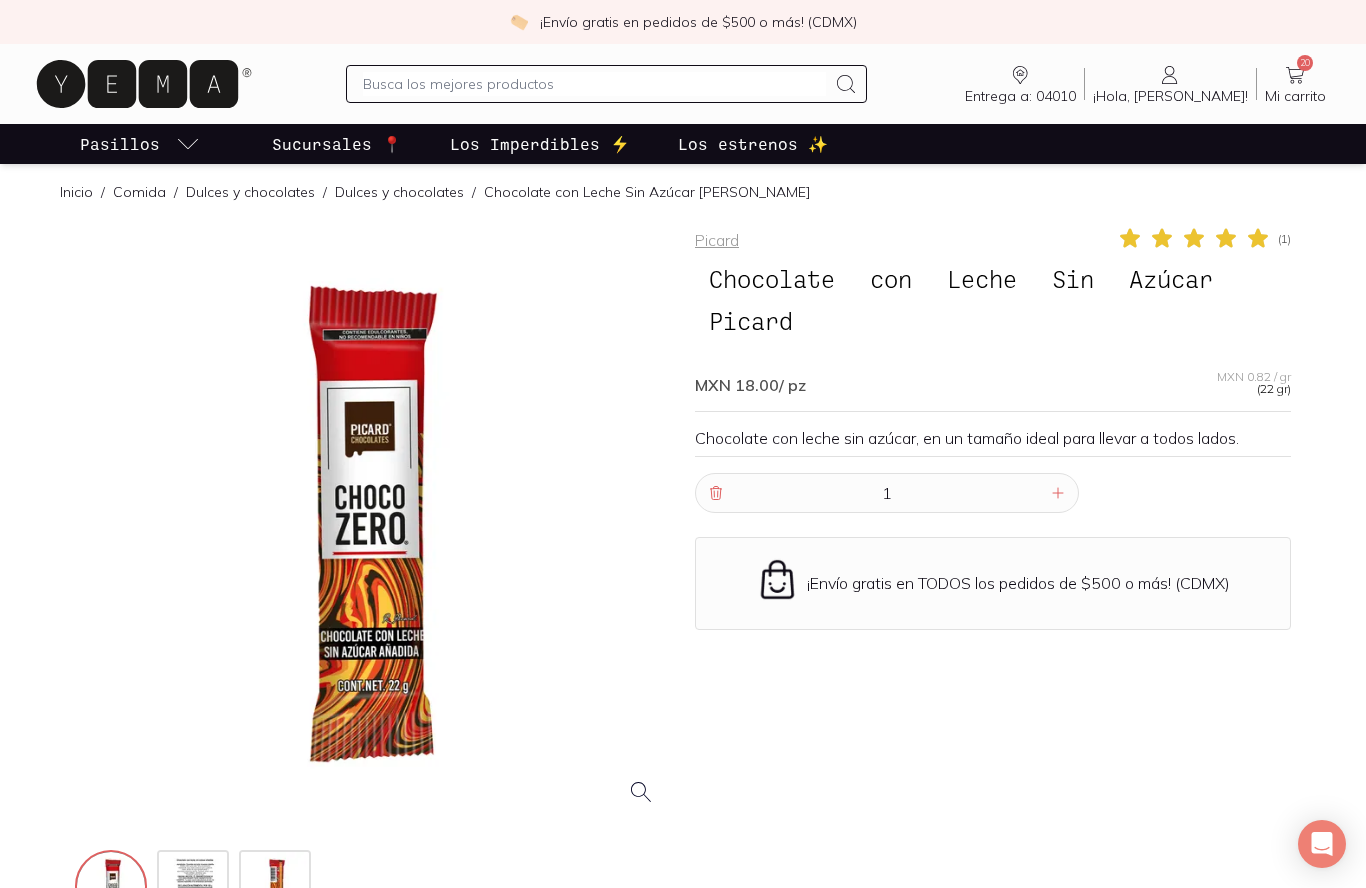 click 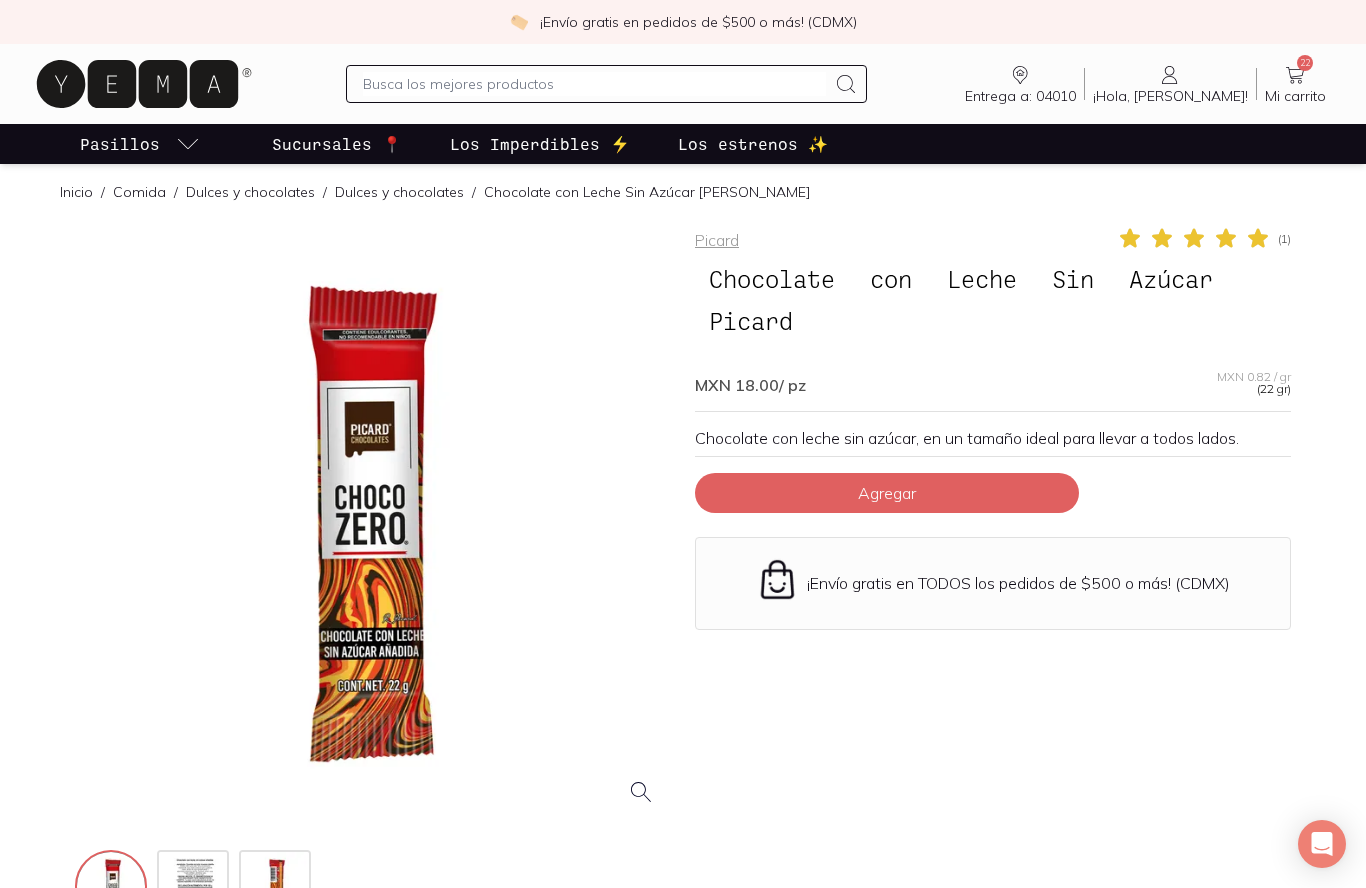 click on "Agregar" at bounding box center (887, 493) 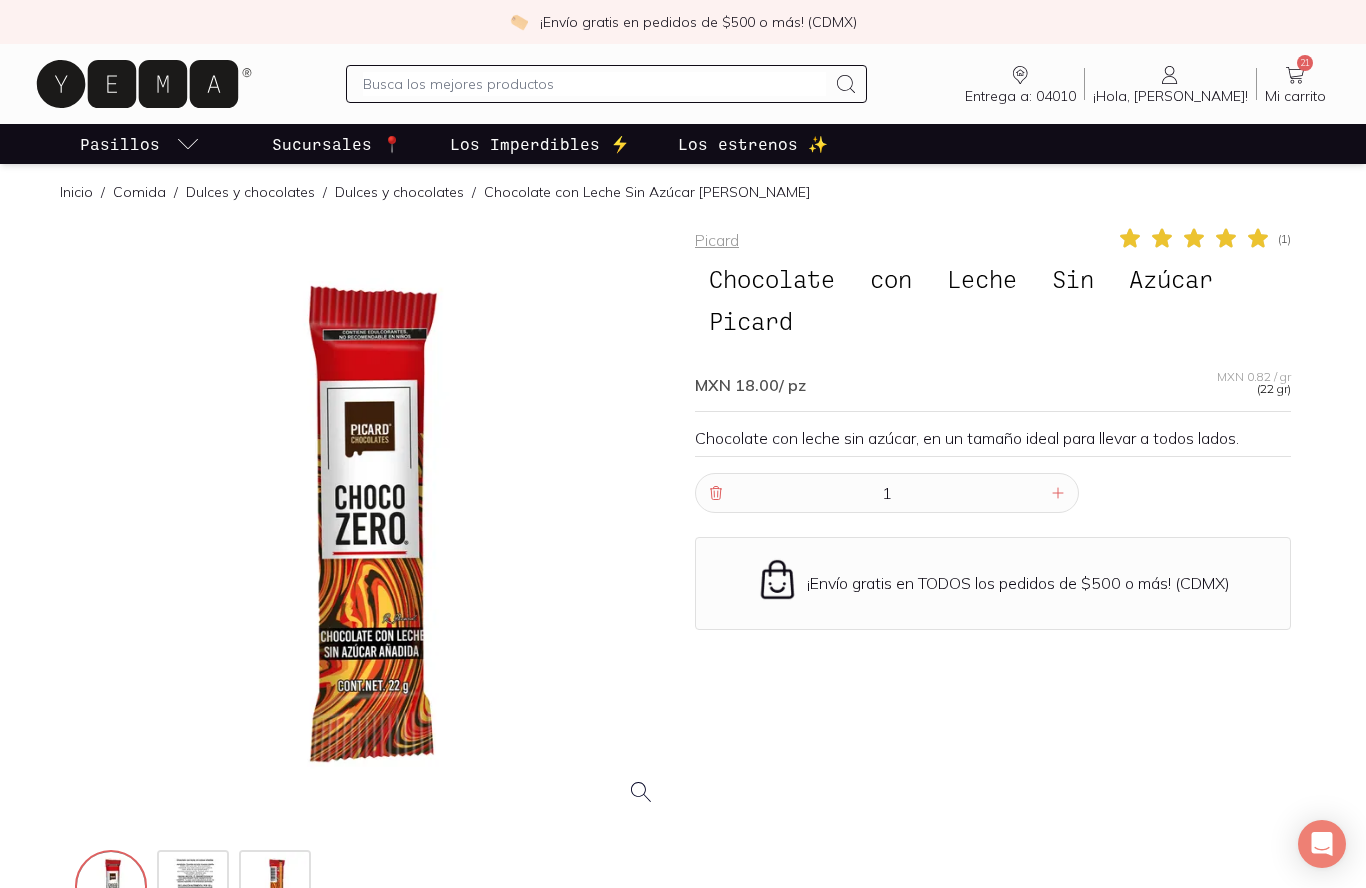 click 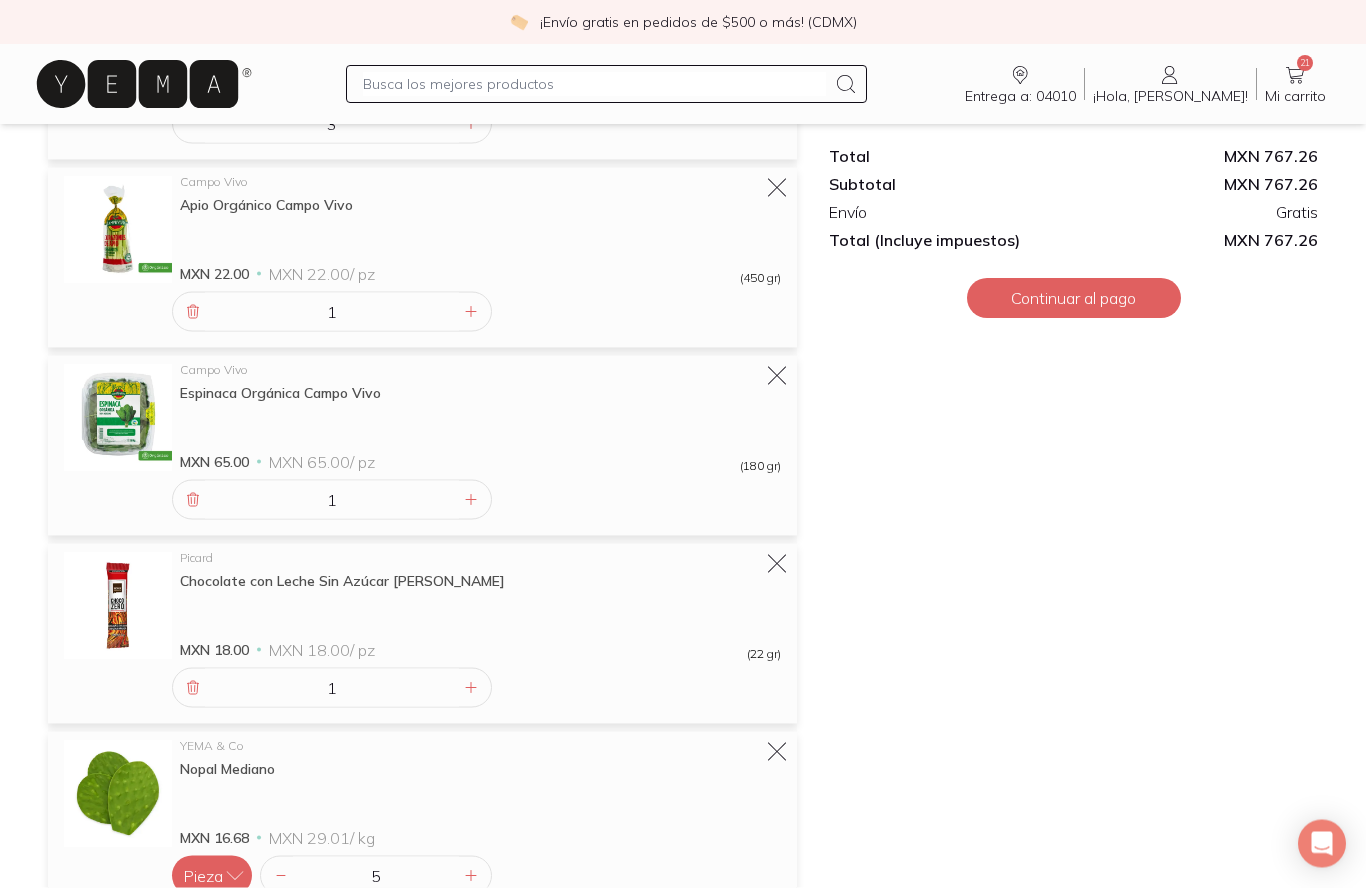 scroll, scrollTop: 1889, scrollLeft: 0, axis: vertical 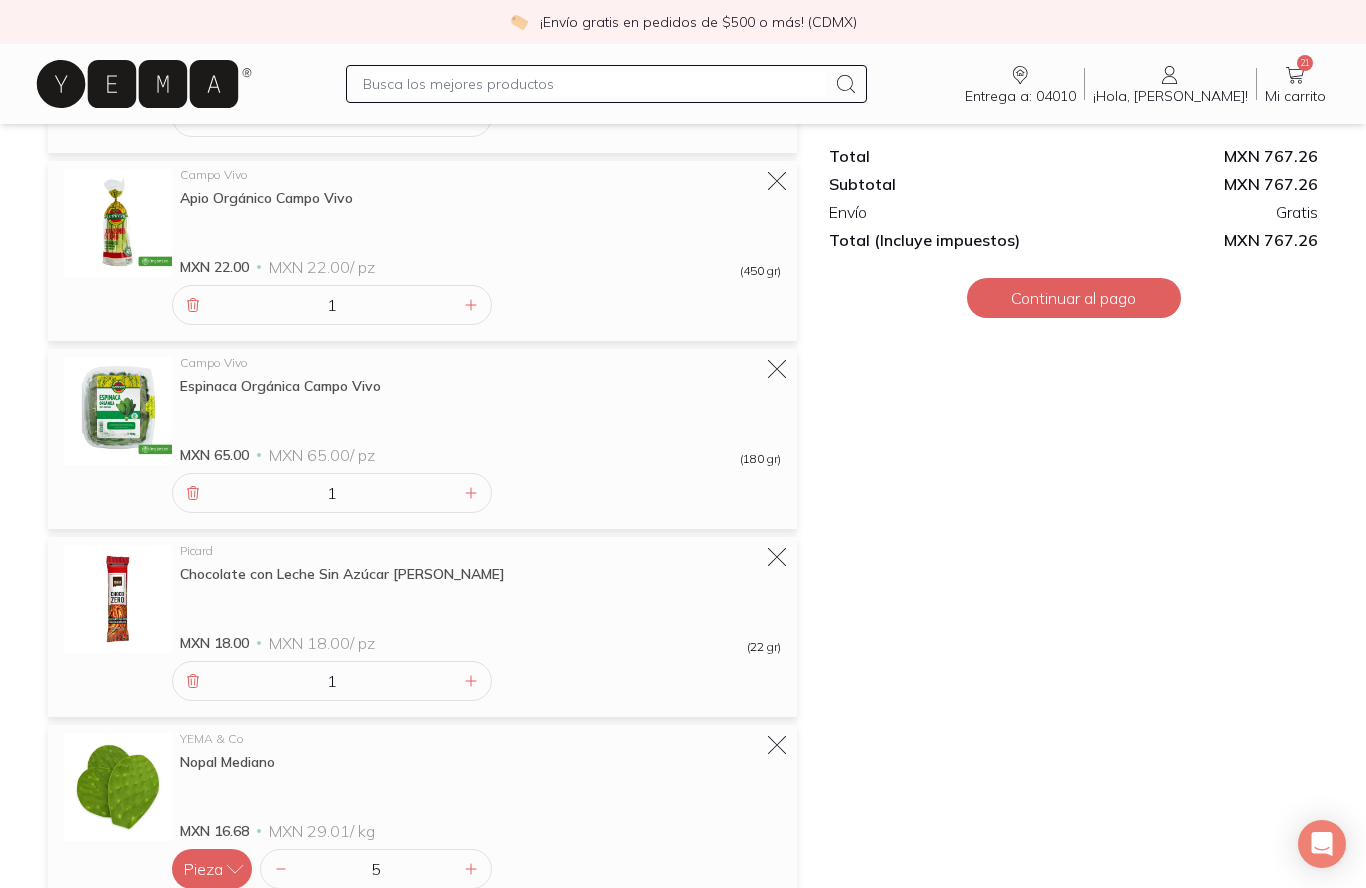 click on "1" at bounding box center (332, 681) 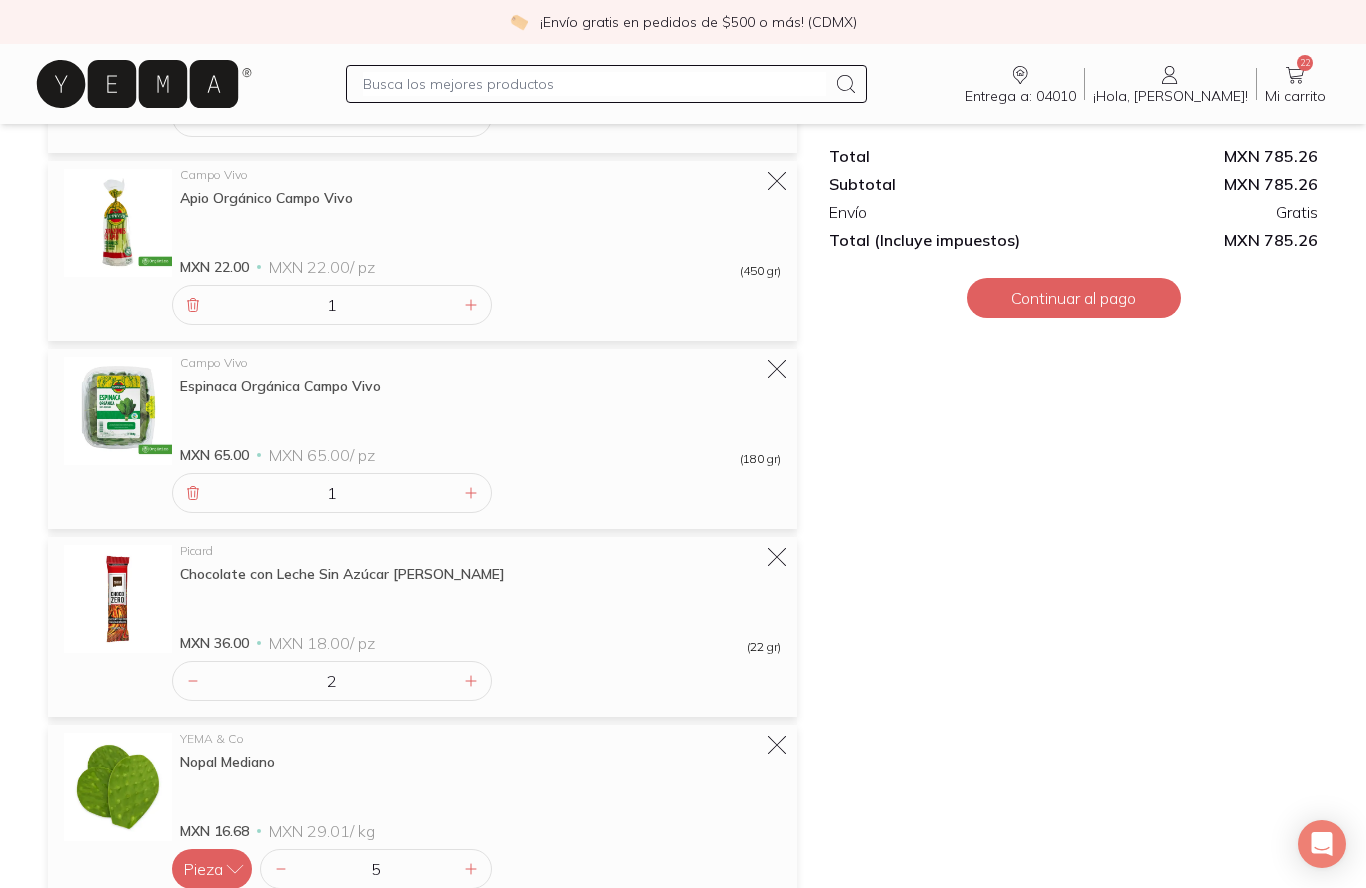 click on "2" at bounding box center (332, 681) 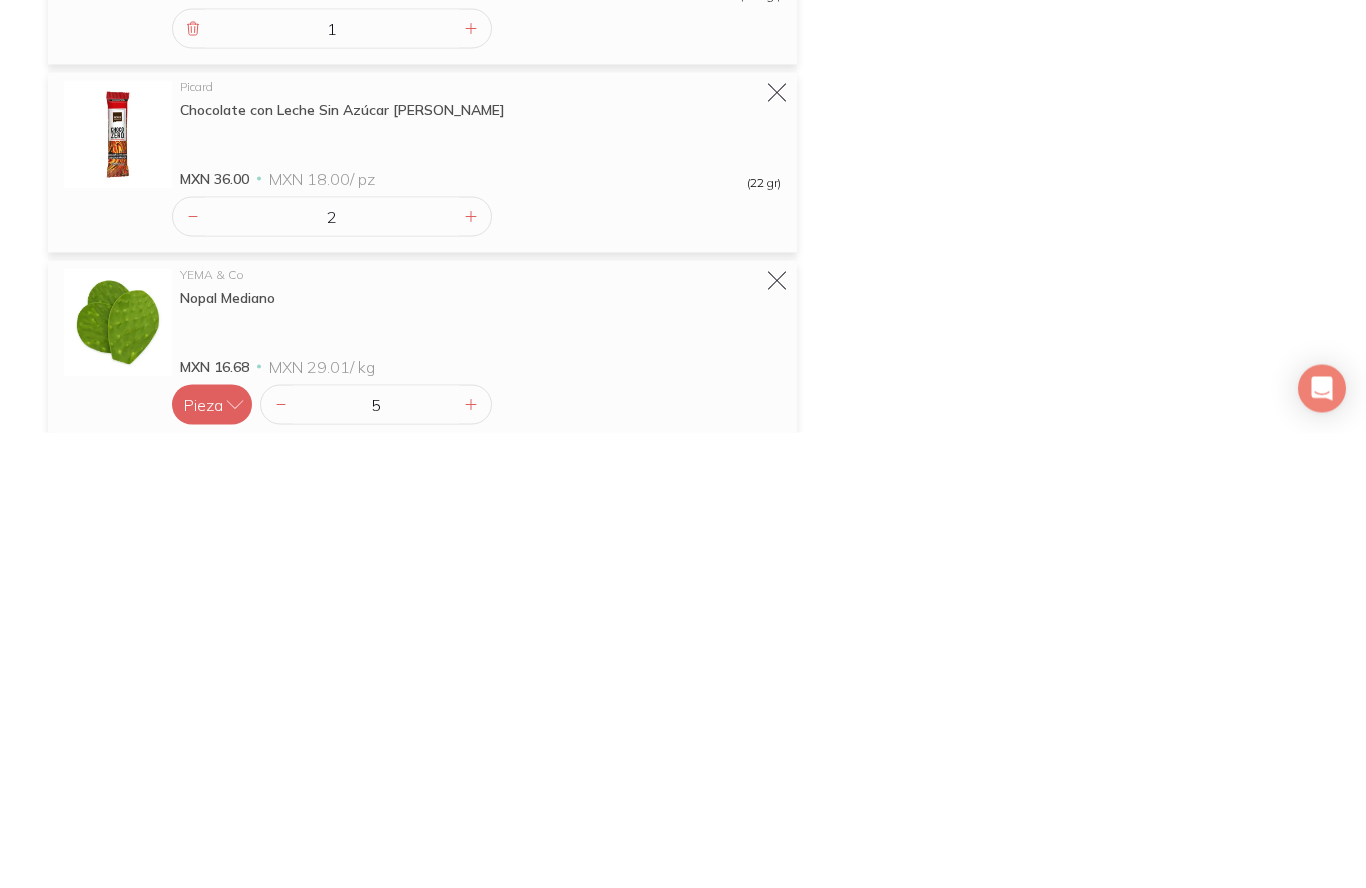 click at bounding box center (471, 672) 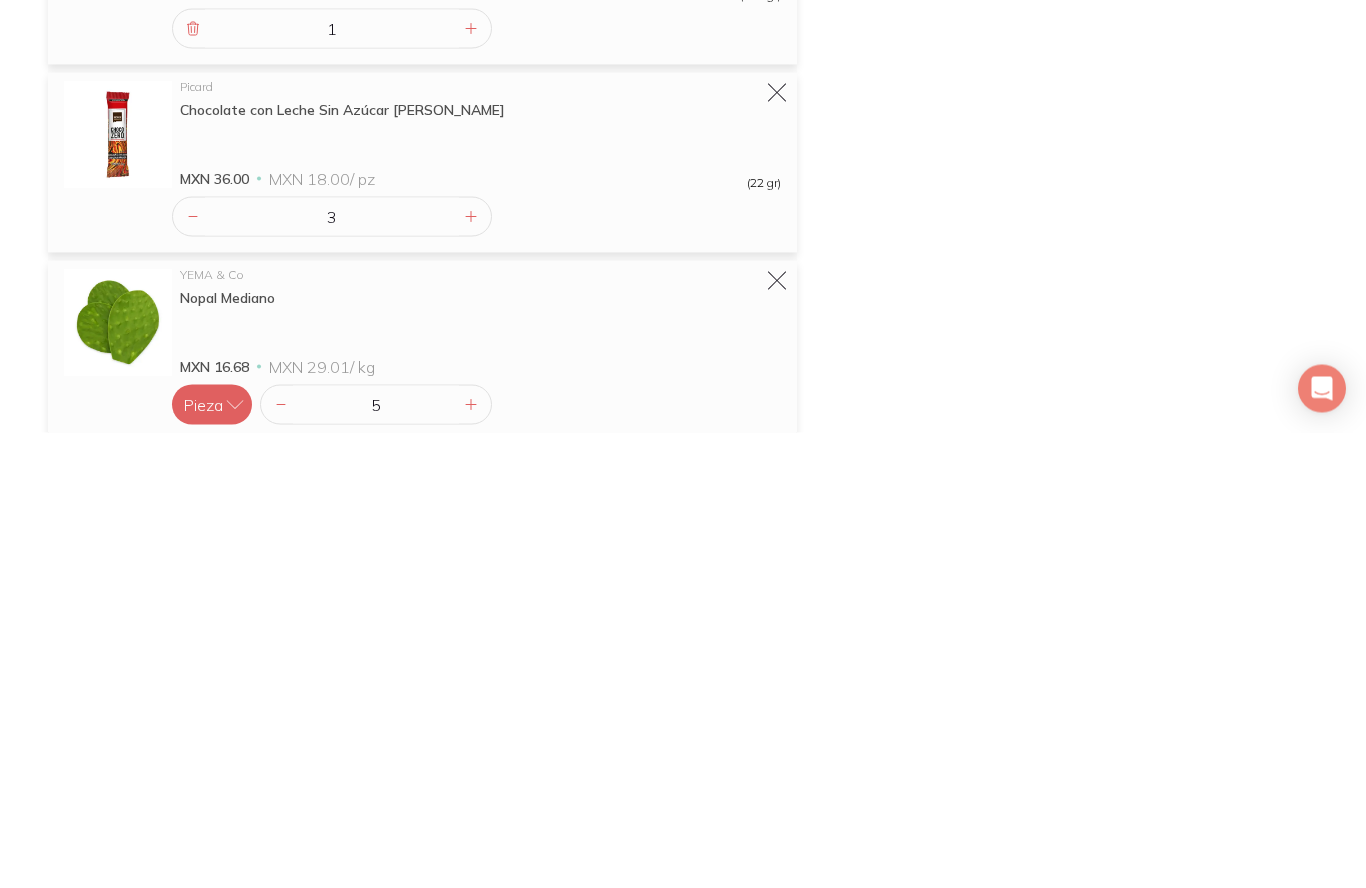 scroll, scrollTop: 1951, scrollLeft: 0, axis: vertical 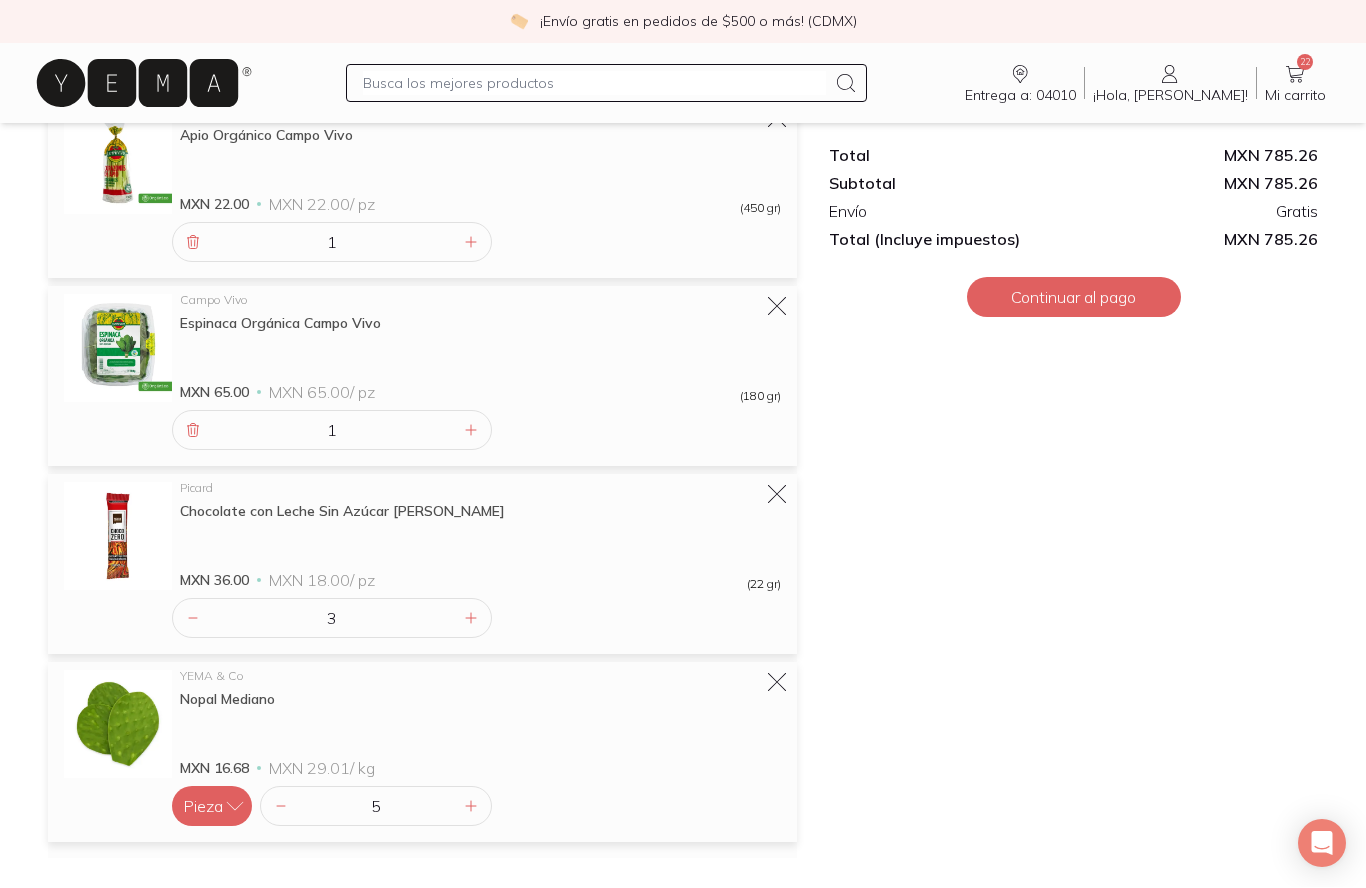 click 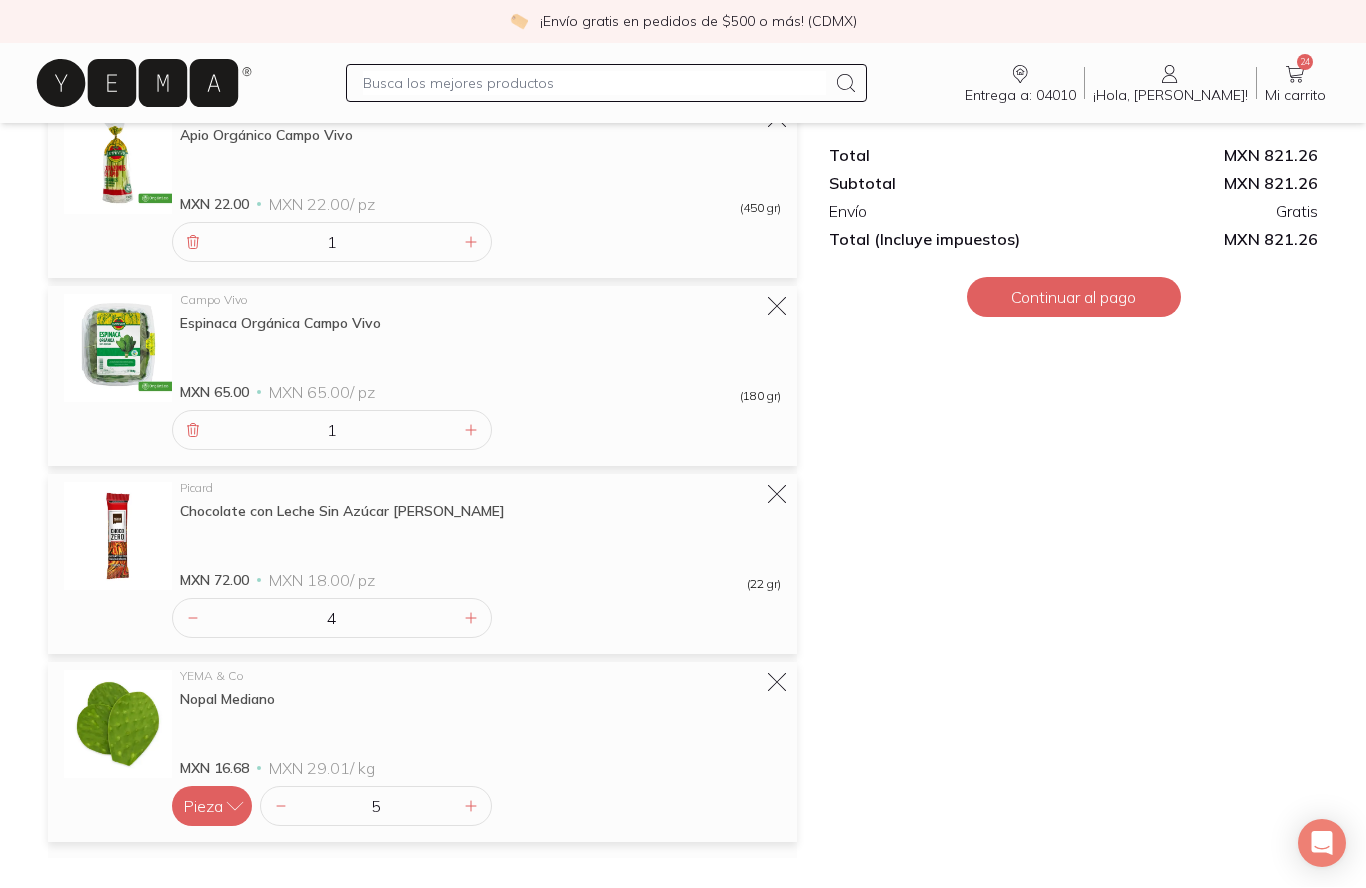 click 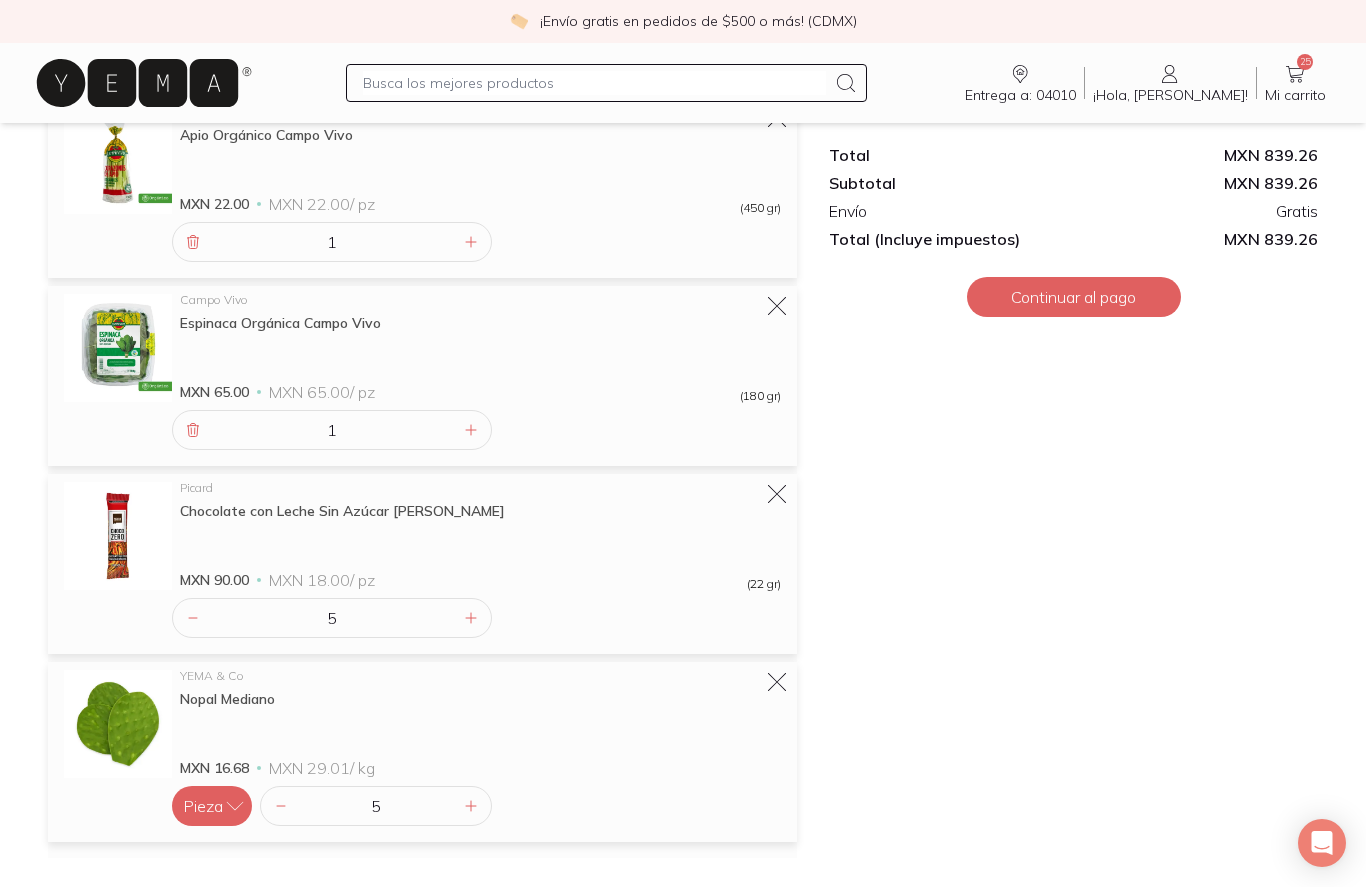 click 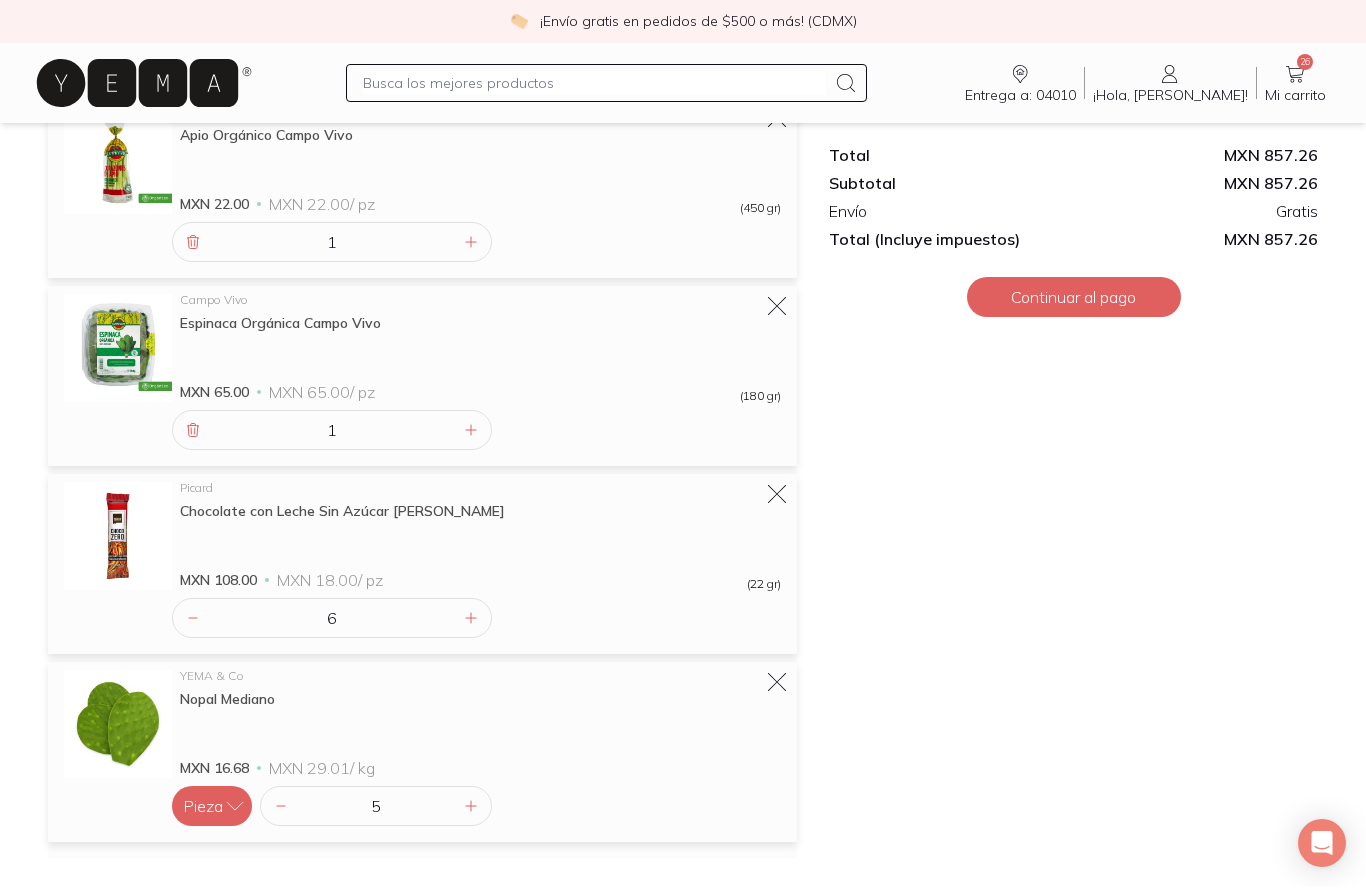 click at bounding box center [594, 84] 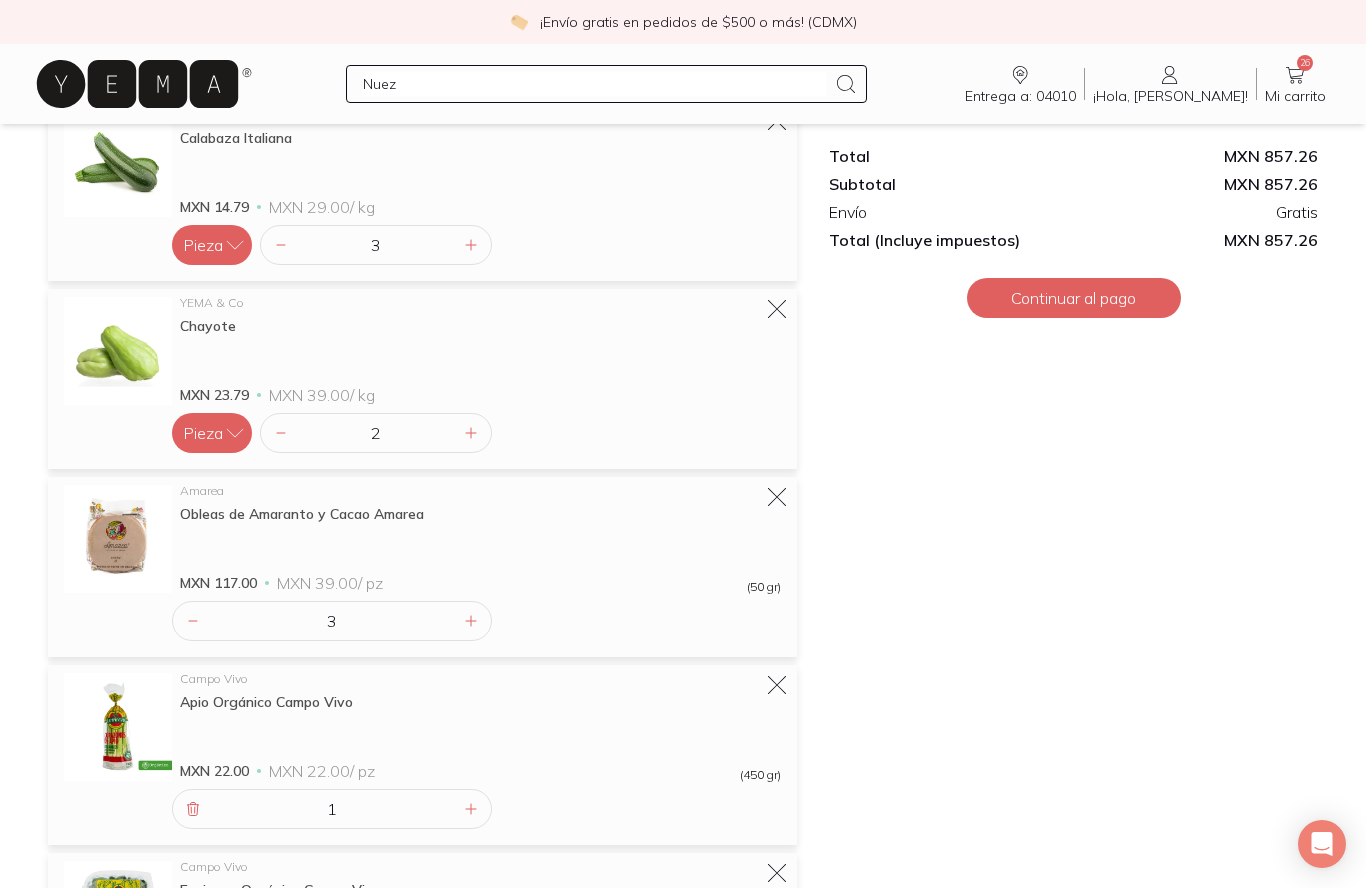 scroll, scrollTop: 1384, scrollLeft: 0, axis: vertical 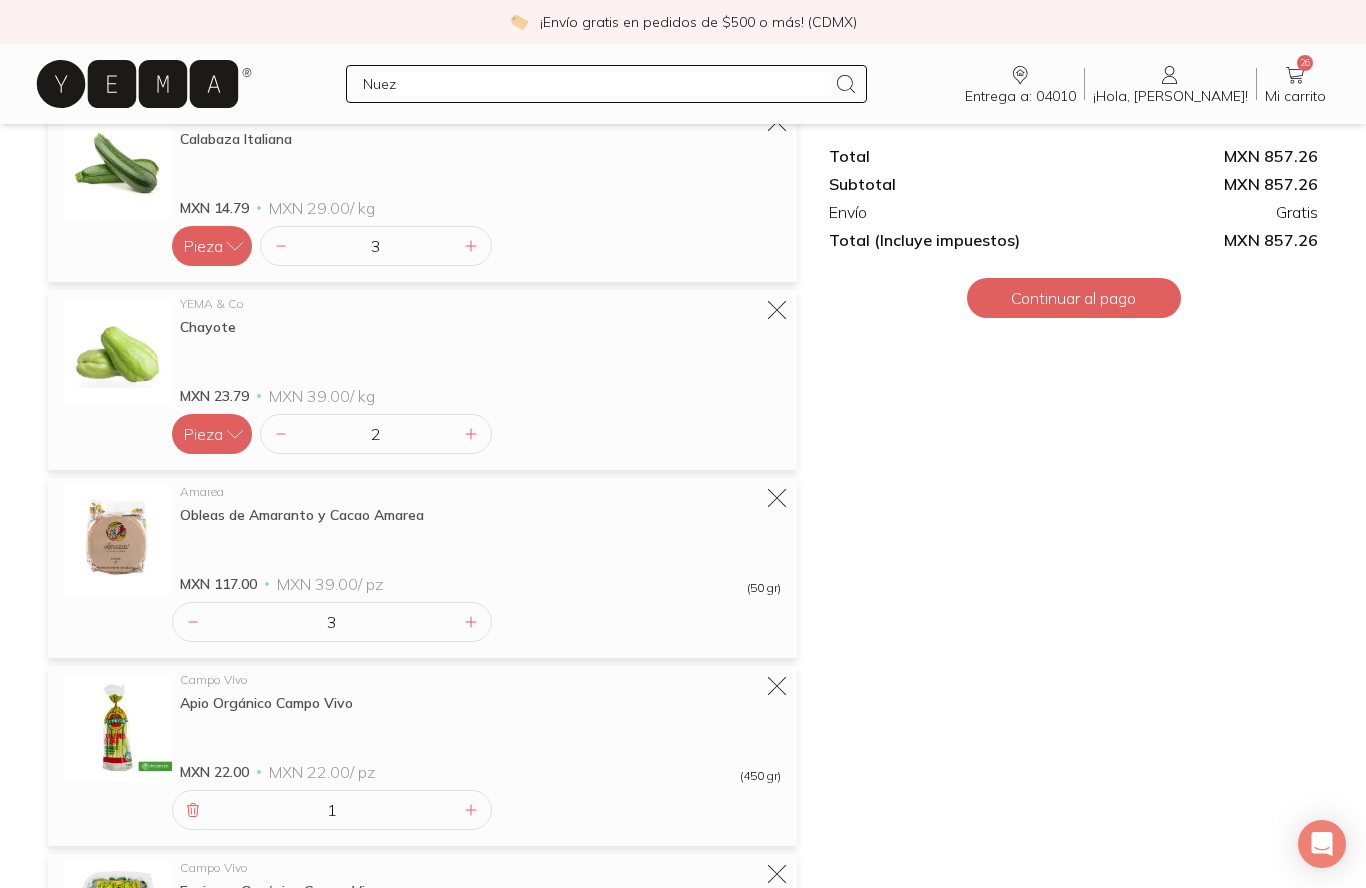 type on "Nuez" 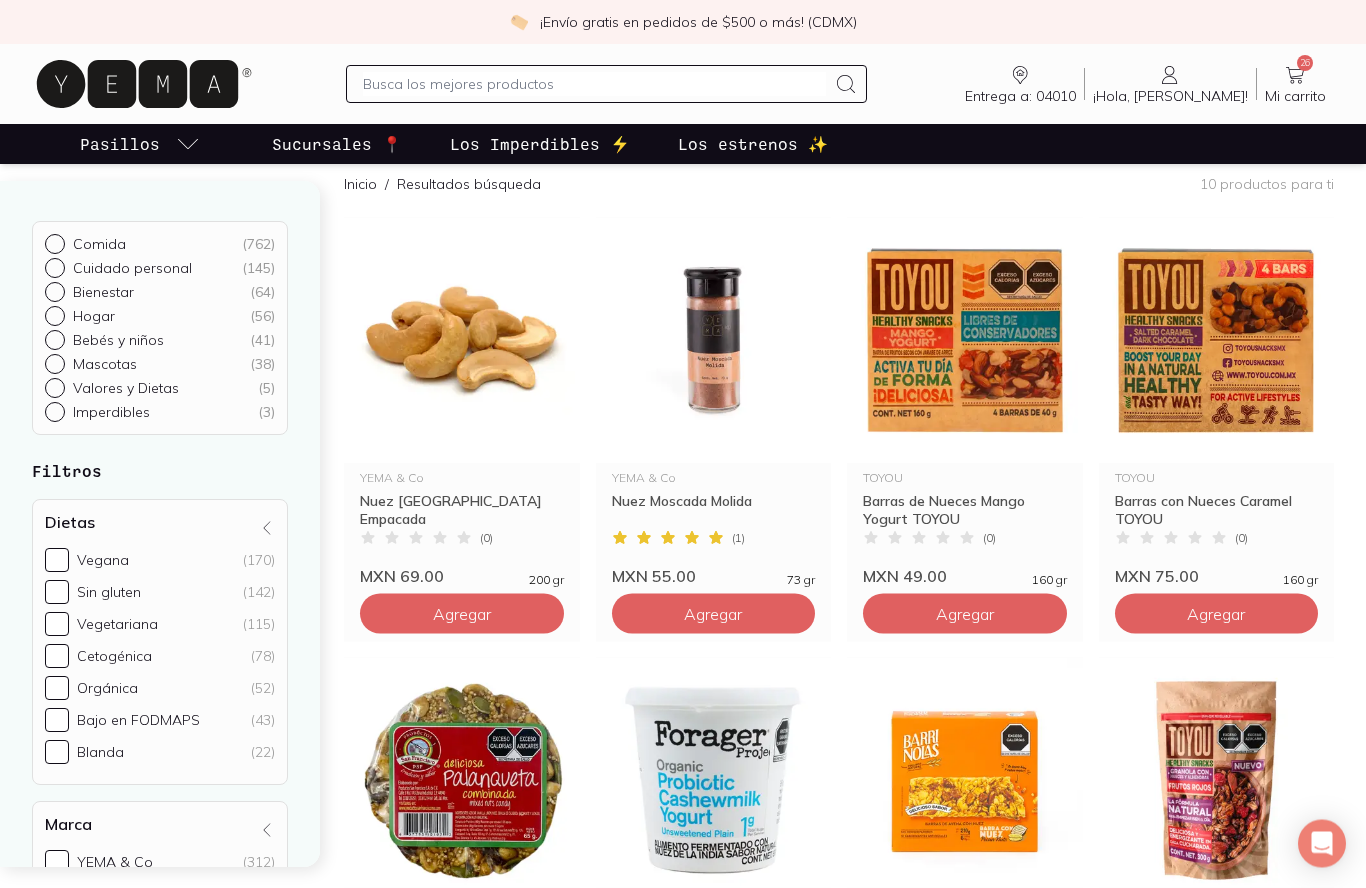 scroll, scrollTop: 0, scrollLeft: 0, axis: both 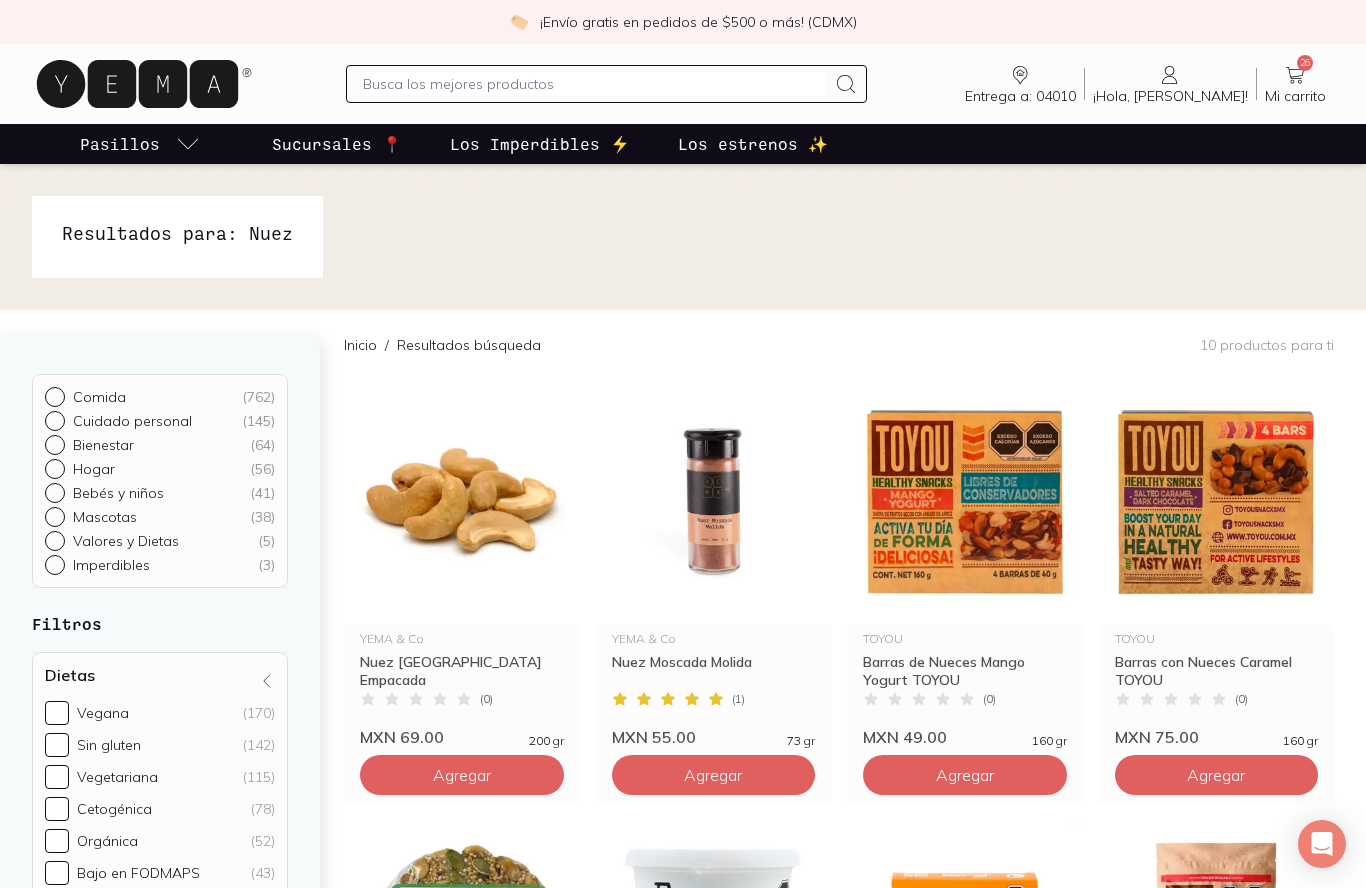 click at bounding box center (594, 84) 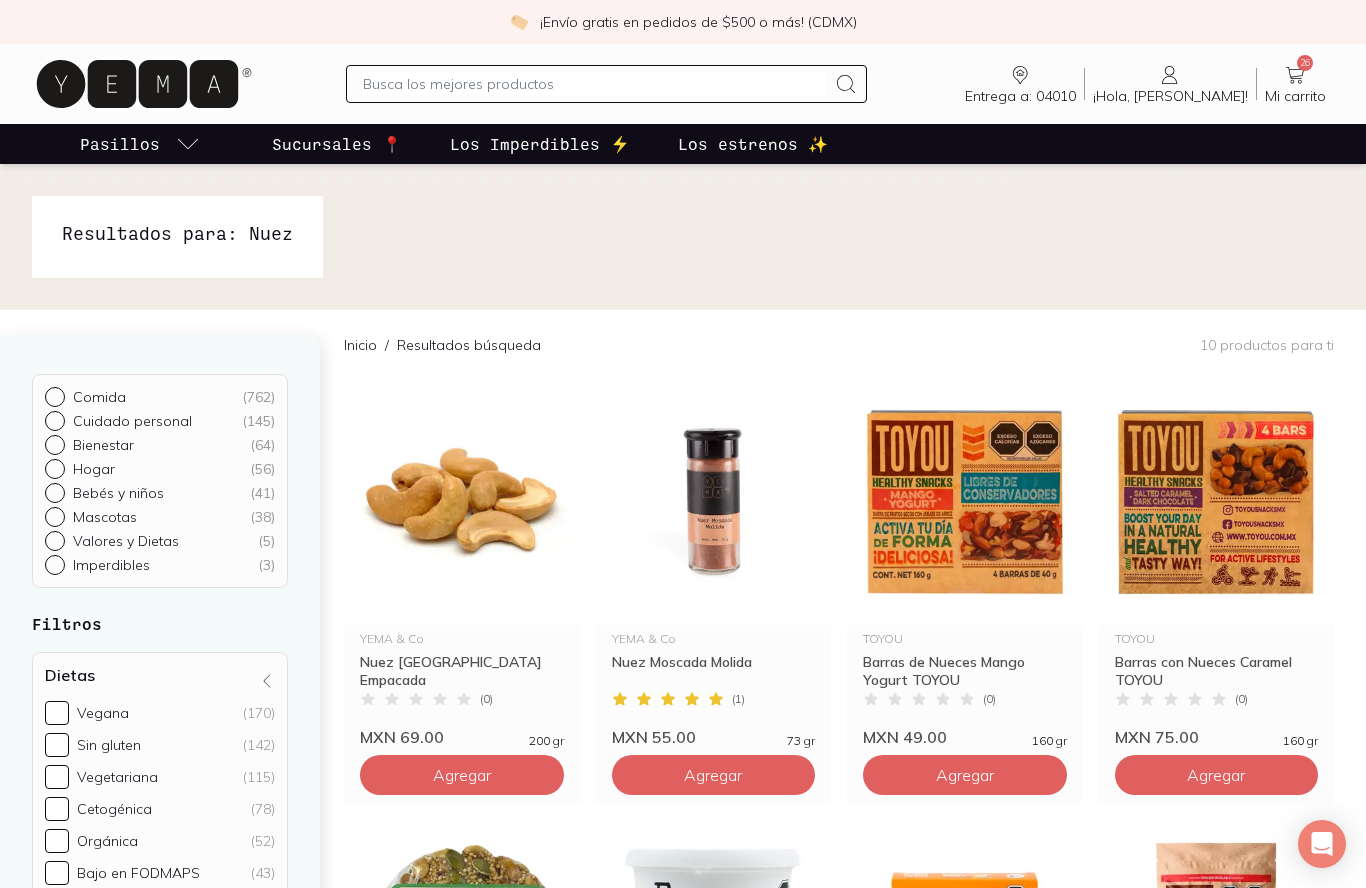 click 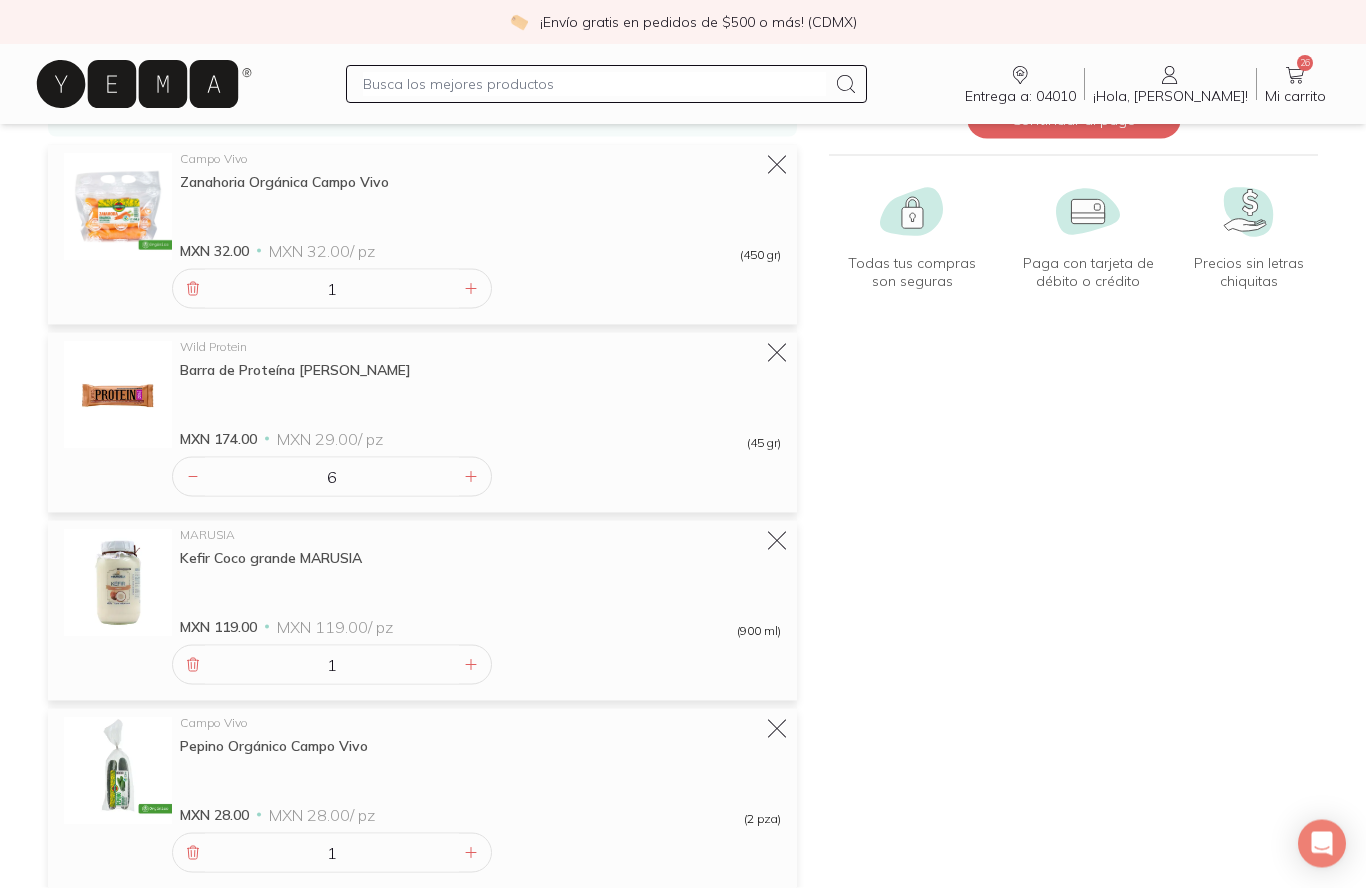 scroll, scrollTop: 213, scrollLeft: 0, axis: vertical 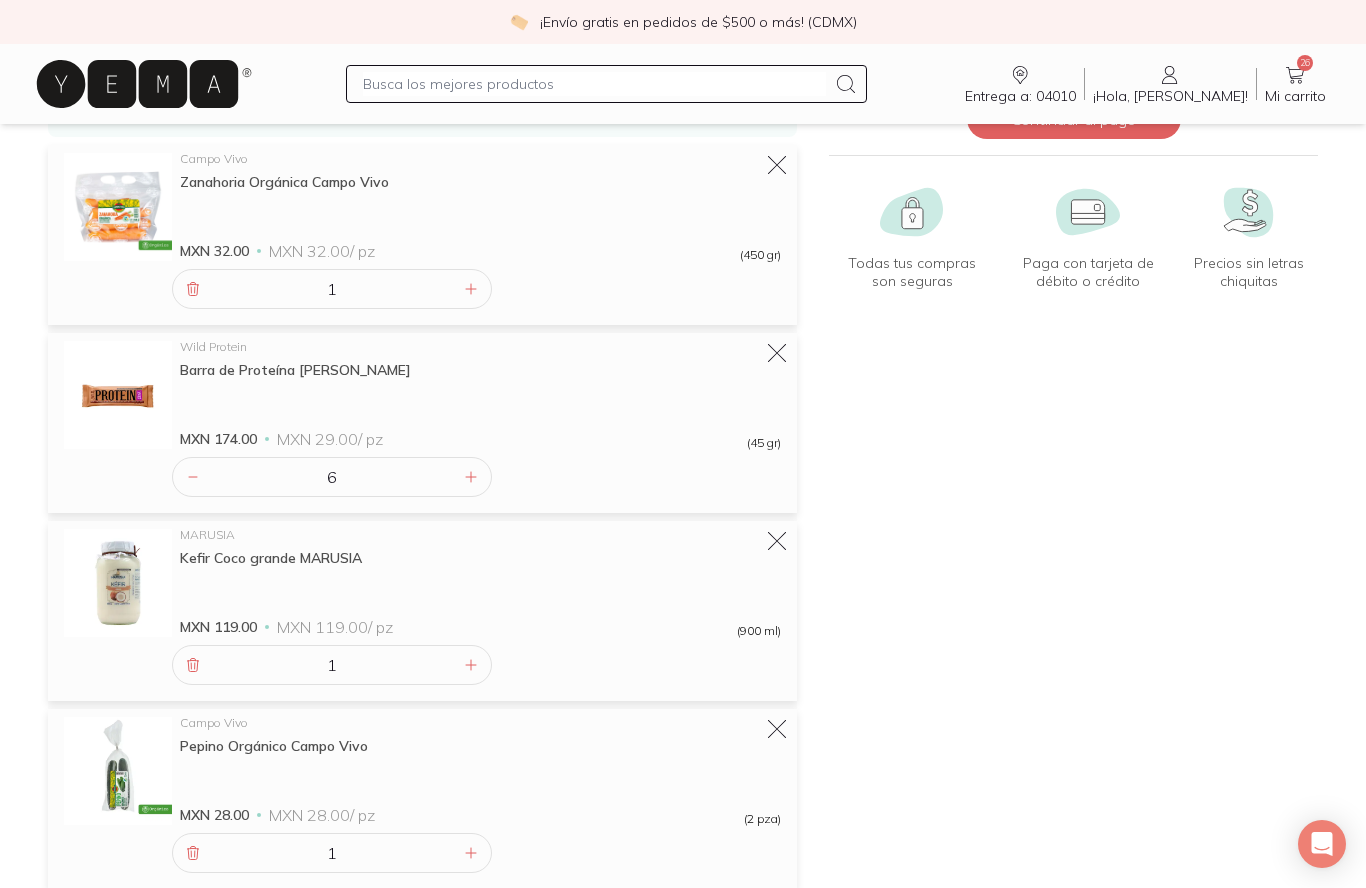 click at bounding box center (594, 84) 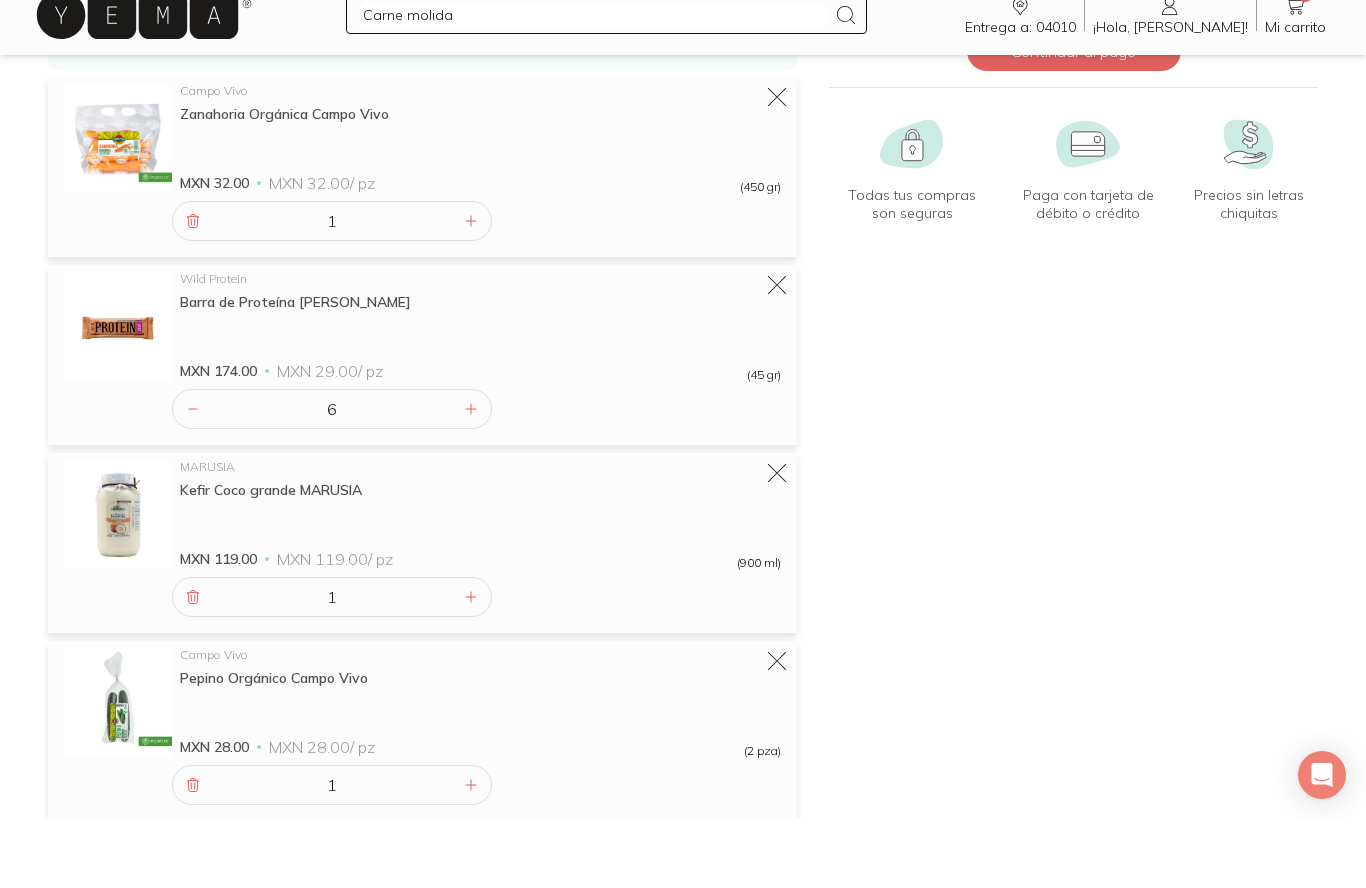 type on "Carne molida" 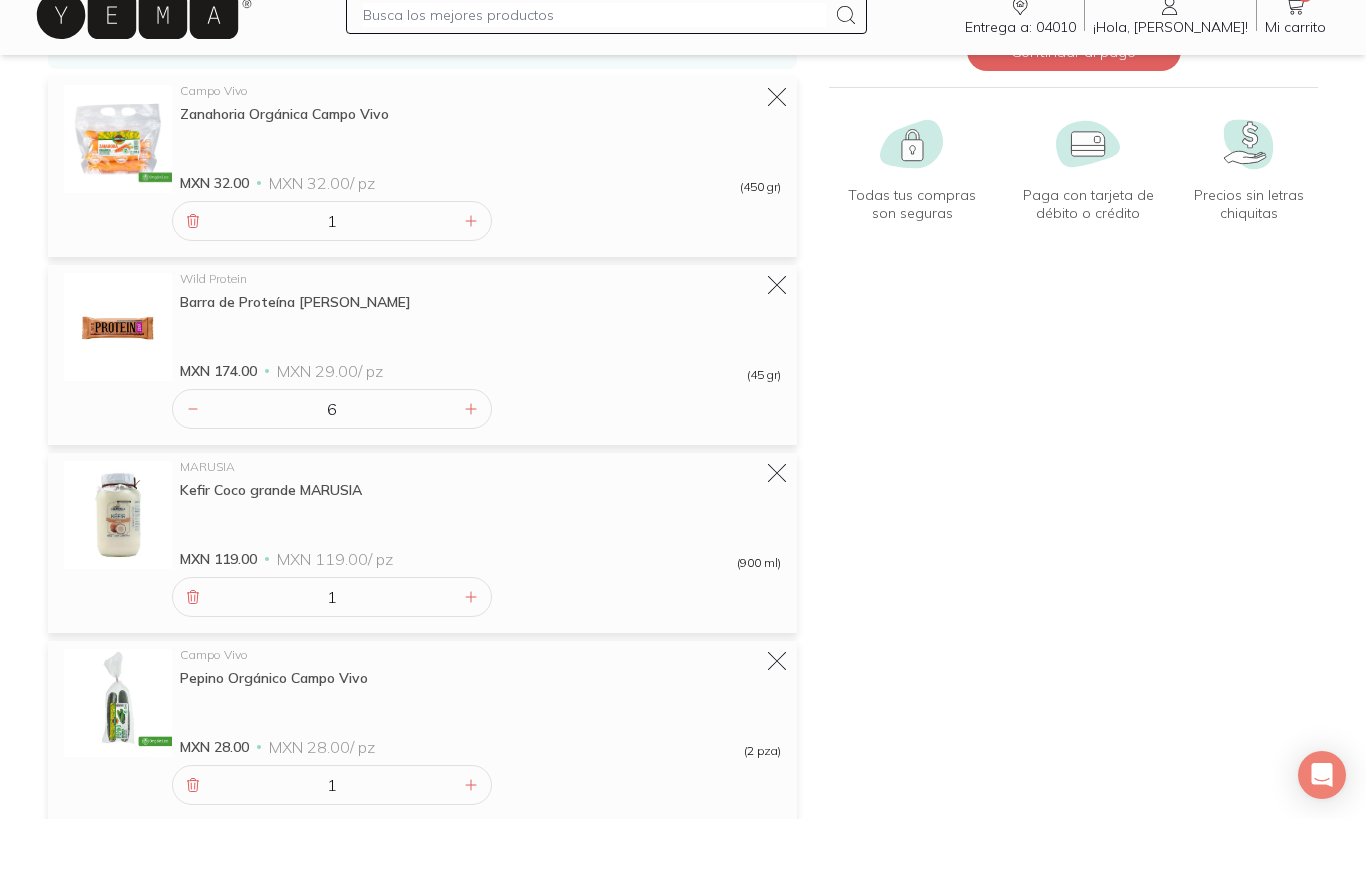 scroll, scrollTop: 282, scrollLeft: 0, axis: vertical 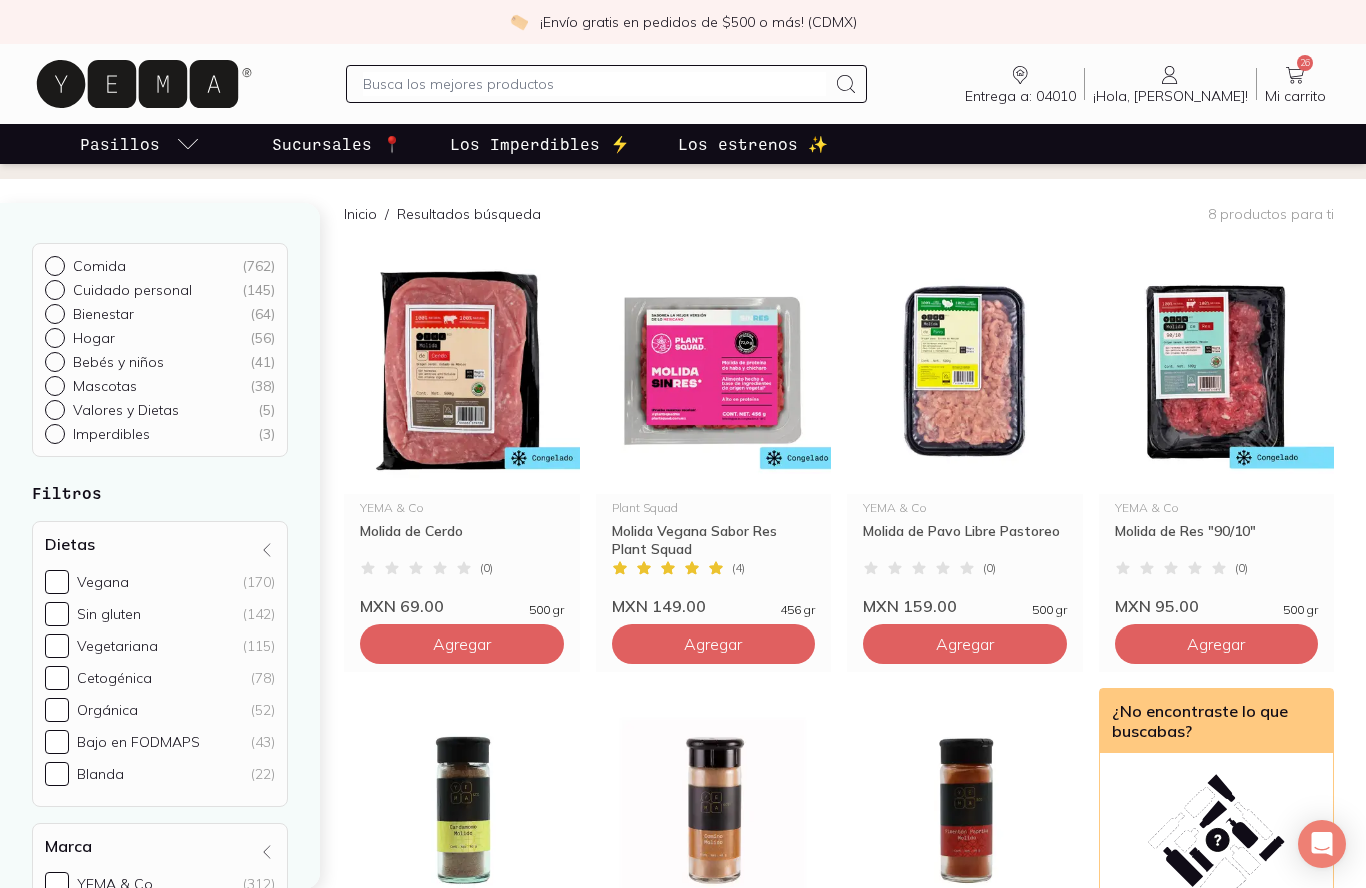 click on "Agregar" at bounding box center (462, 644) 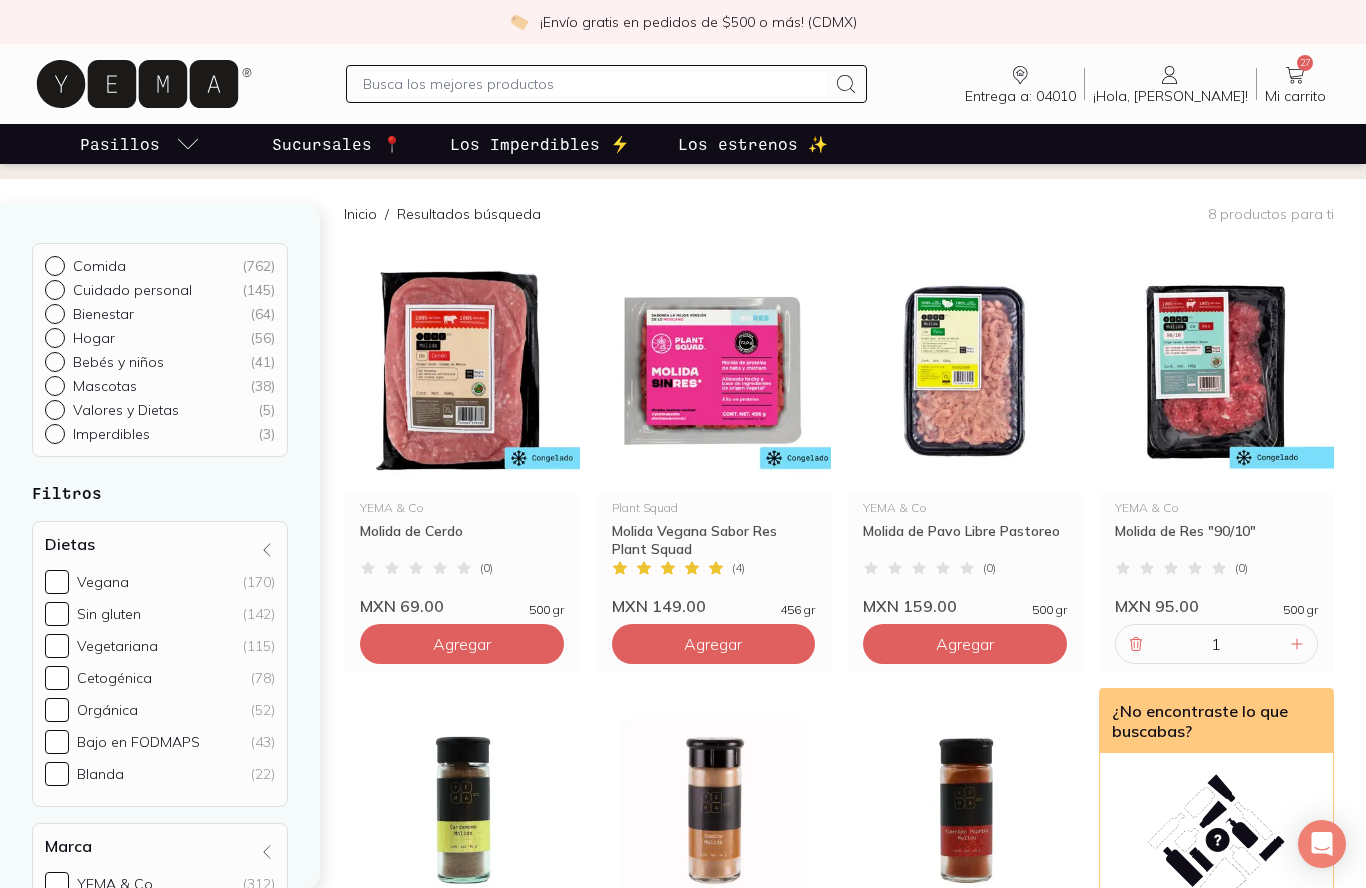 click 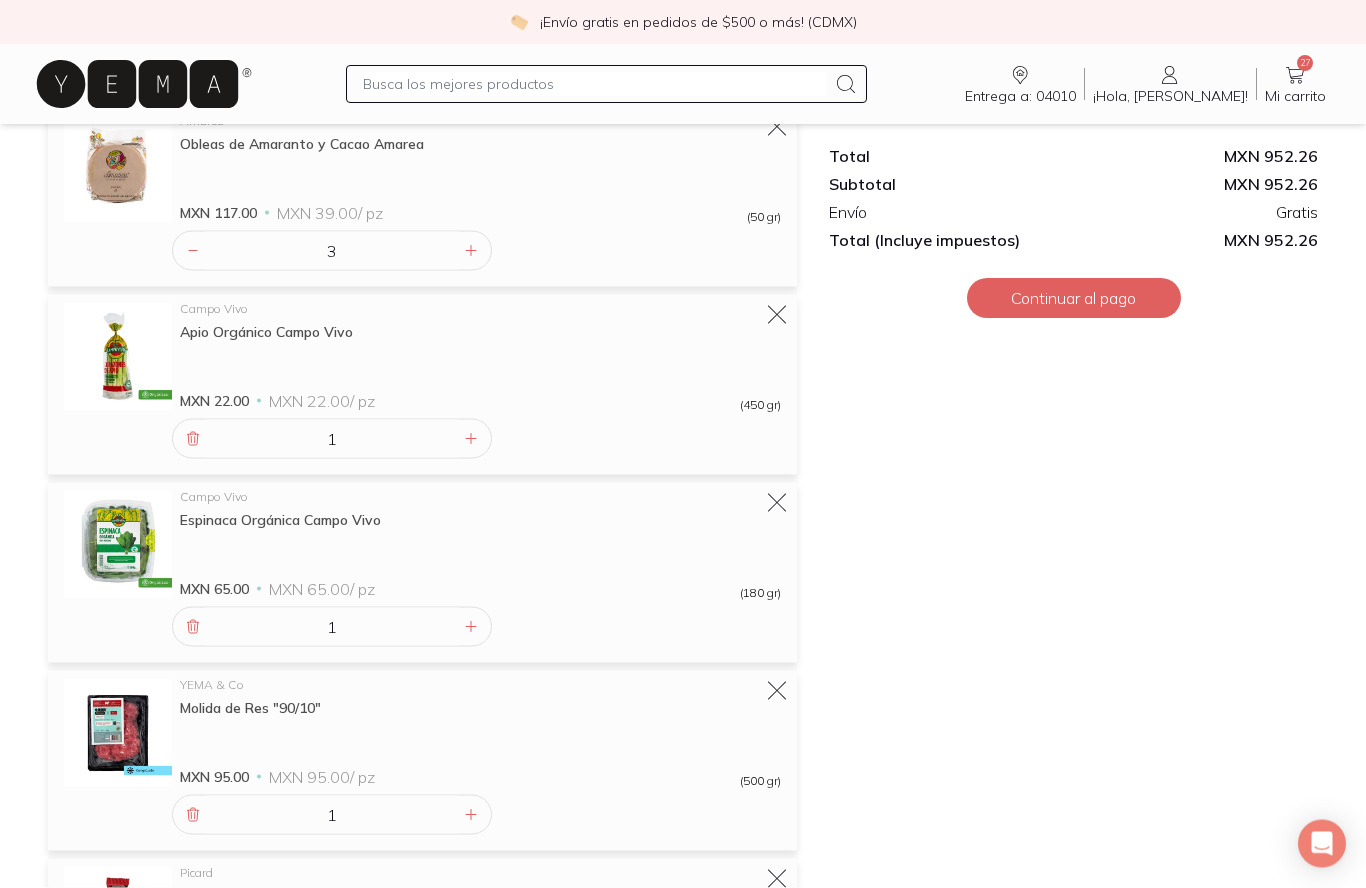 scroll, scrollTop: 1758, scrollLeft: 0, axis: vertical 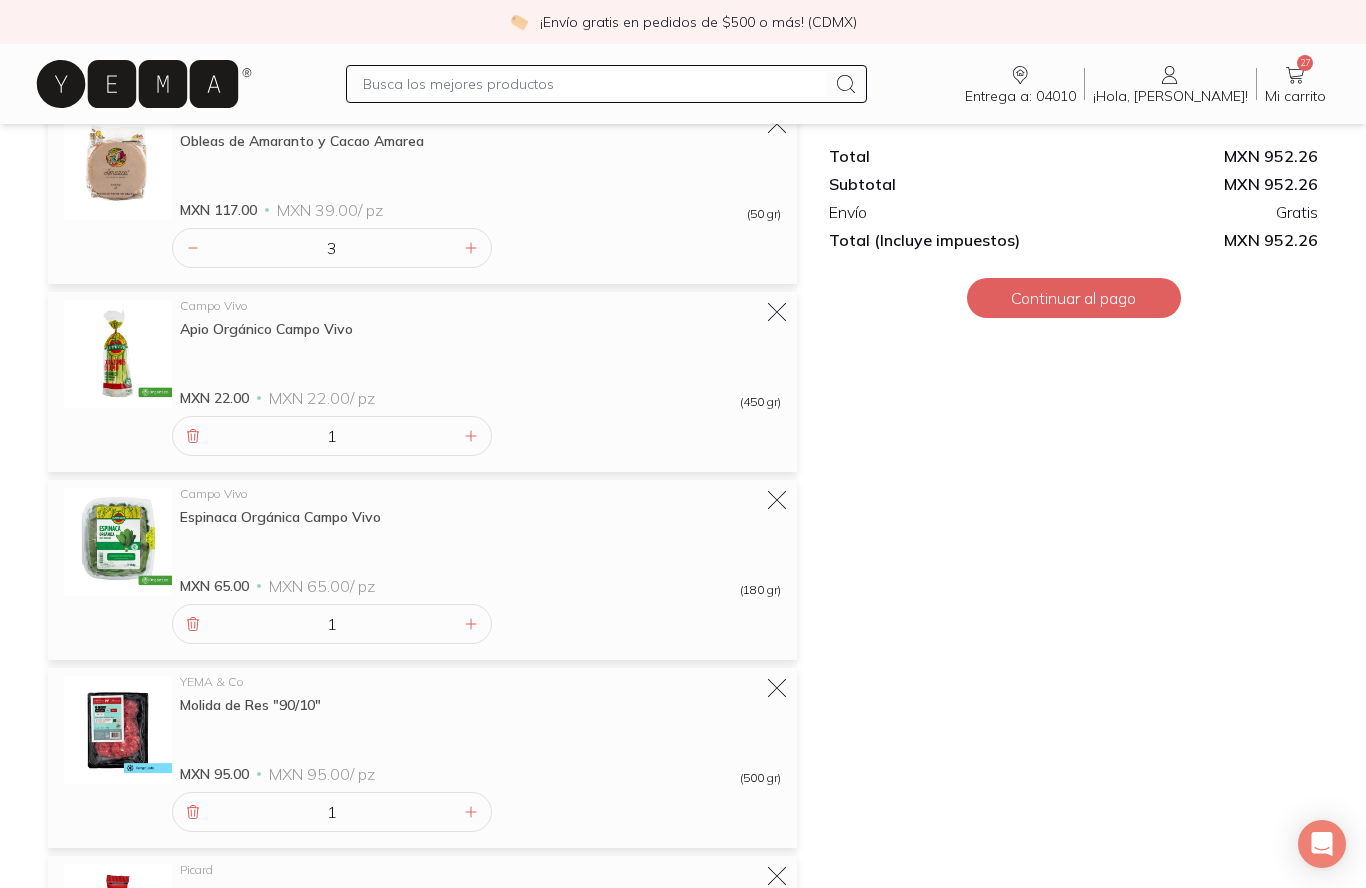 click 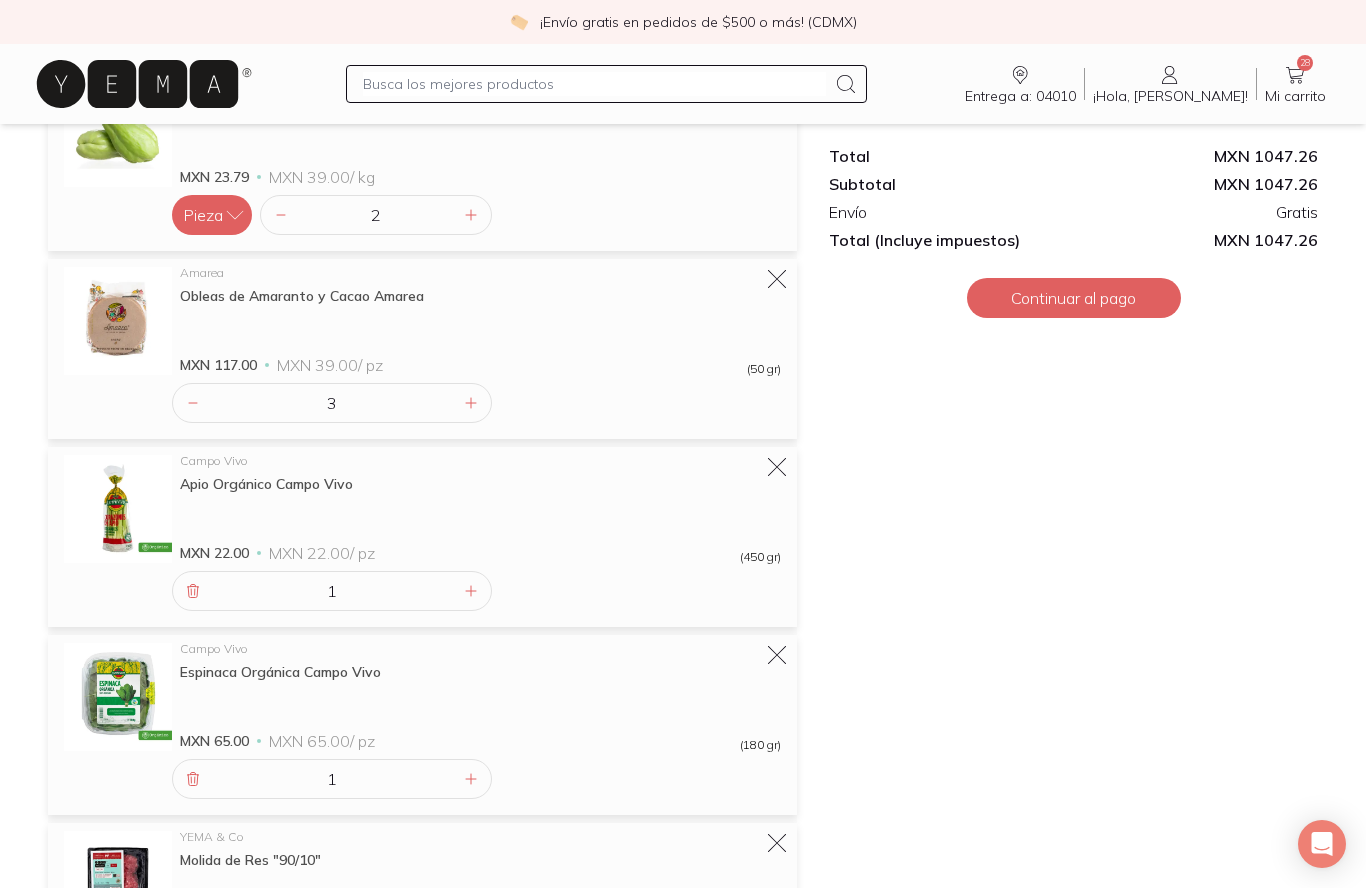scroll, scrollTop: 1582, scrollLeft: 0, axis: vertical 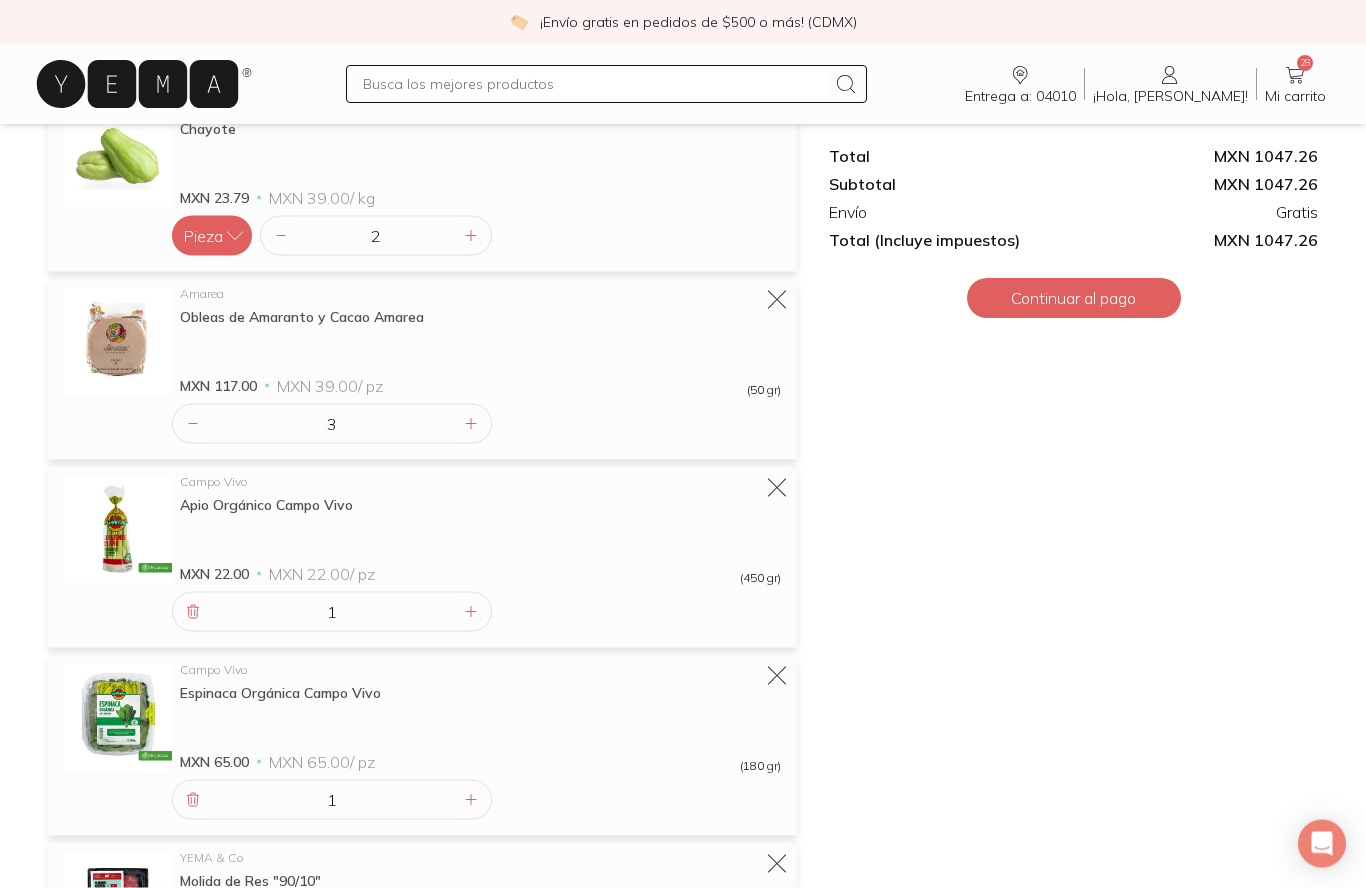 click at bounding box center [594, 84] 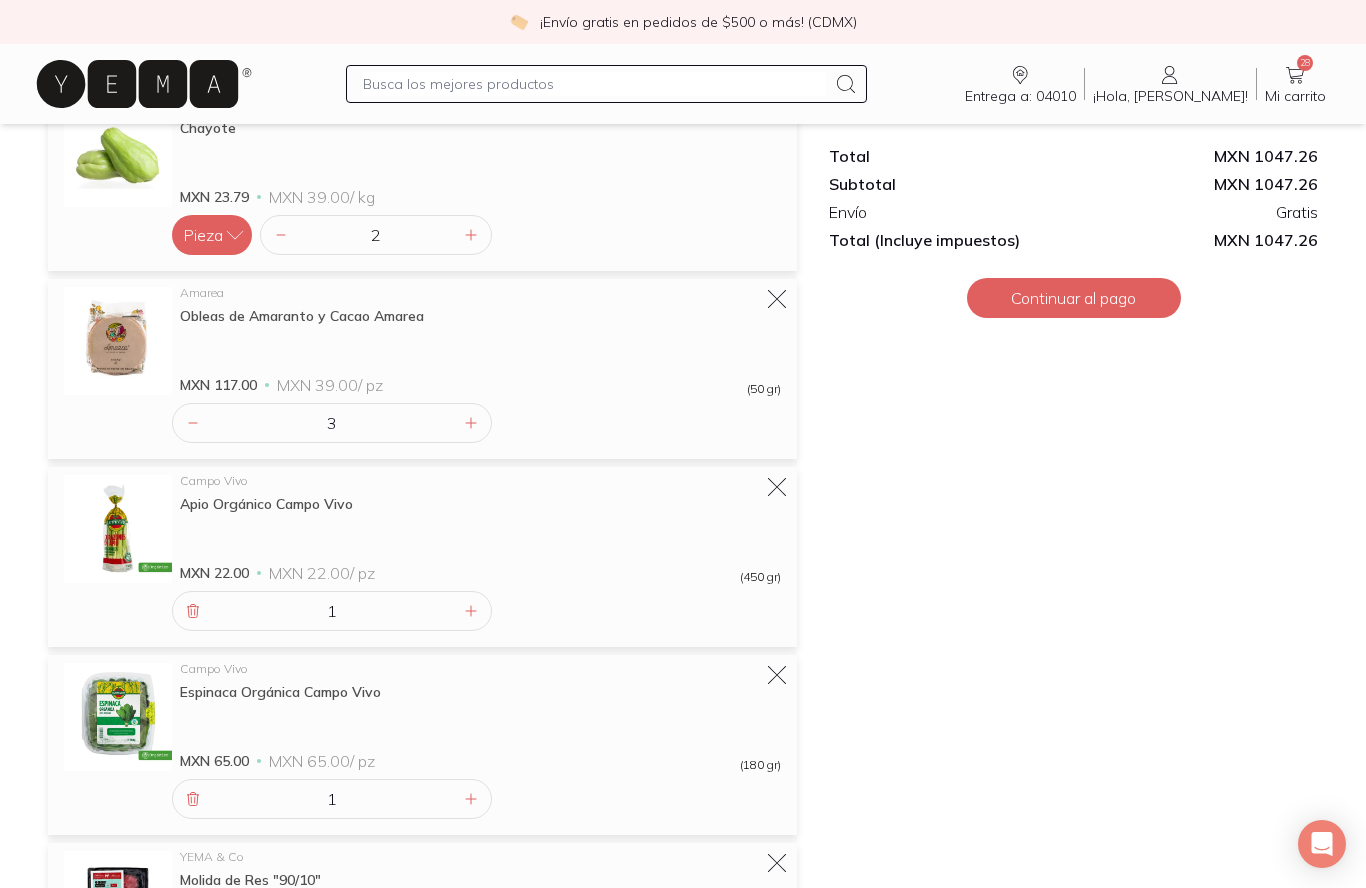 scroll, scrollTop: 1582, scrollLeft: 0, axis: vertical 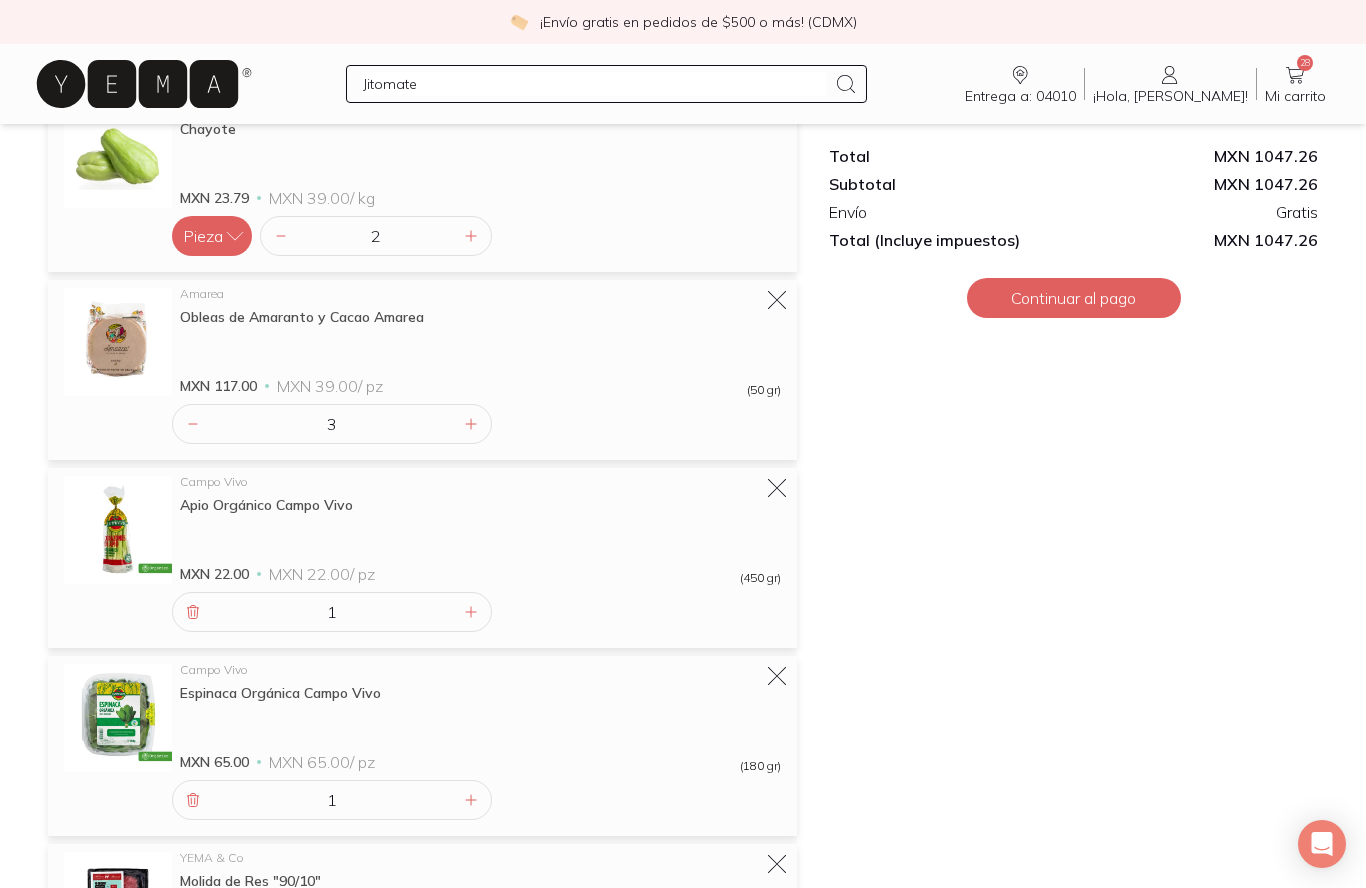 type on "Jitomate" 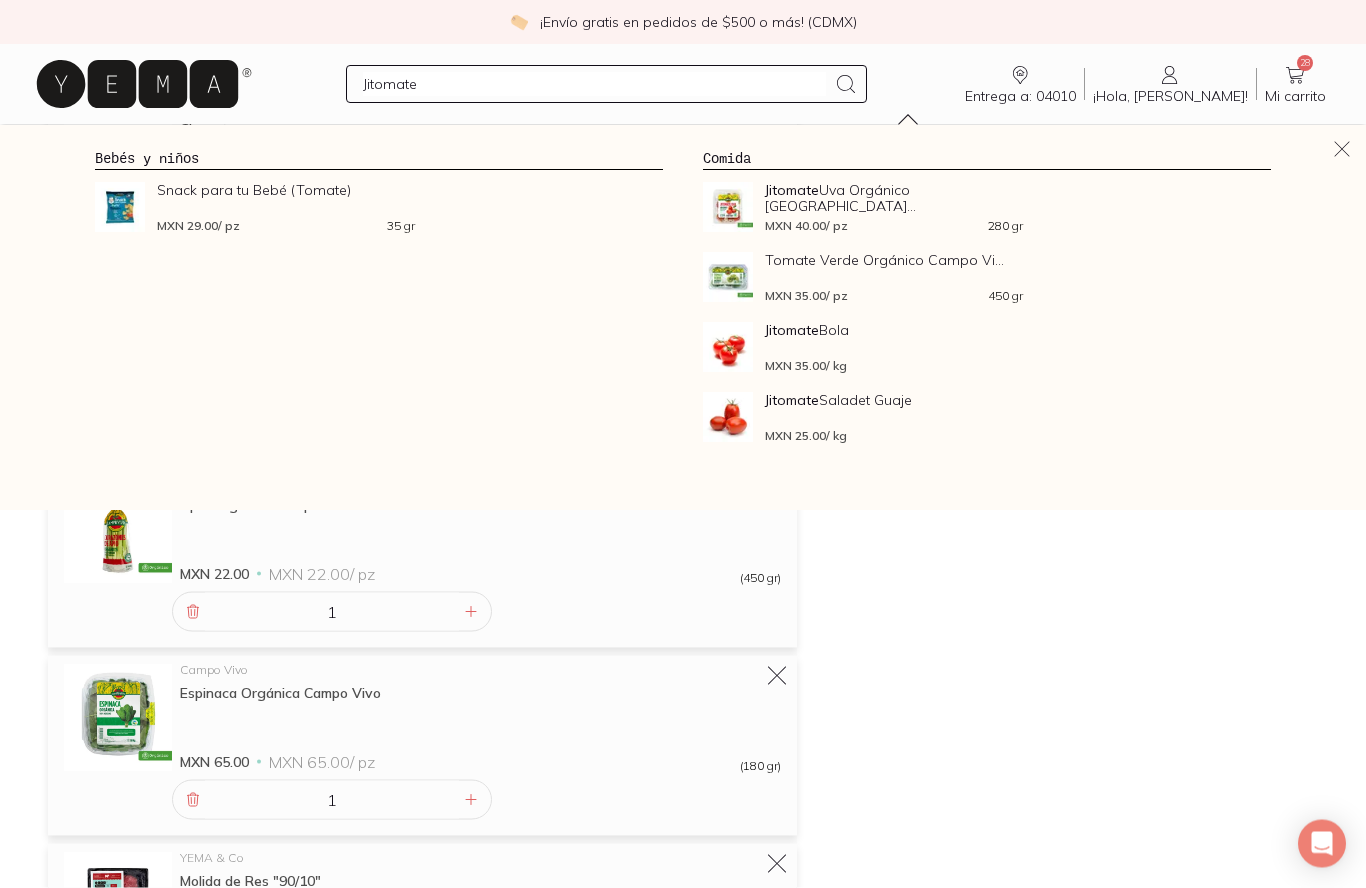 scroll, scrollTop: 1583, scrollLeft: 0, axis: vertical 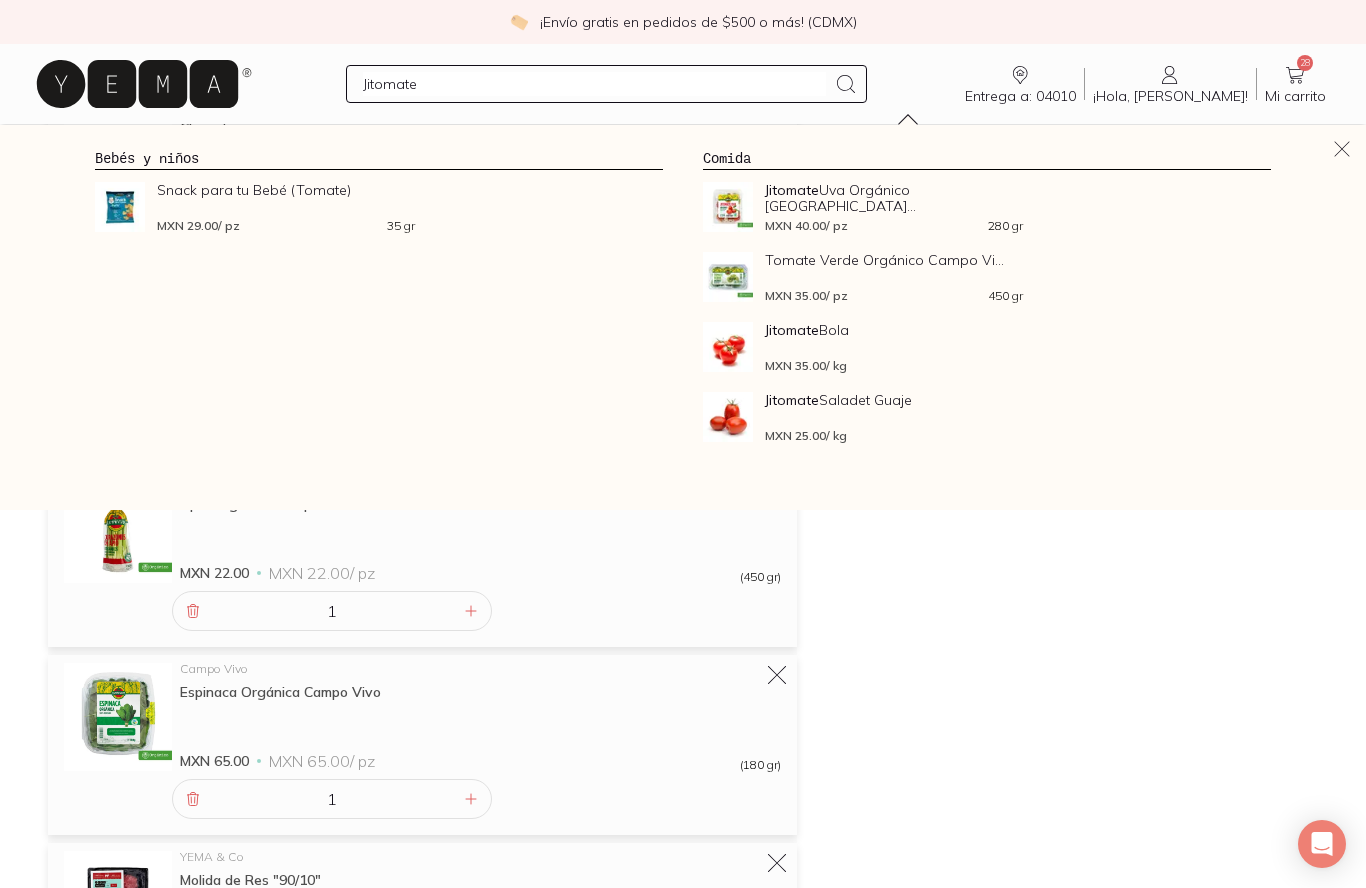 click on "Jitomate  Bola MXN 35.00  / kg" at bounding box center [894, 347] 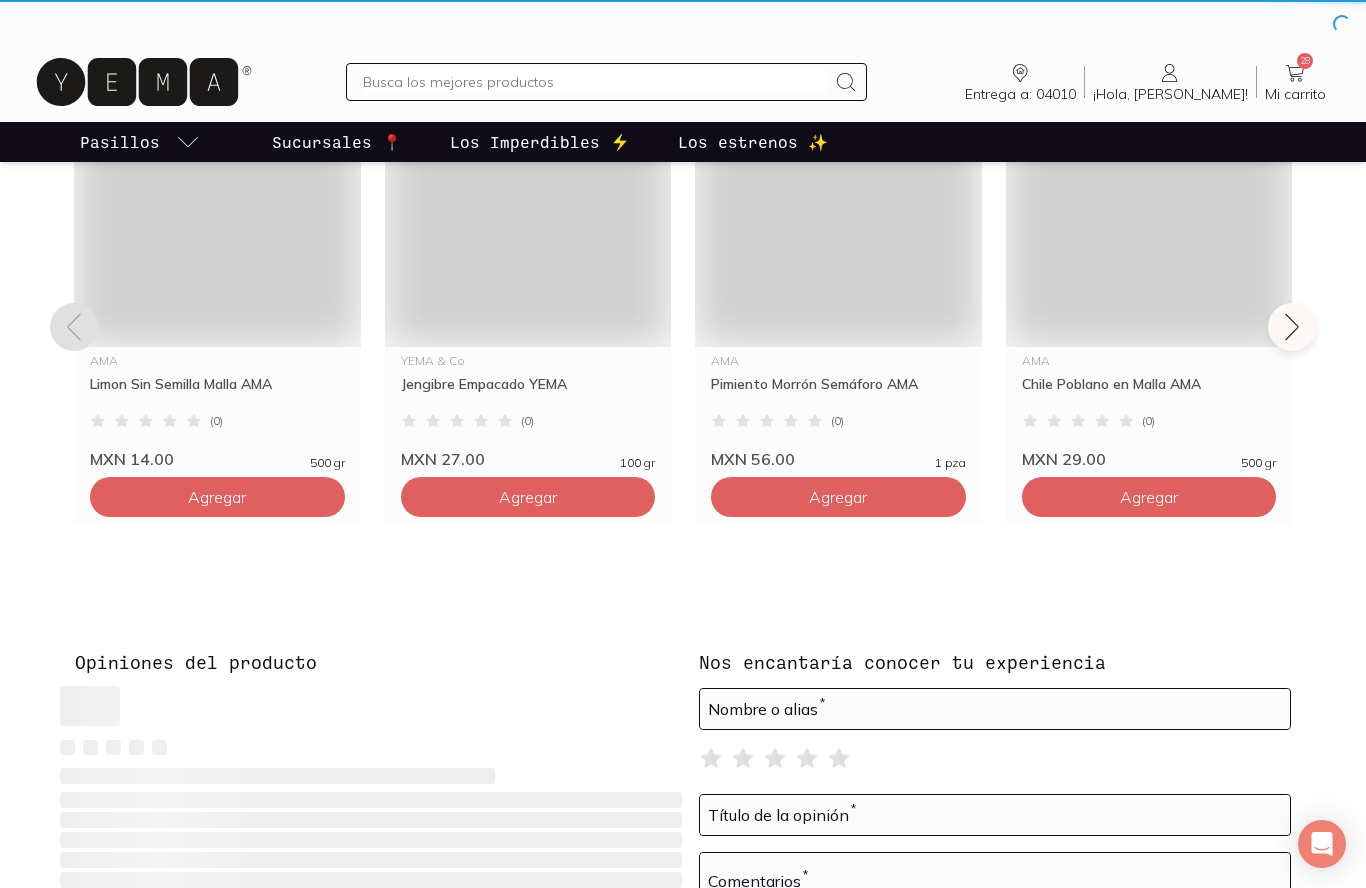 scroll, scrollTop: 0, scrollLeft: 0, axis: both 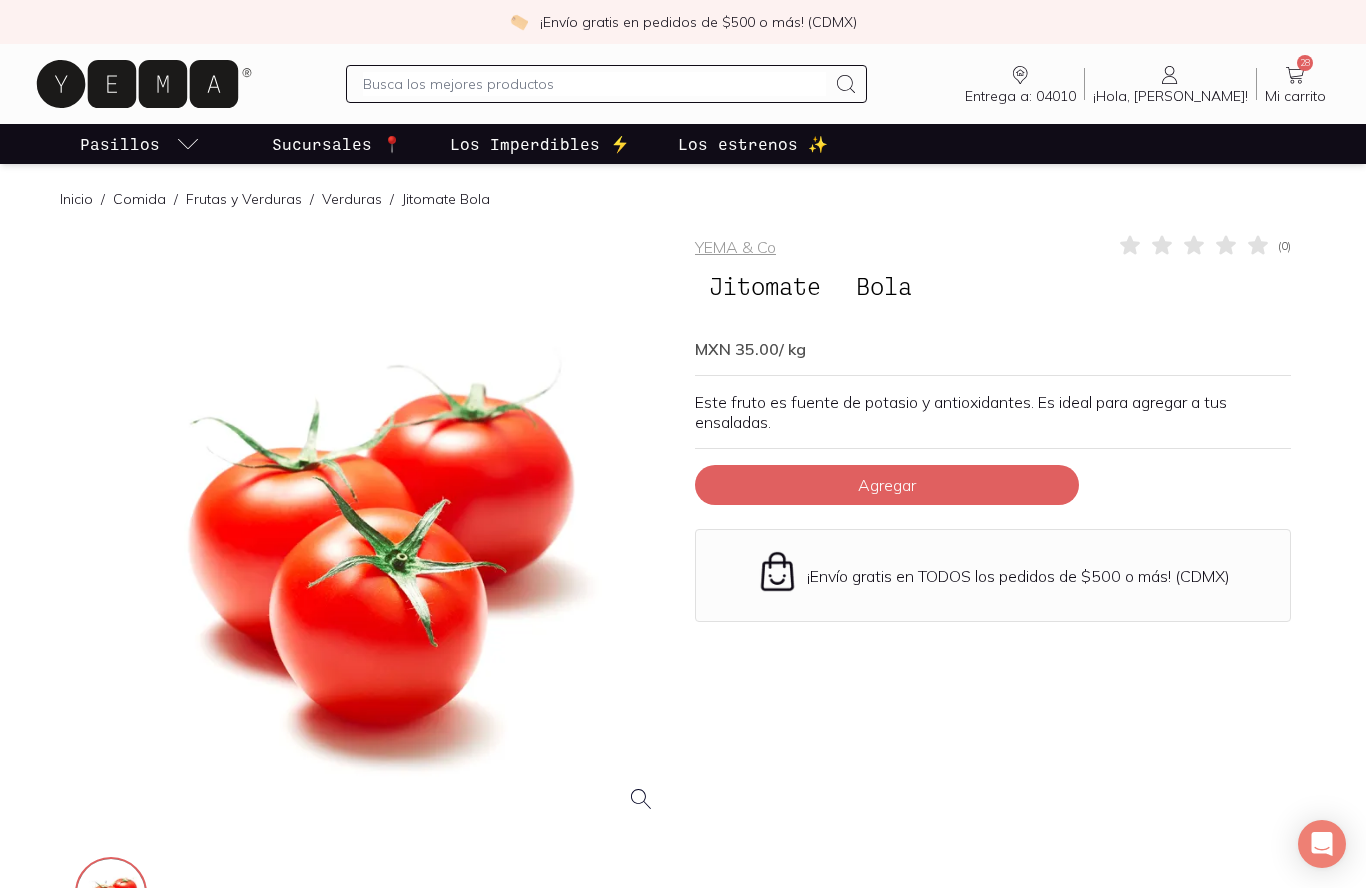 click on "Agregar" at bounding box center [887, 485] 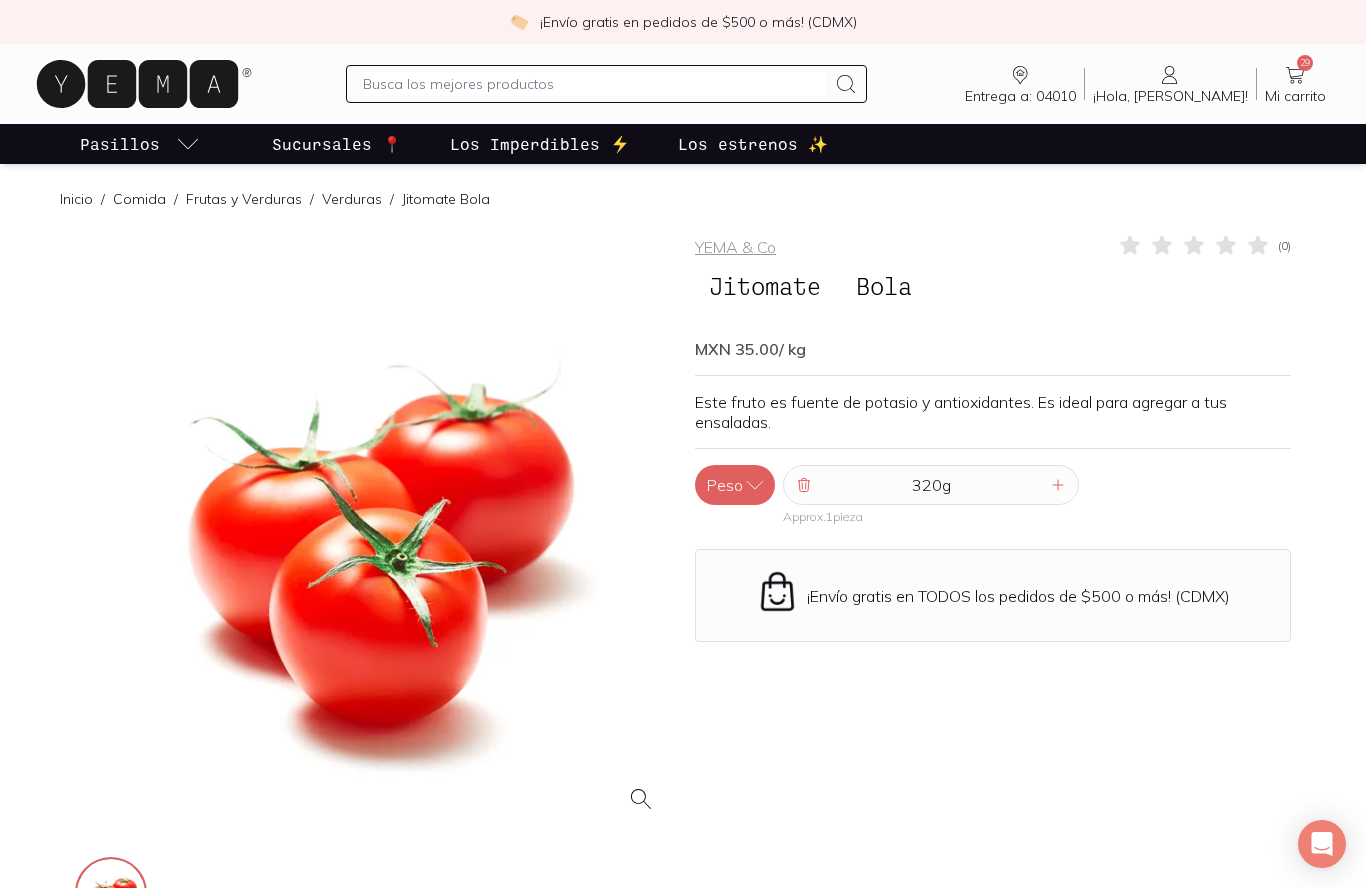 click on "Peso" at bounding box center (735, 485) 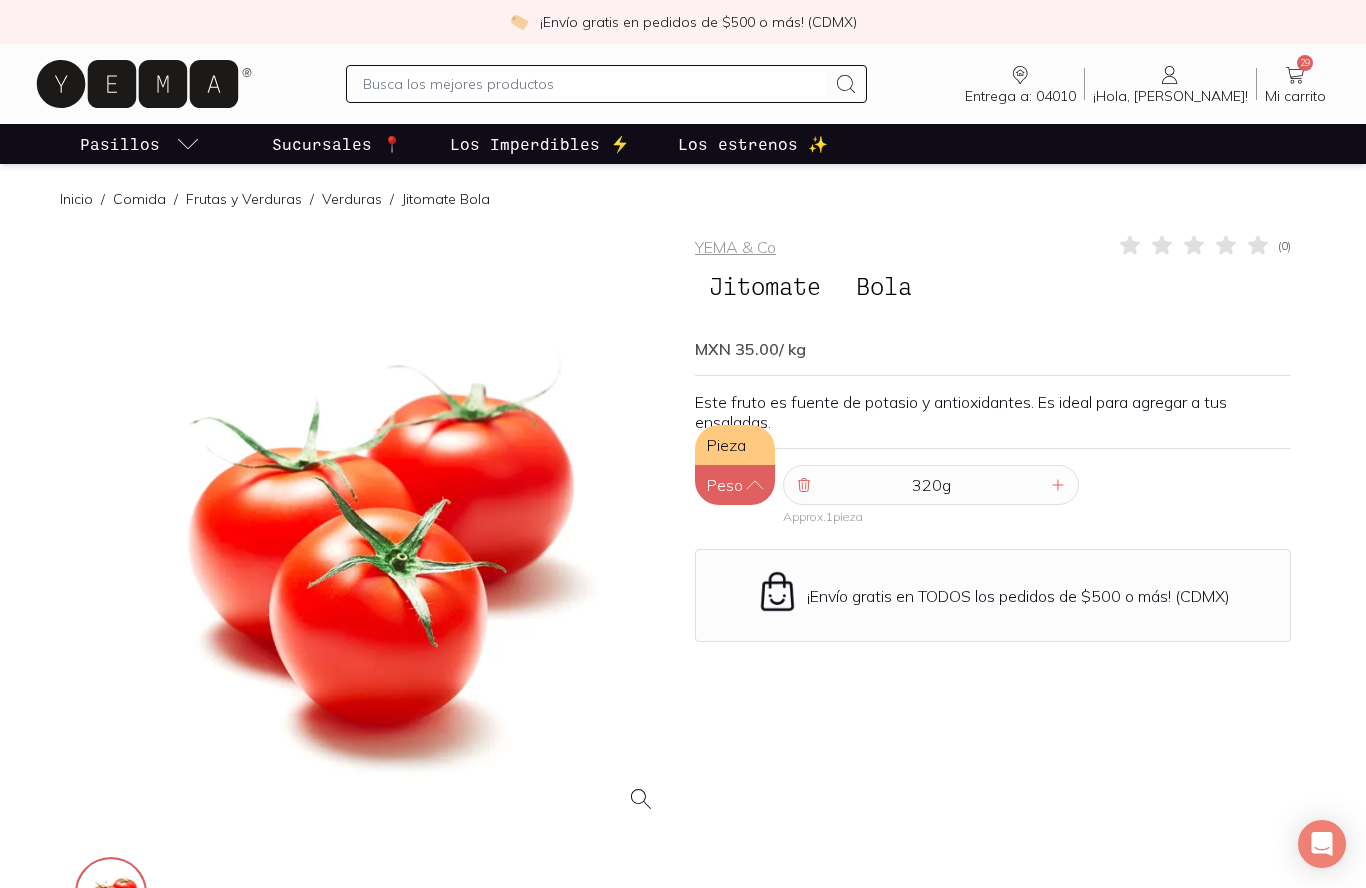 click on "Pieza" at bounding box center [735, 445] 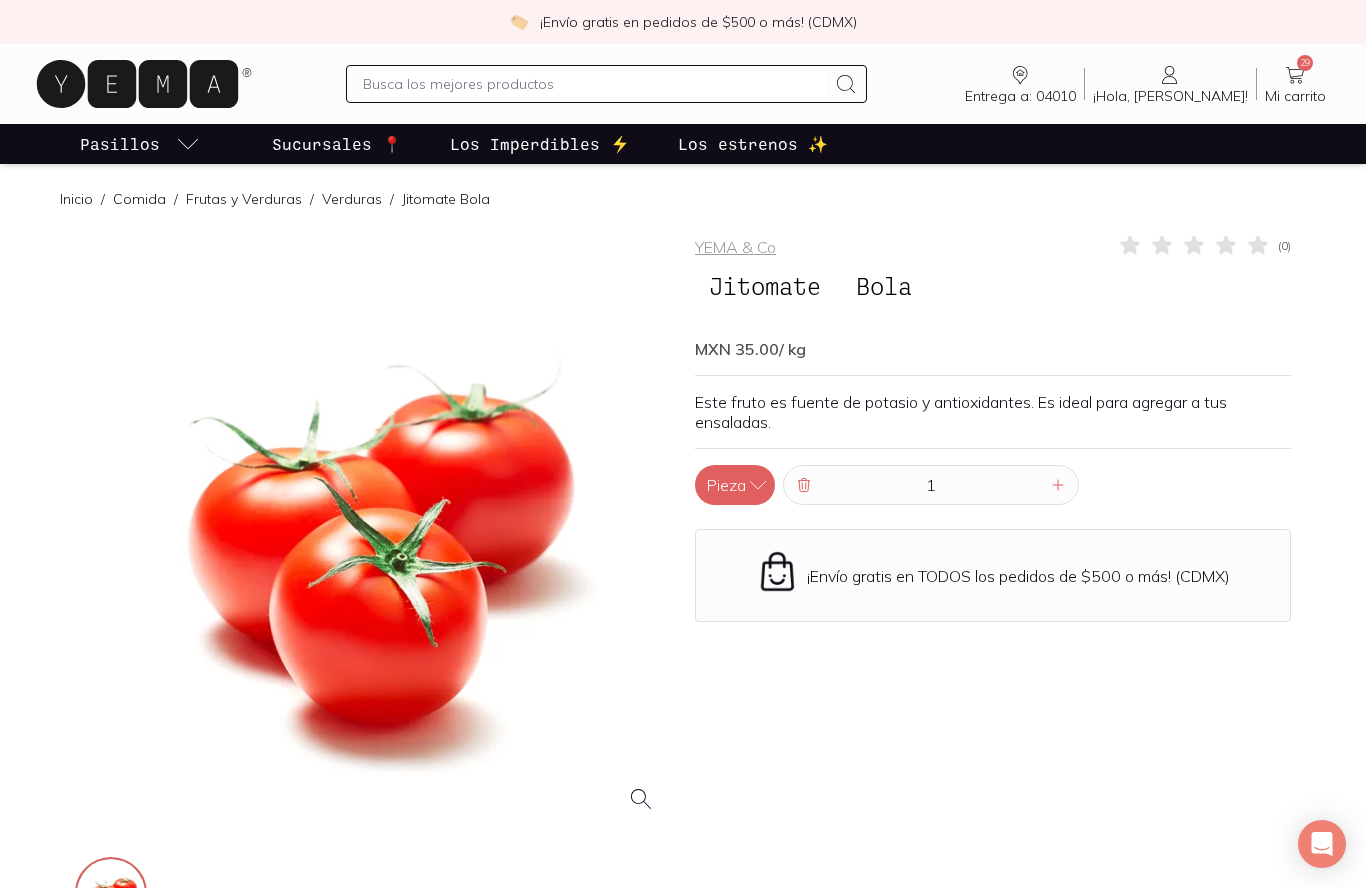 click at bounding box center (1058, 485) 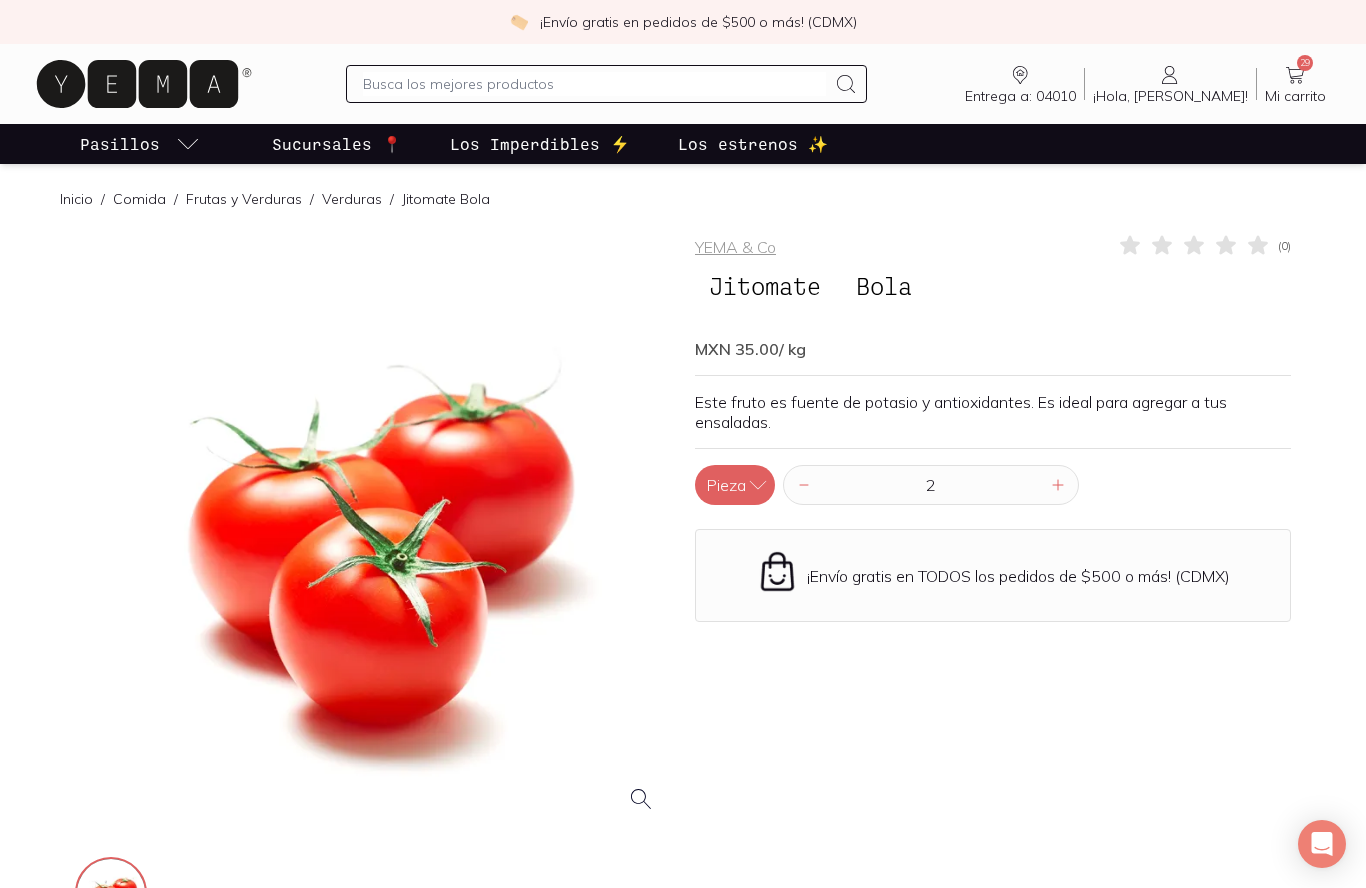 click at bounding box center [1058, 485] 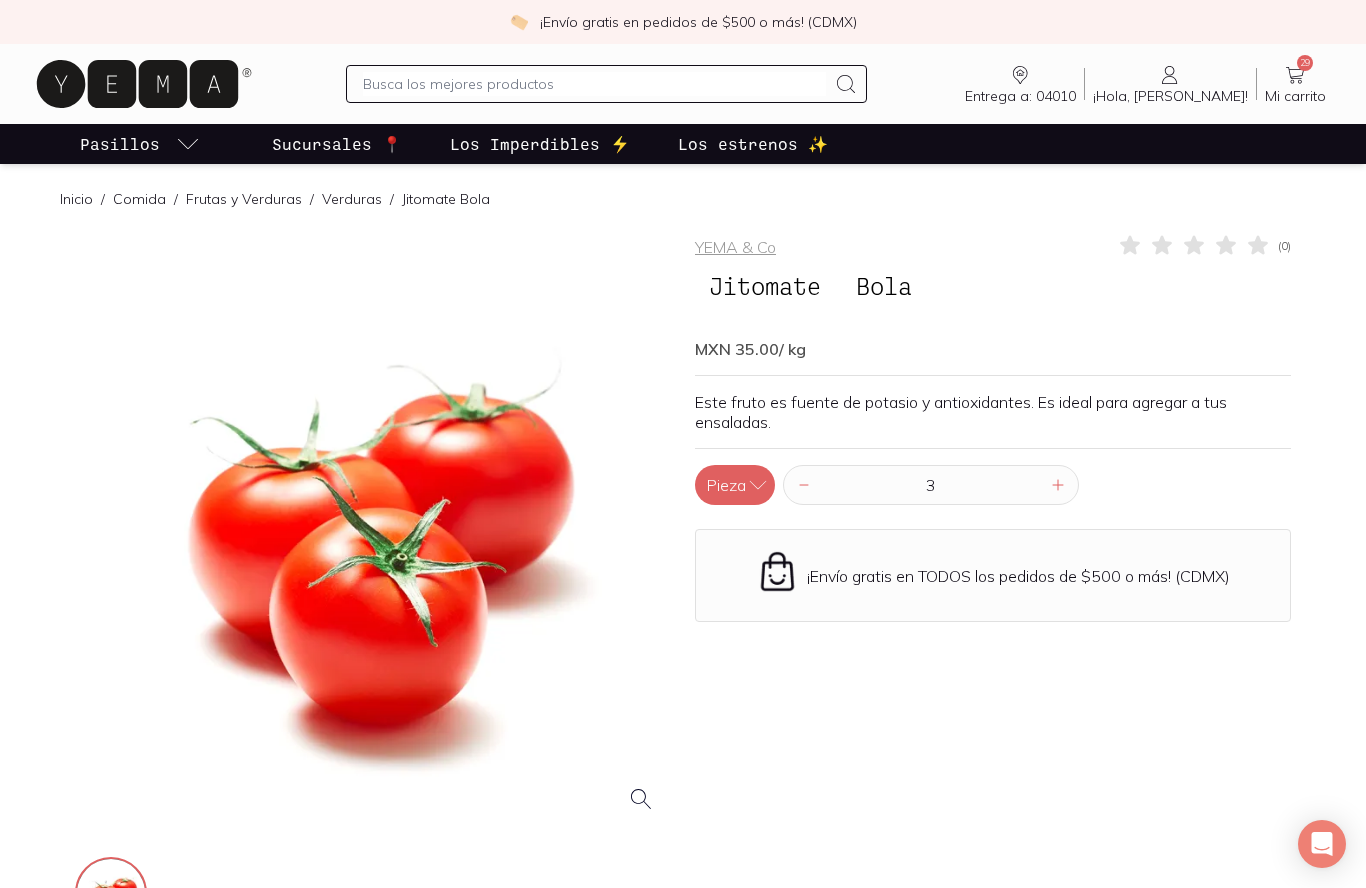 click 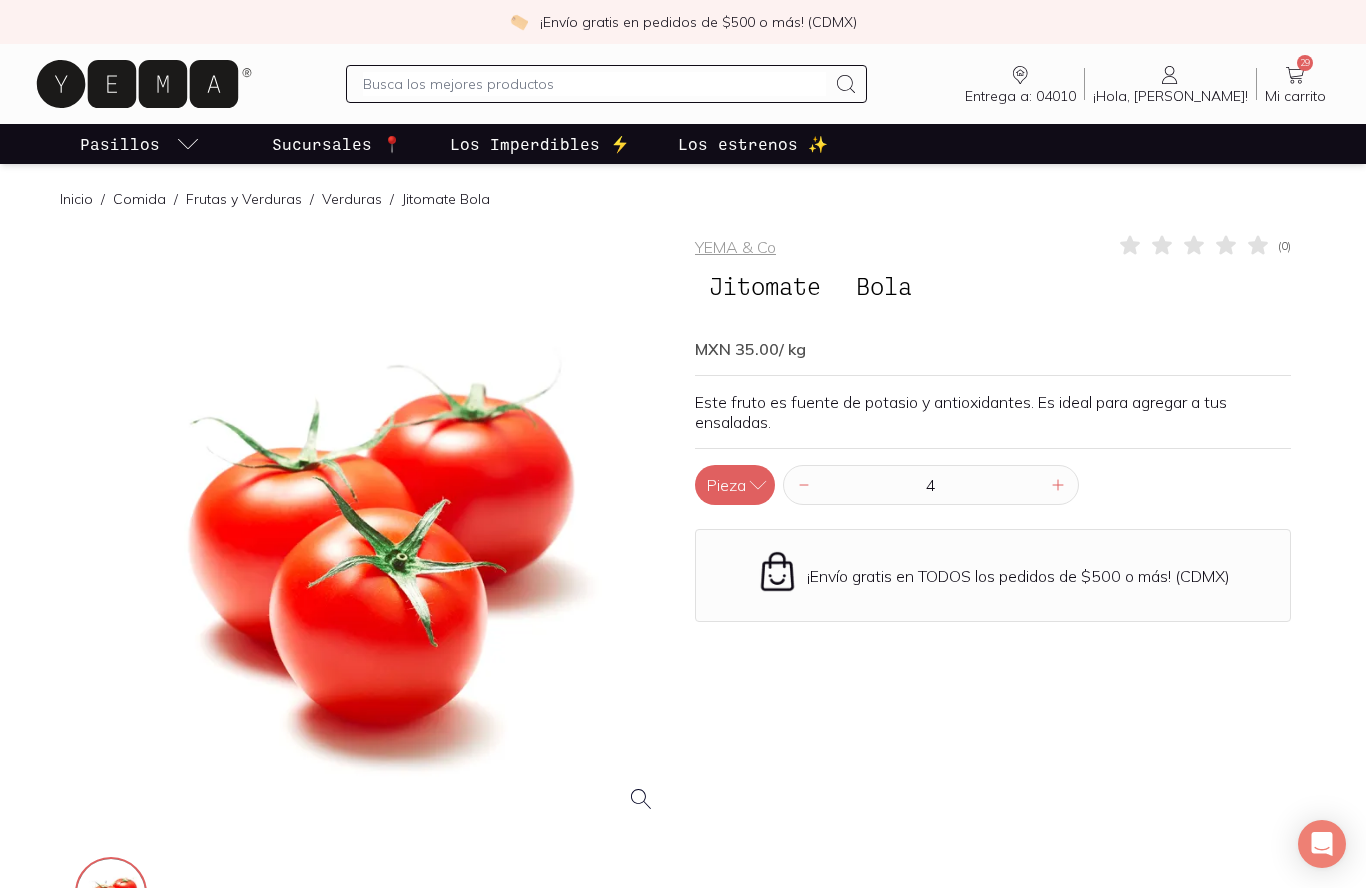 click on "4" at bounding box center [931, 485] 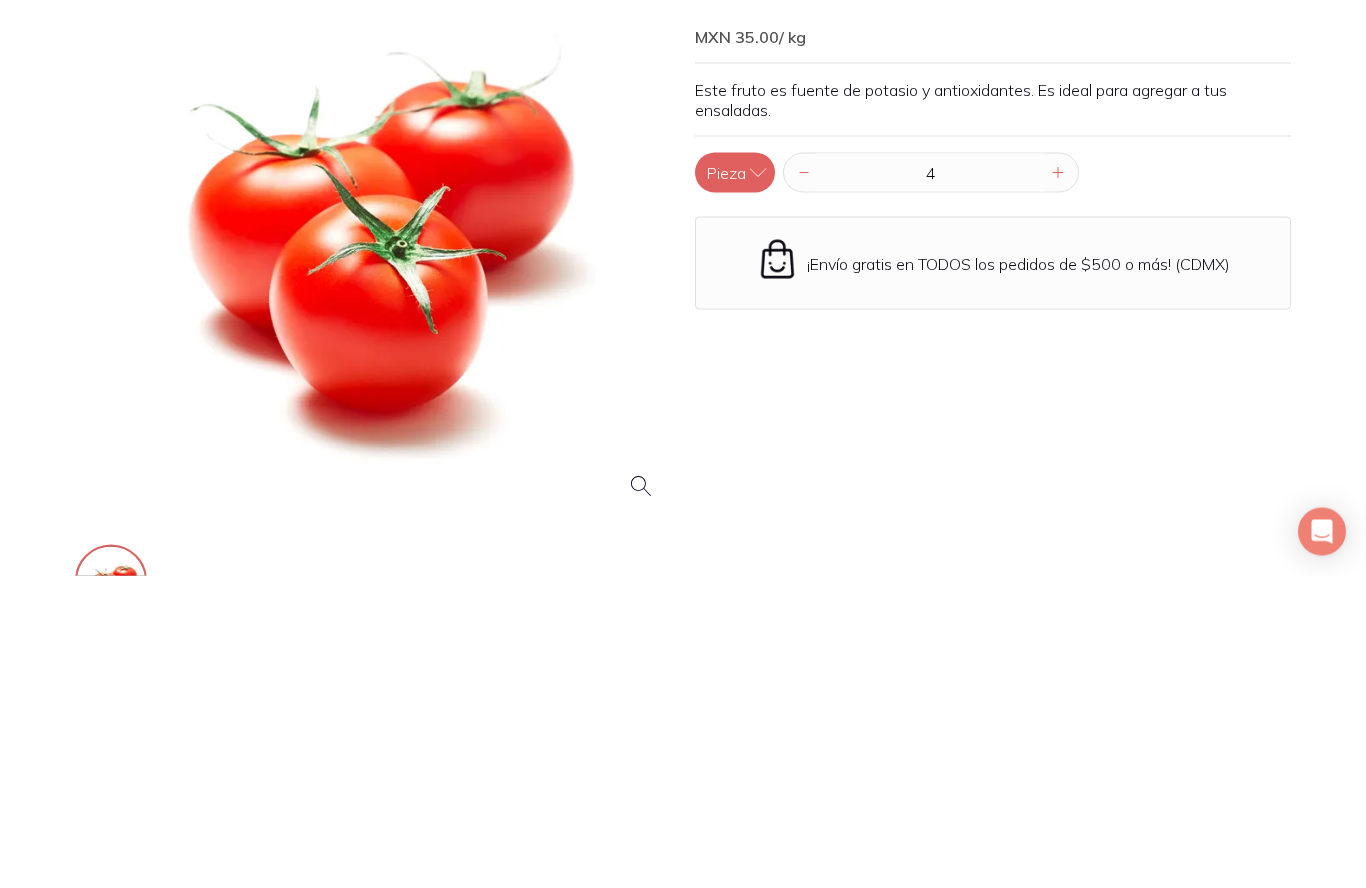 click on "4" at bounding box center [931, 485] 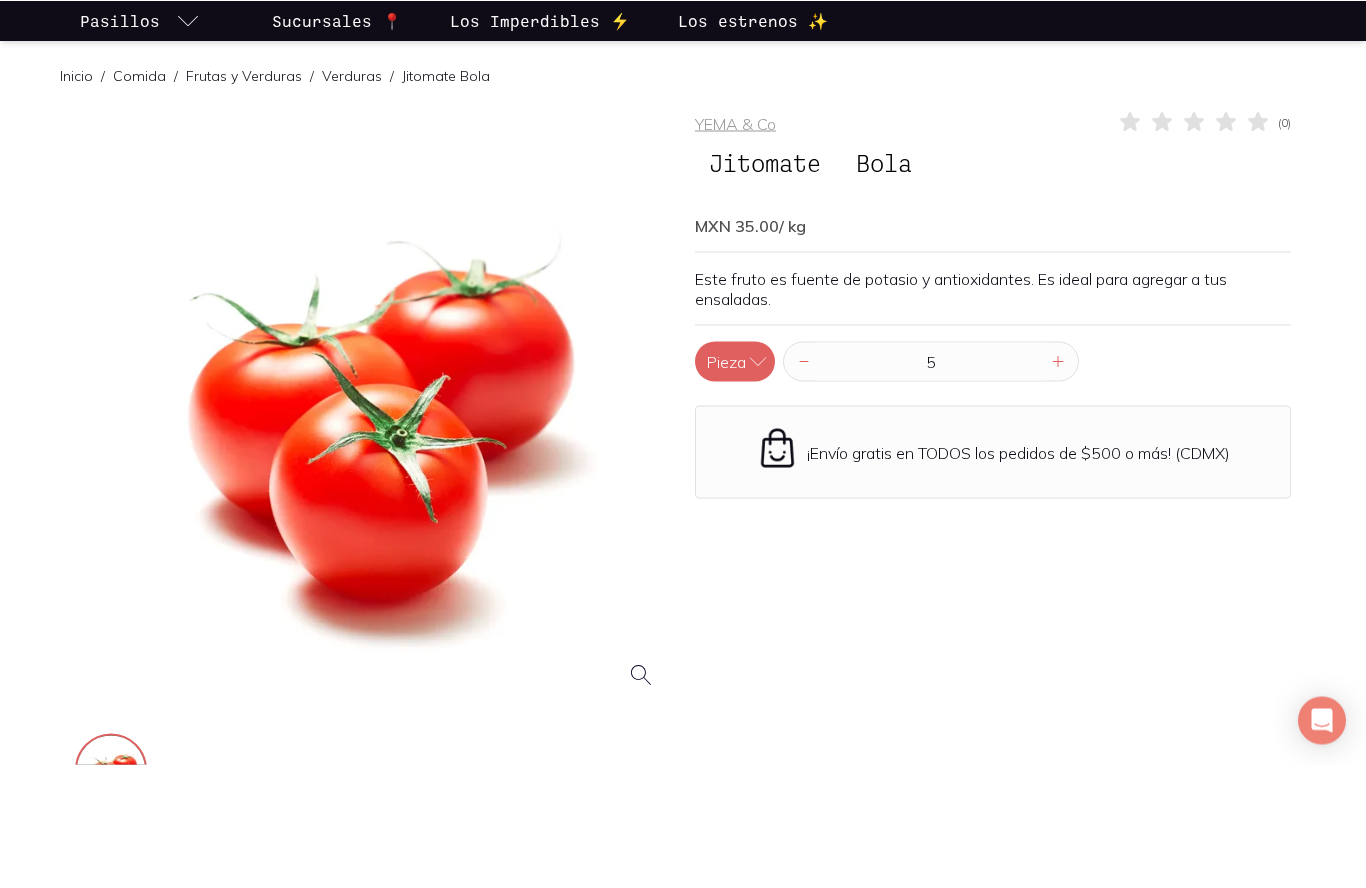scroll, scrollTop: 124, scrollLeft: 0, axis: vertical 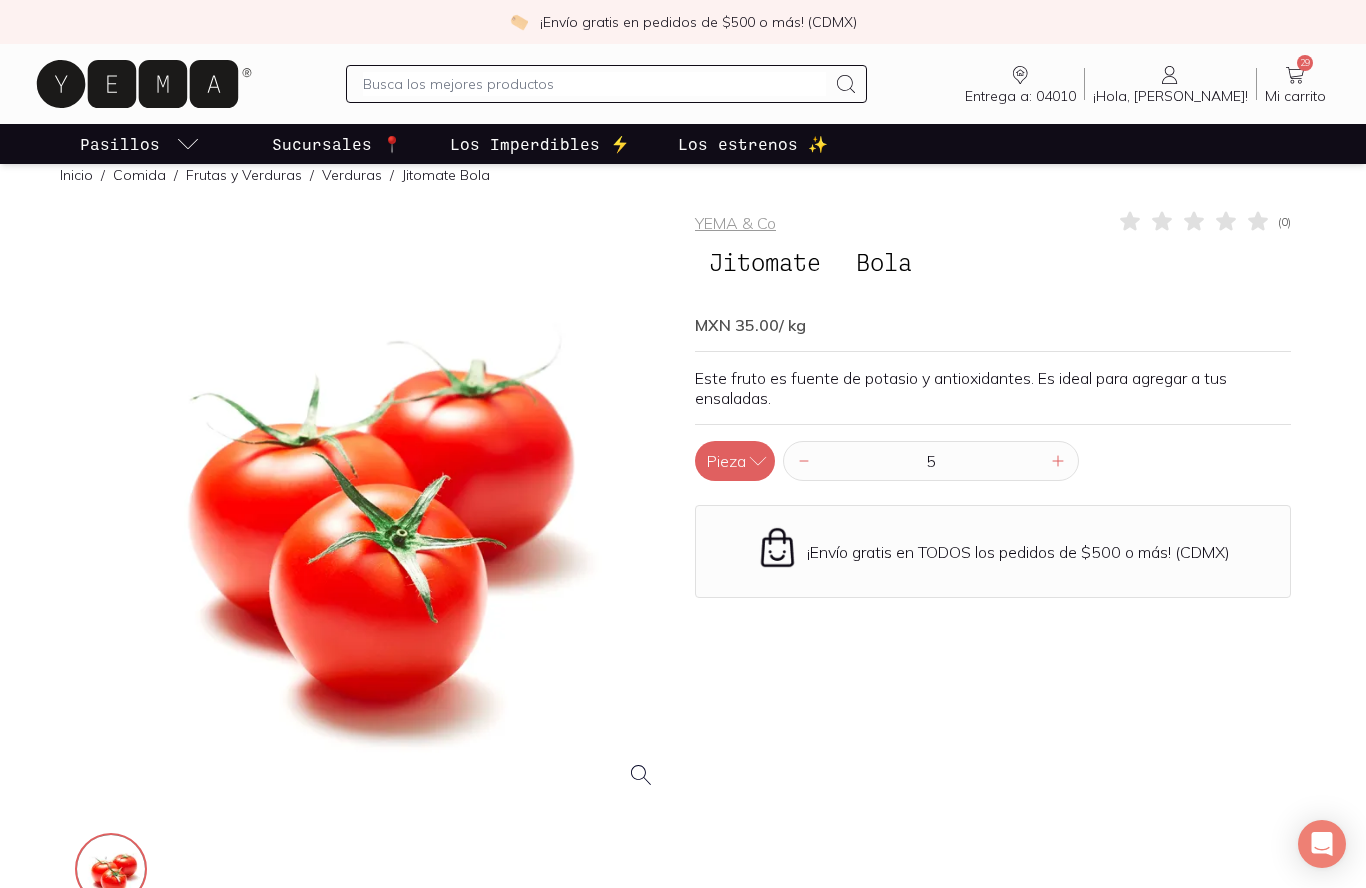 type on "5" 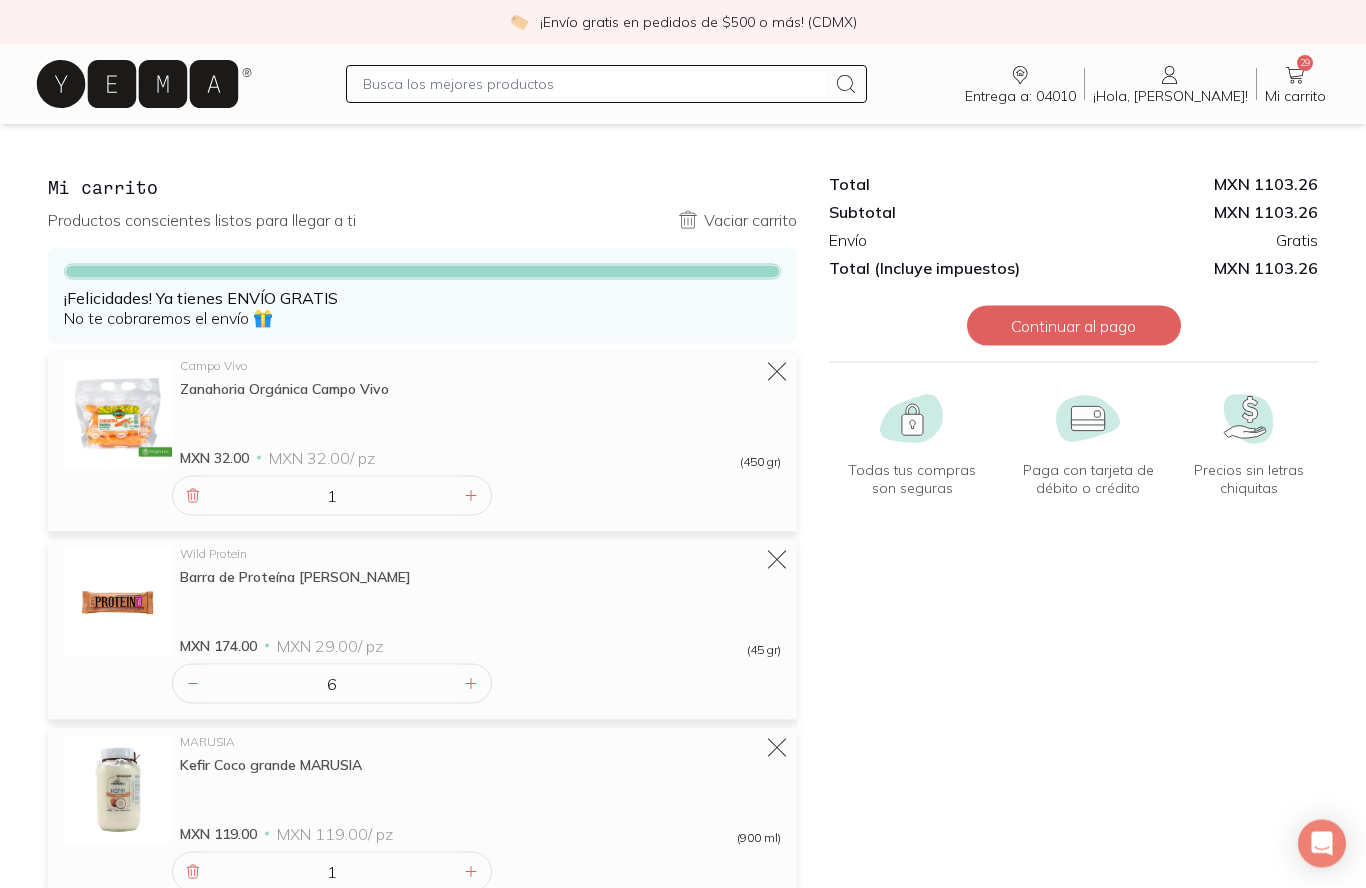 scroll, scrollTop: 2, scrollLeft: 0, axis: vertical 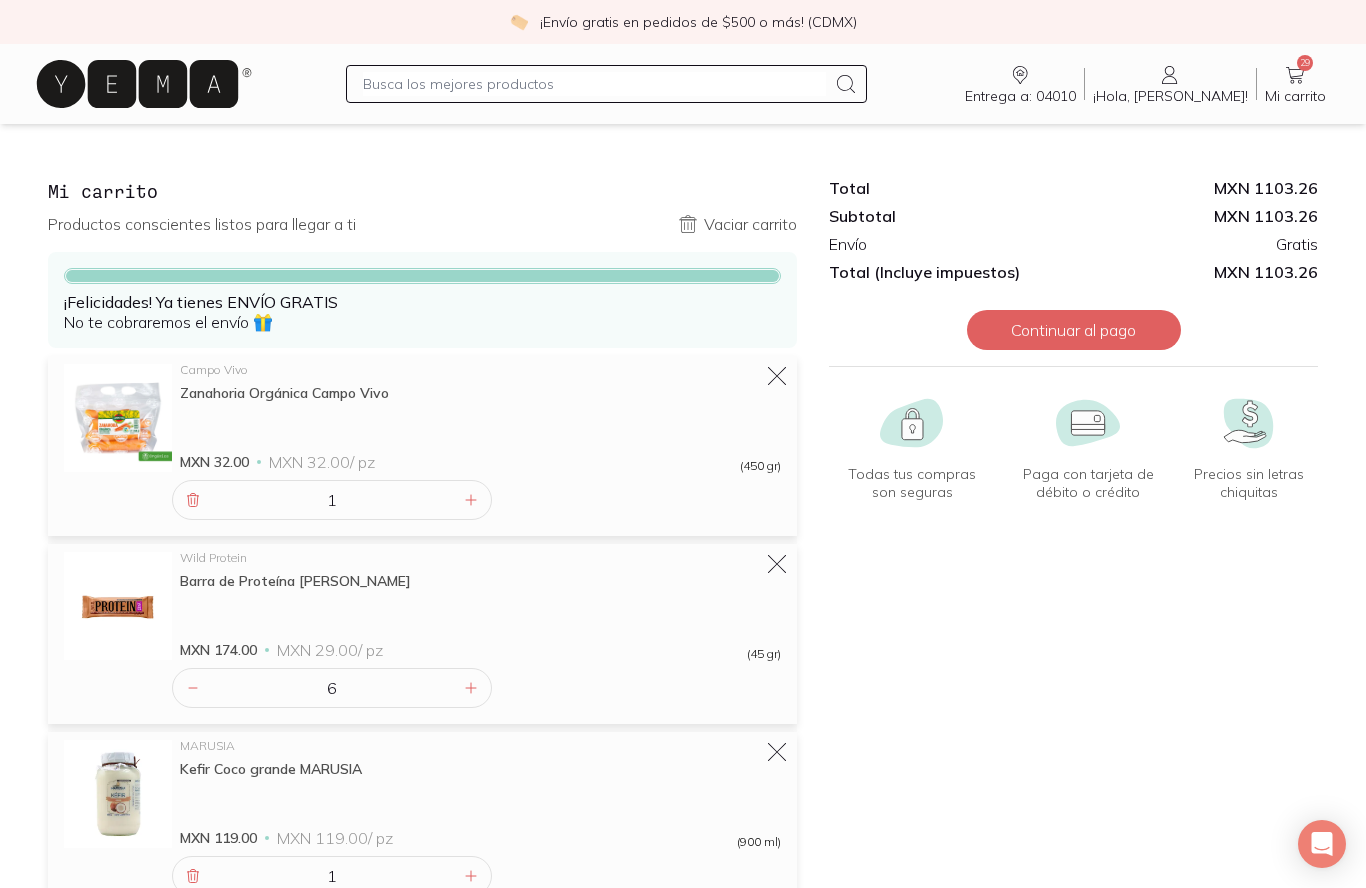 click at bounding box center (594, 84) 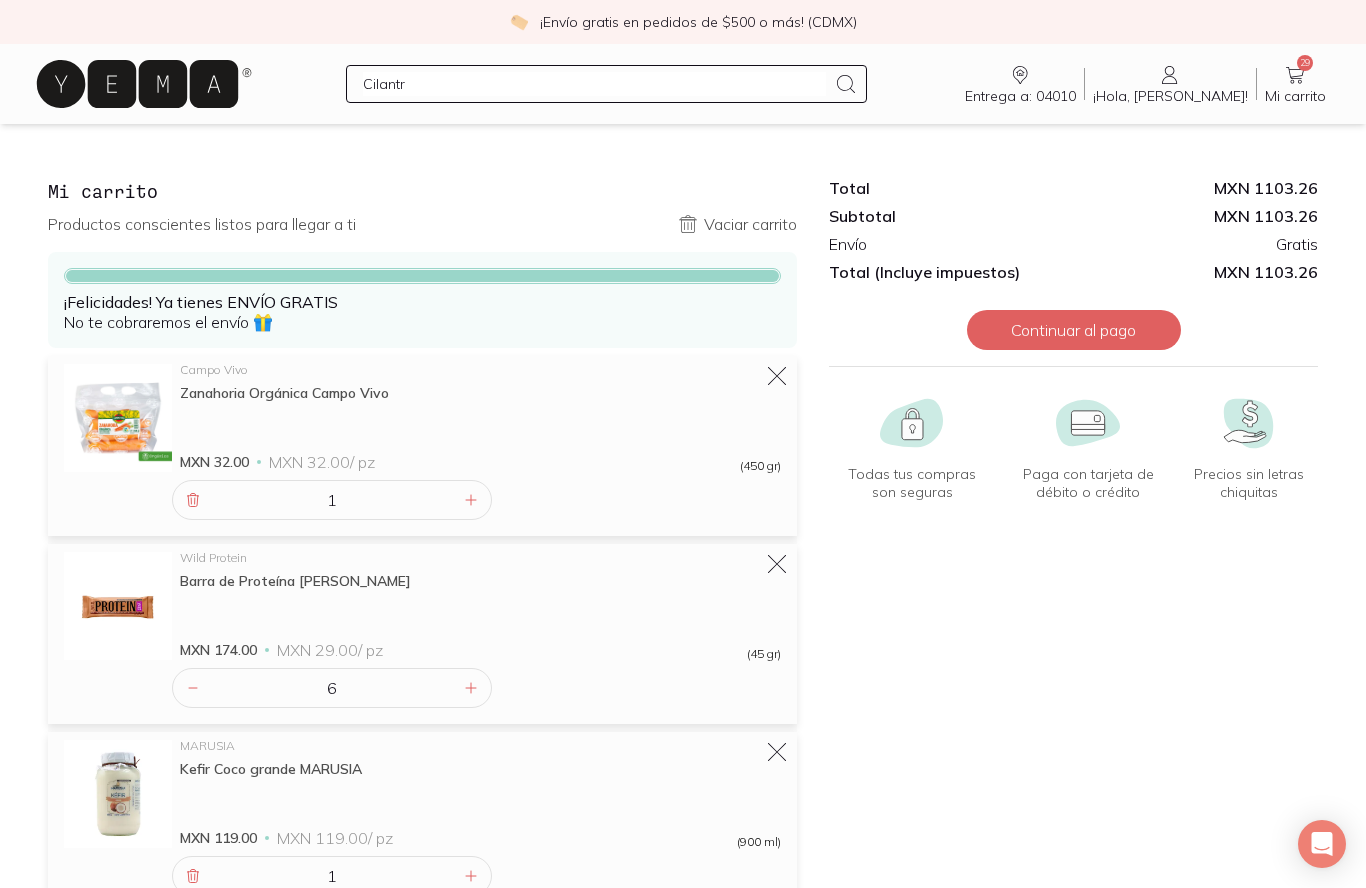 type on "Cilantro" 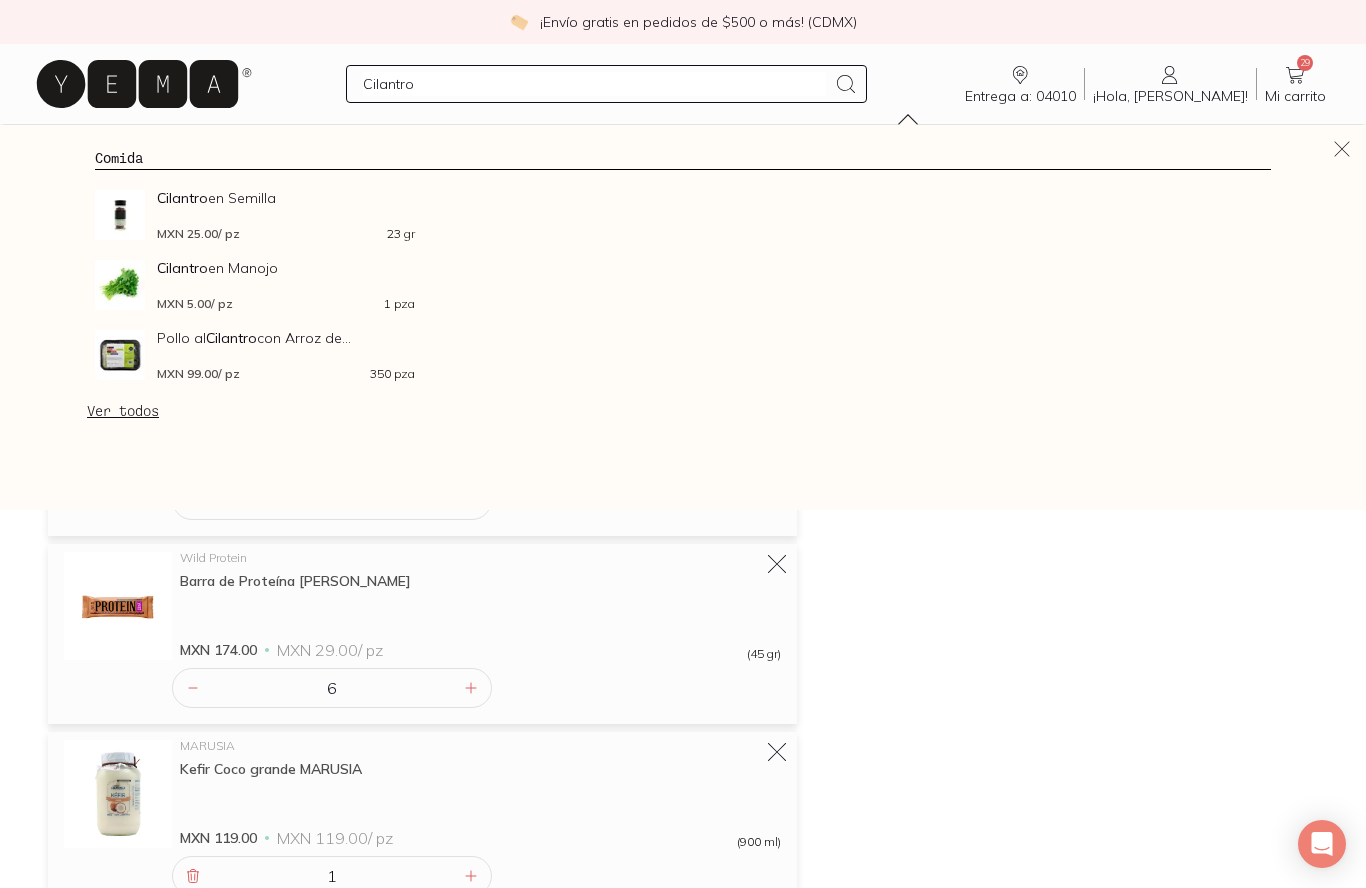 click on "Cilantro  en Manojo MXN 5.00  / pz 1 pza" at bounding box center [286, 285] 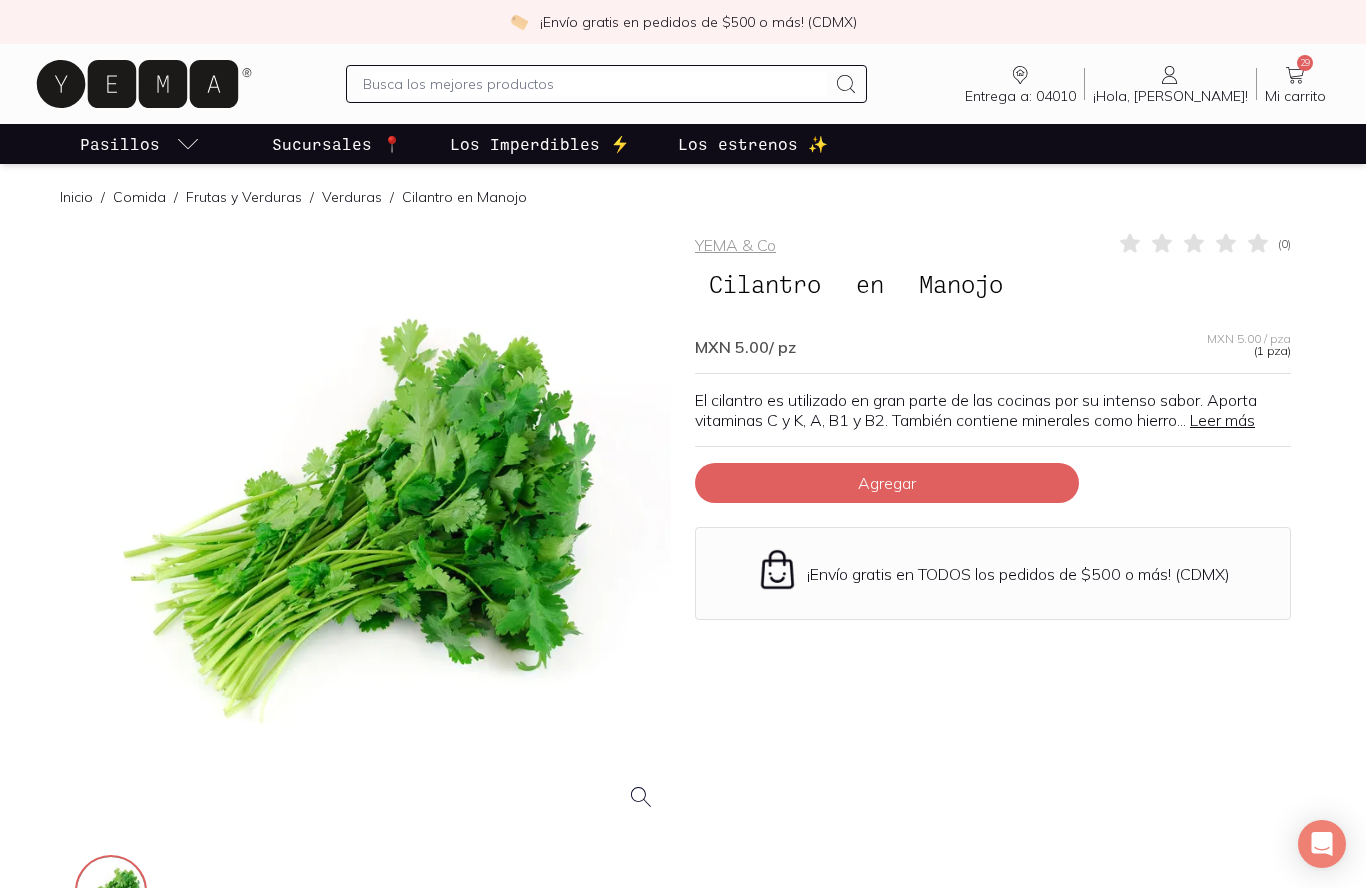 click on "Agregar" at bounding box center [887, 483] 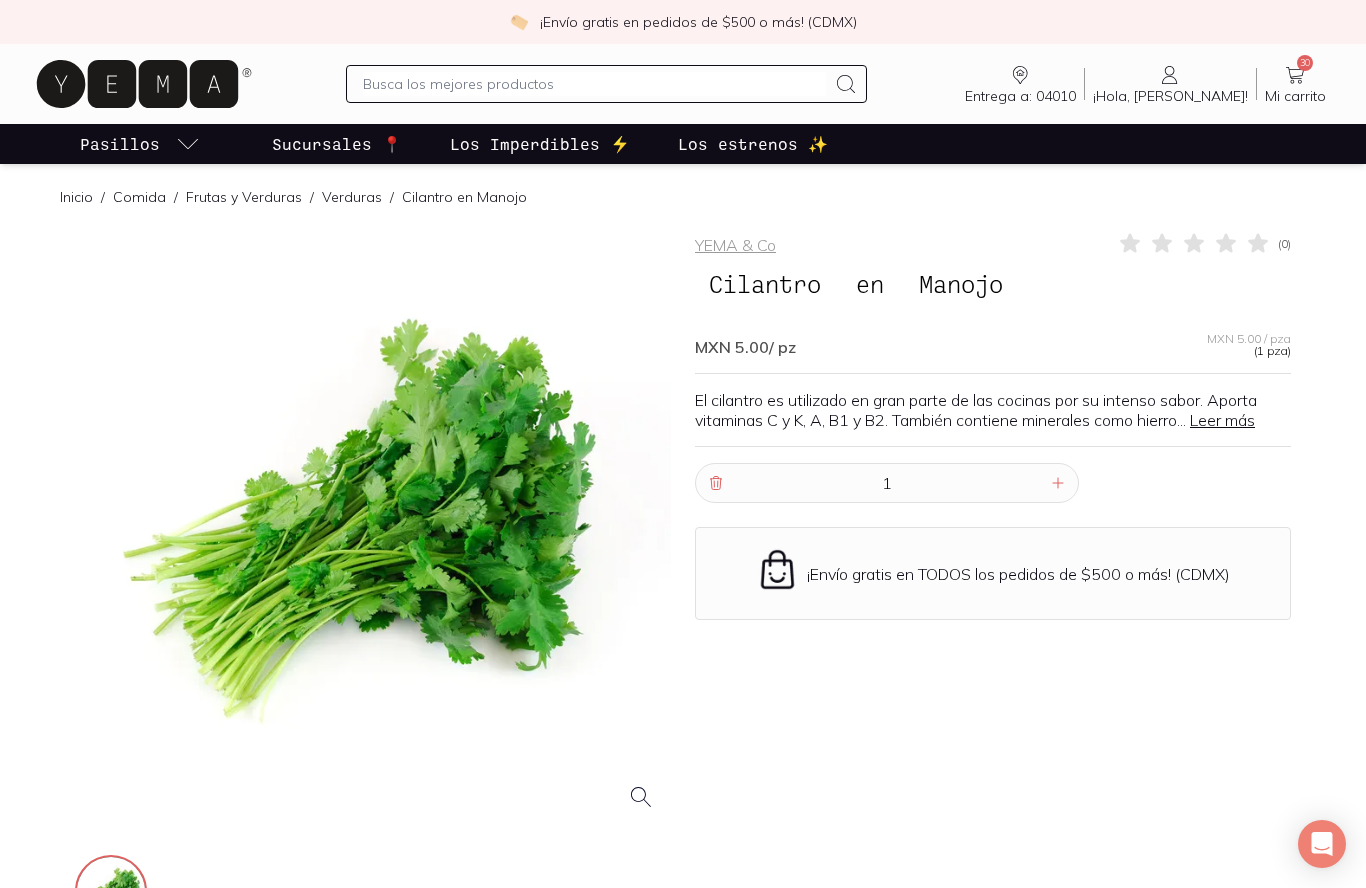 click 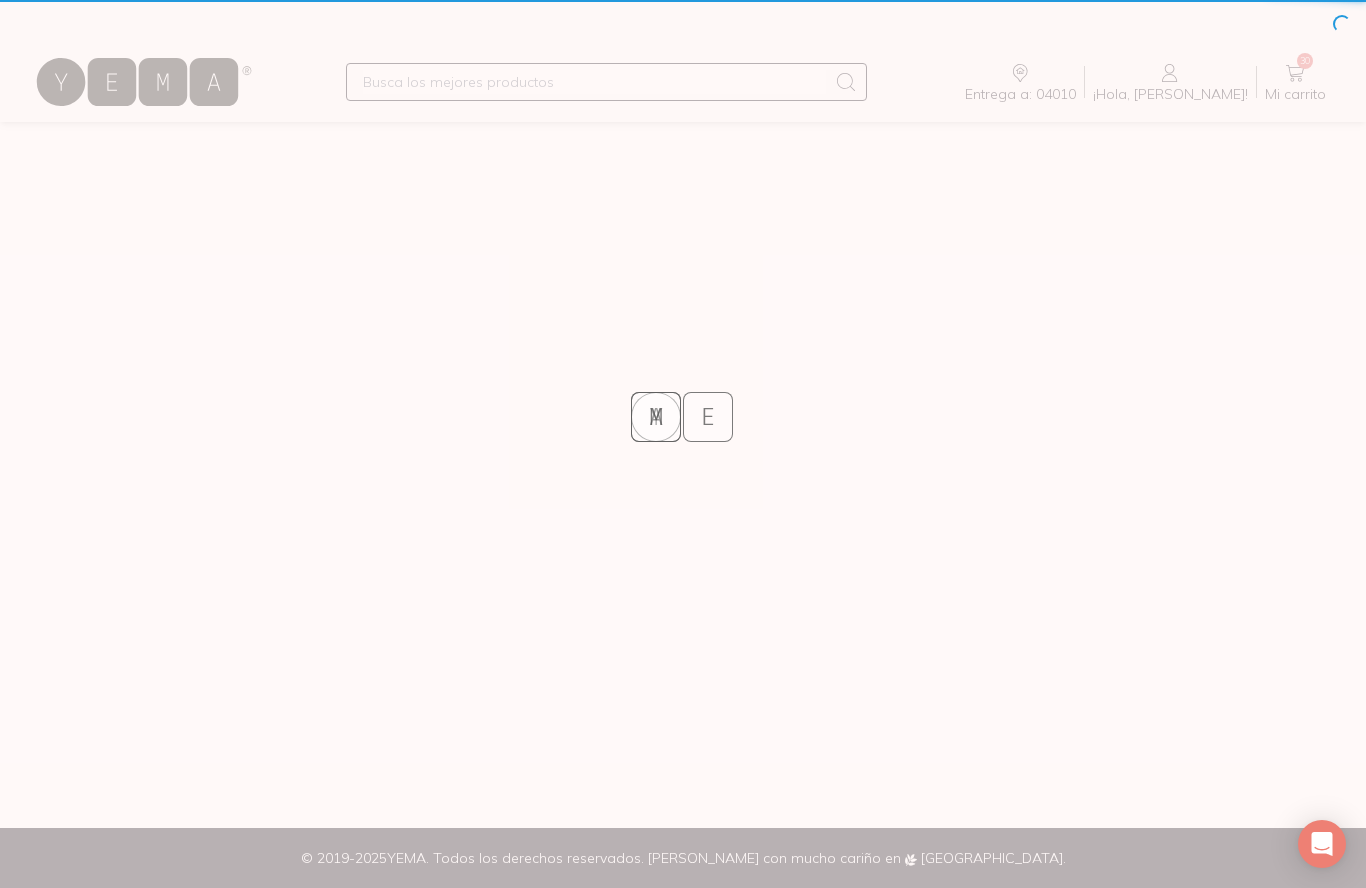 scroll, scrollTop: 0, scrollLeft: 0, axis: both 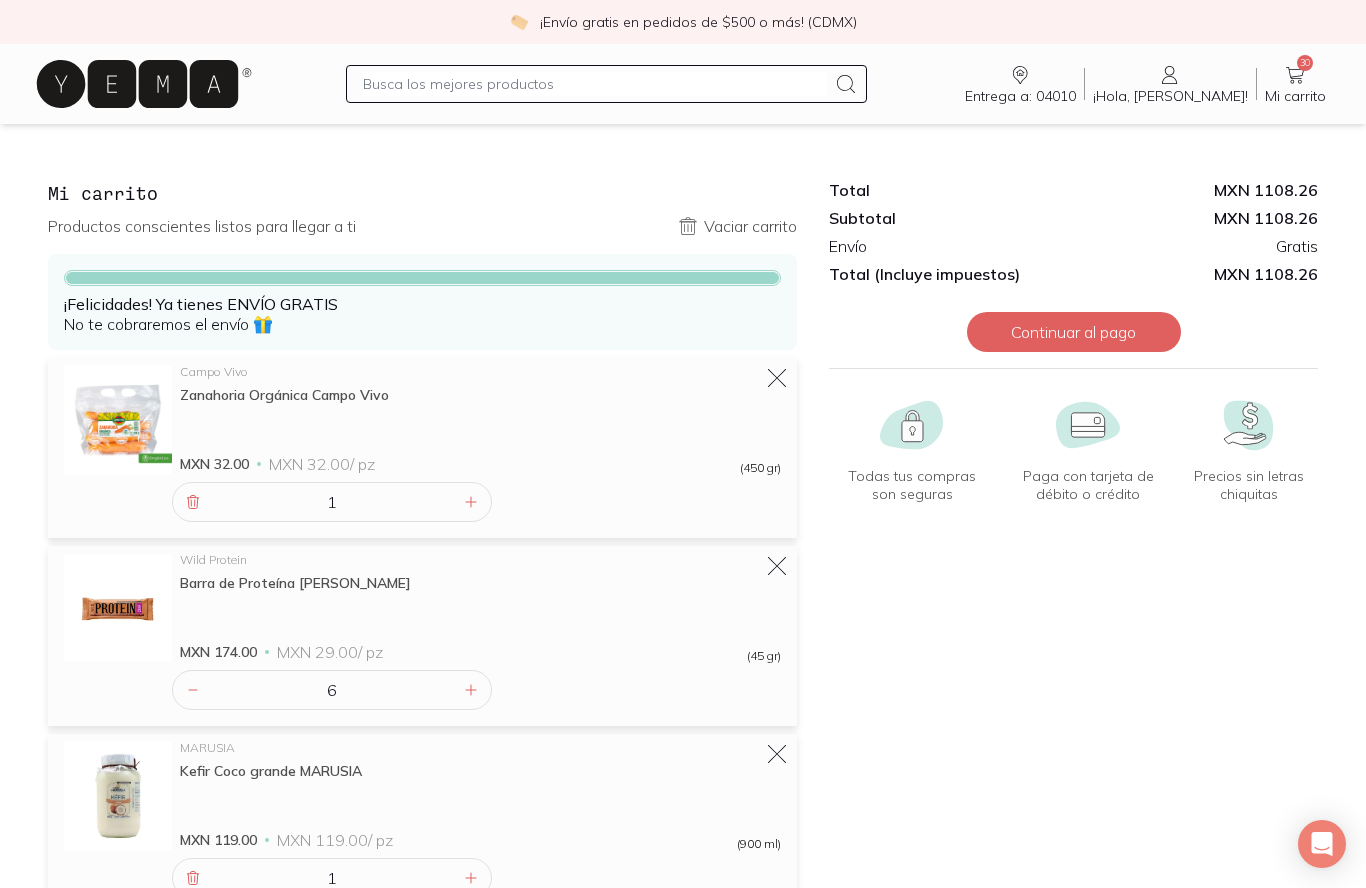 click at bounding box center (594, 84) 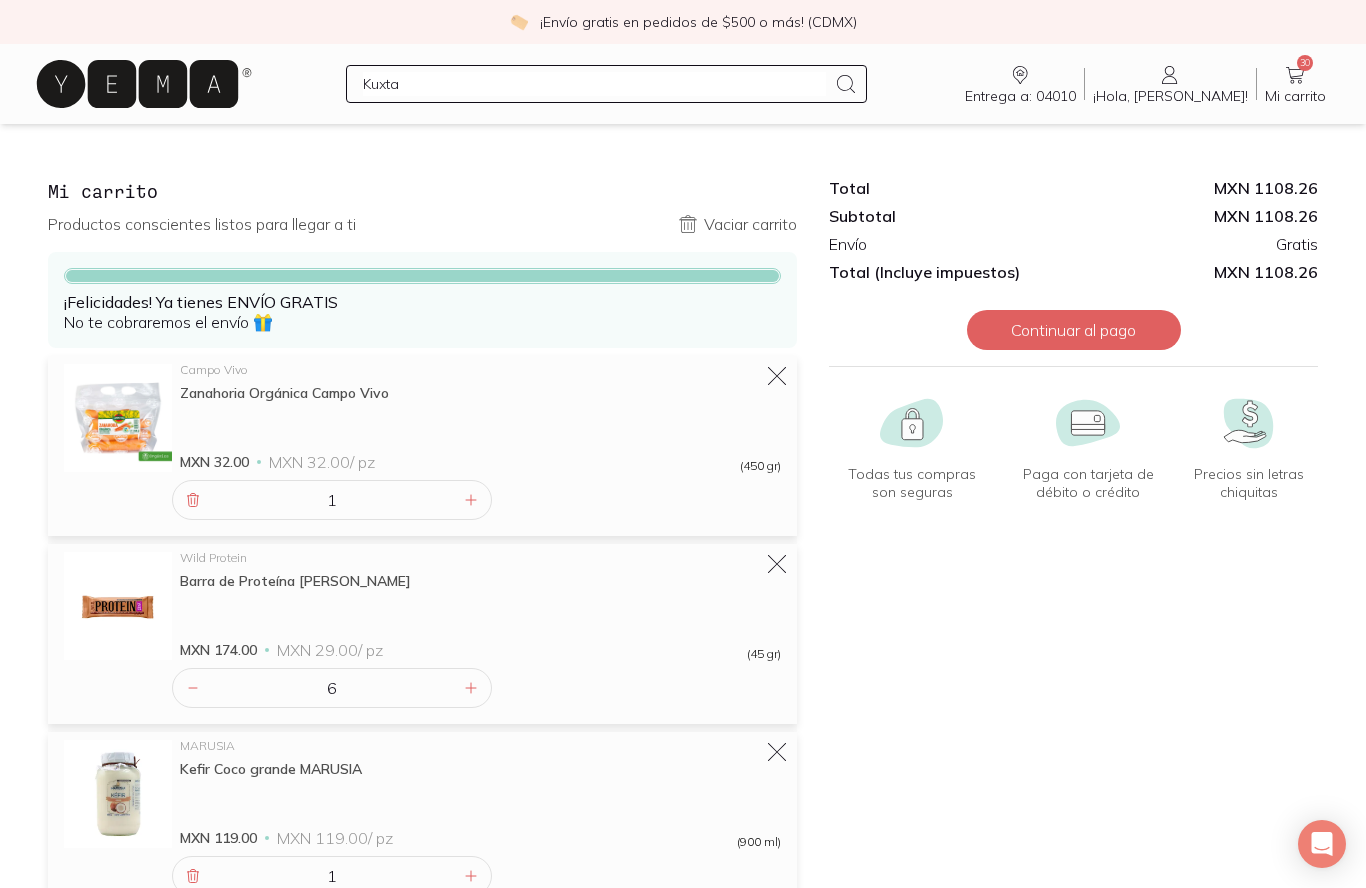 type on "Kuxtal" 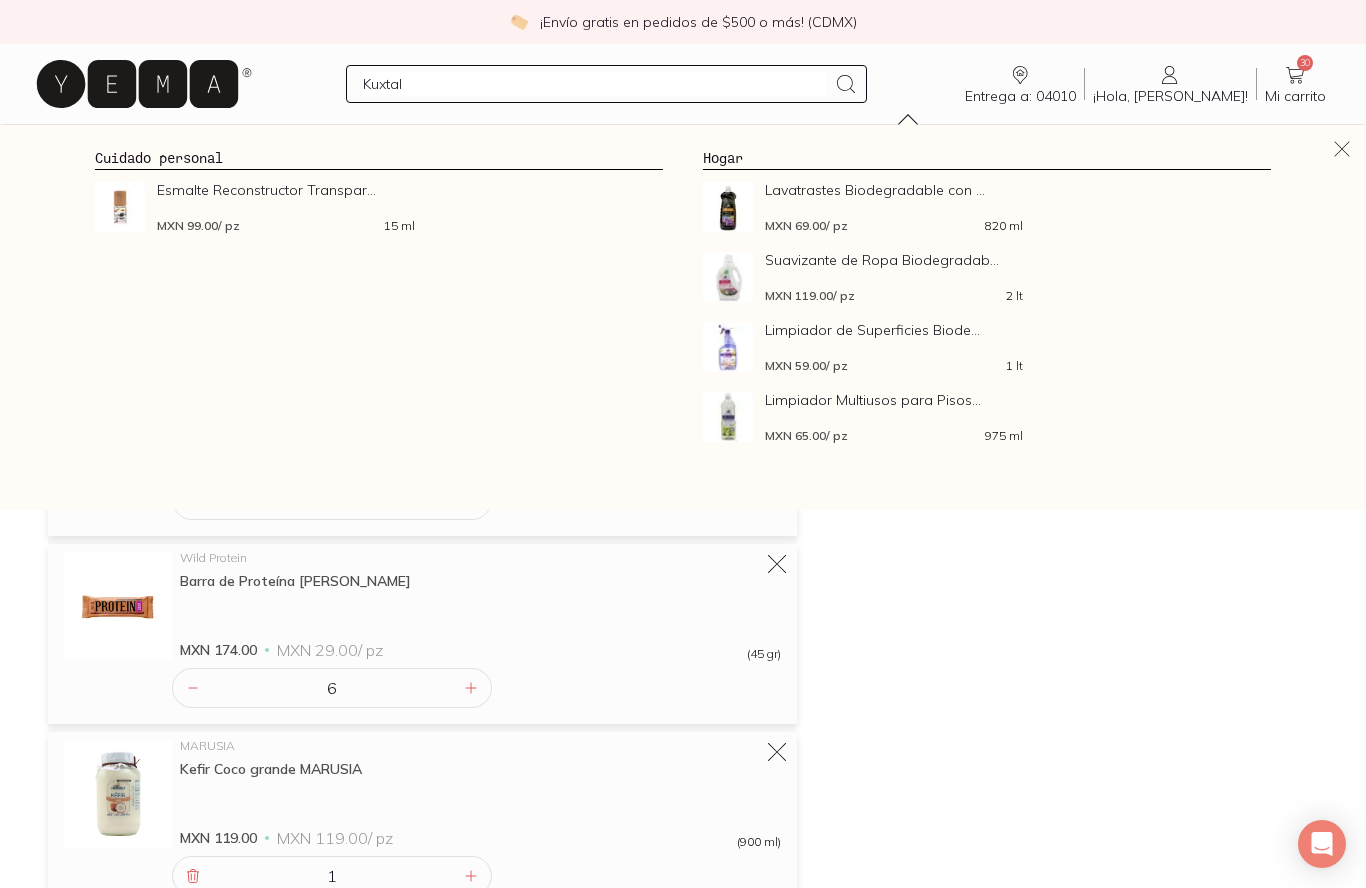 click on "Limpiador Multiusos para Pisos... MXN 65.00  / pz 975 ml" at bounding box center [894, 417] 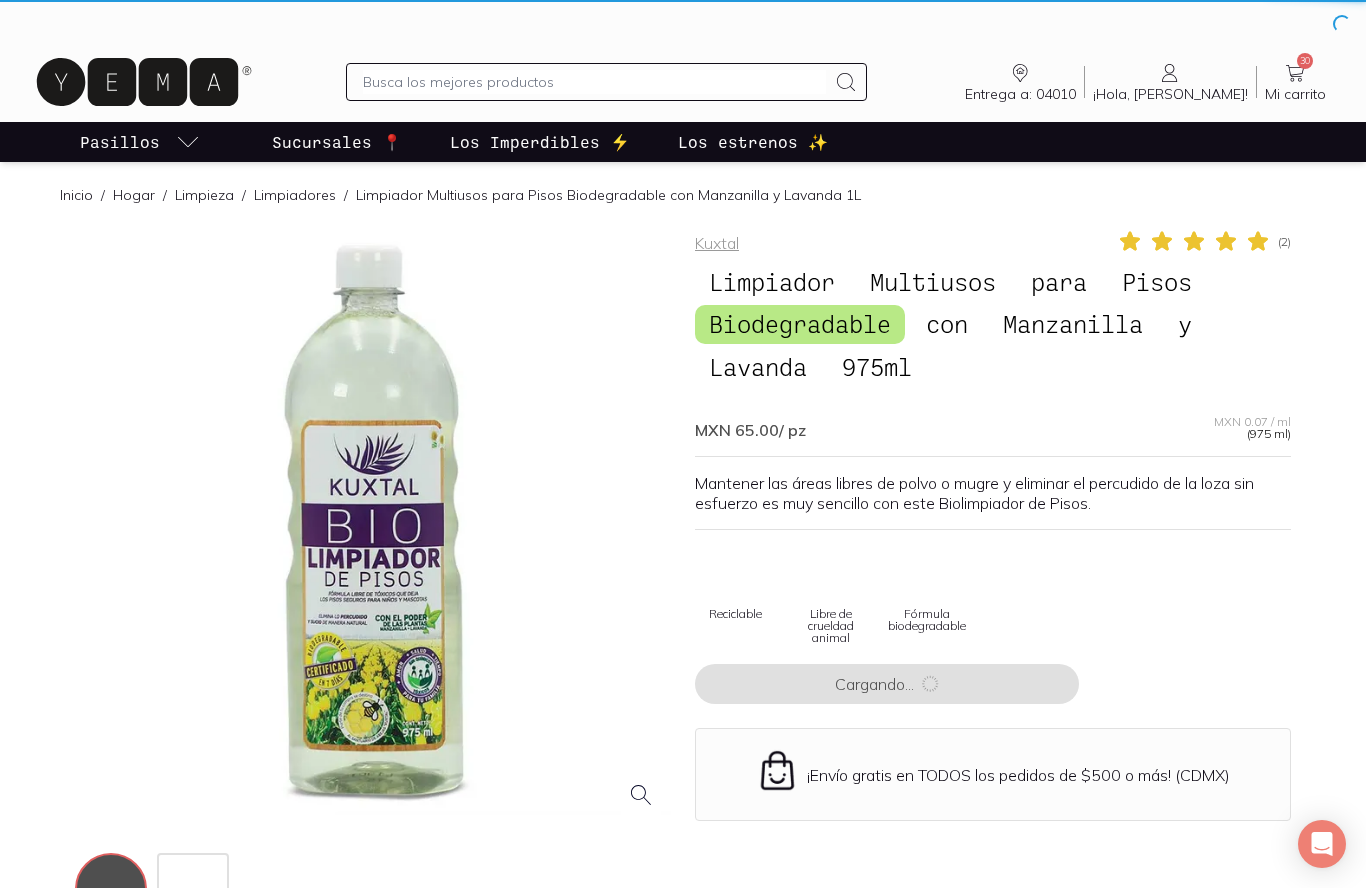 scroll, scrollTop: 0, scrollLeft: 0, axis: both 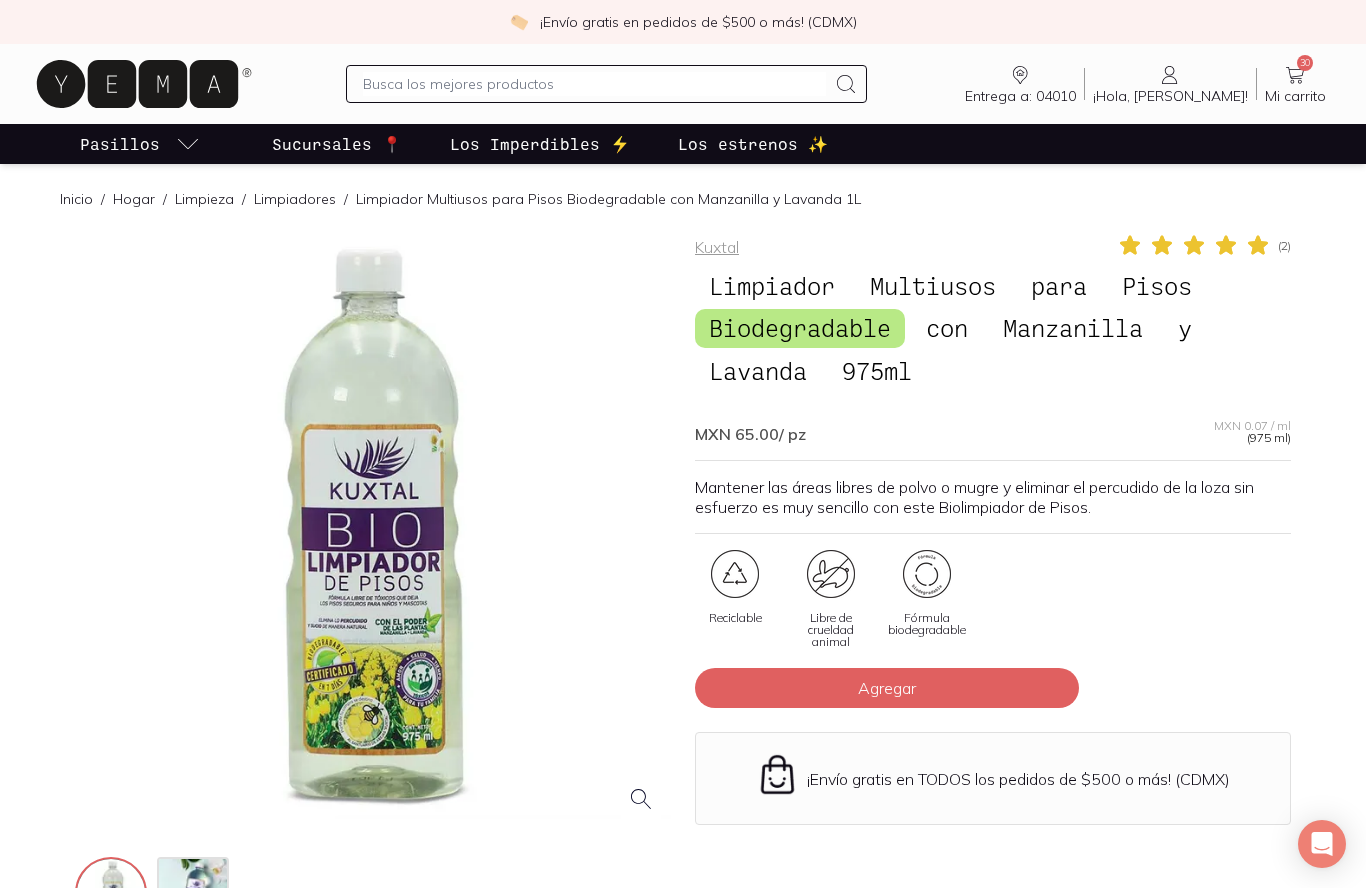 click on "Agregar" at bounding box center (887, 688) 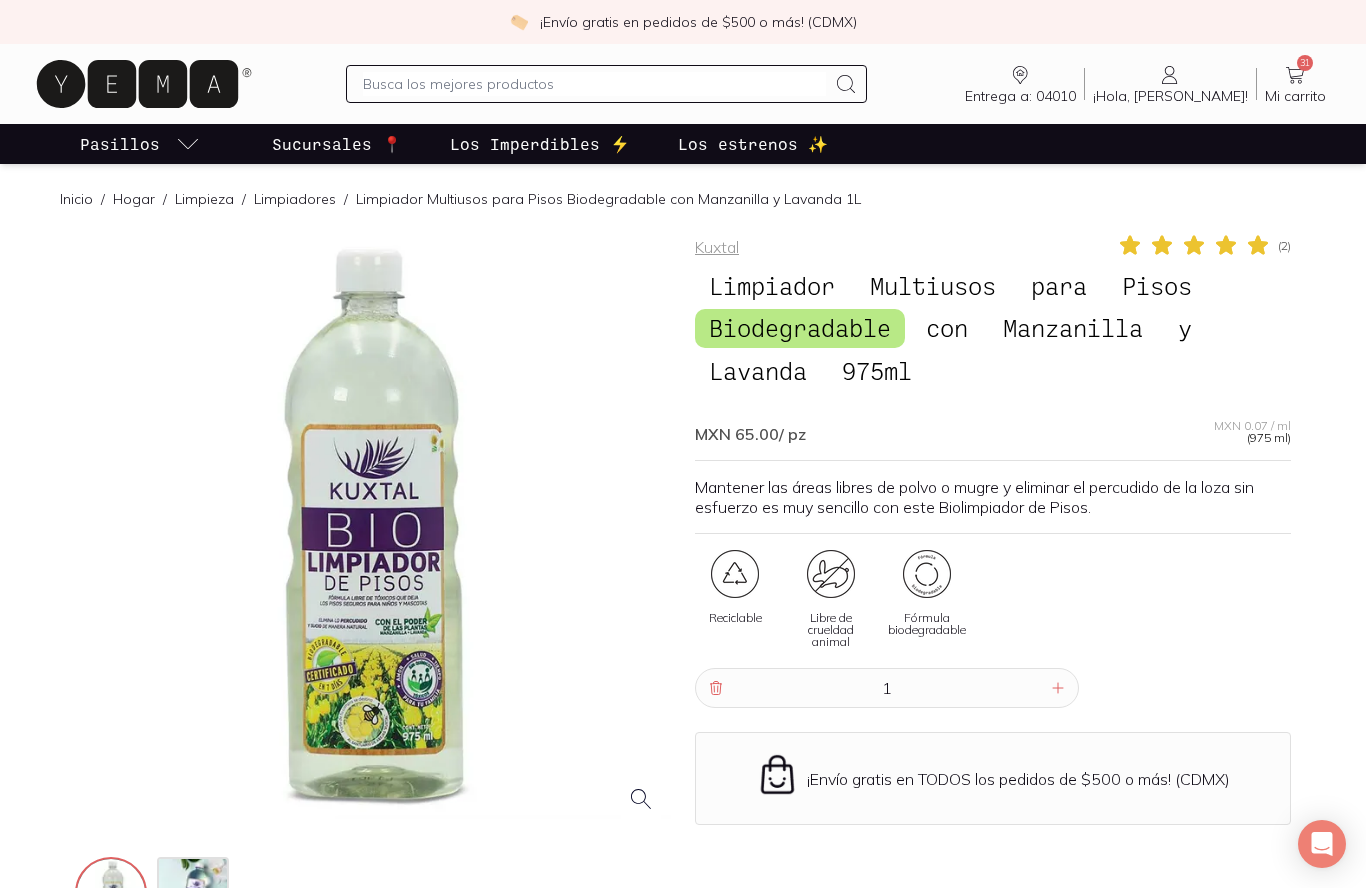 click 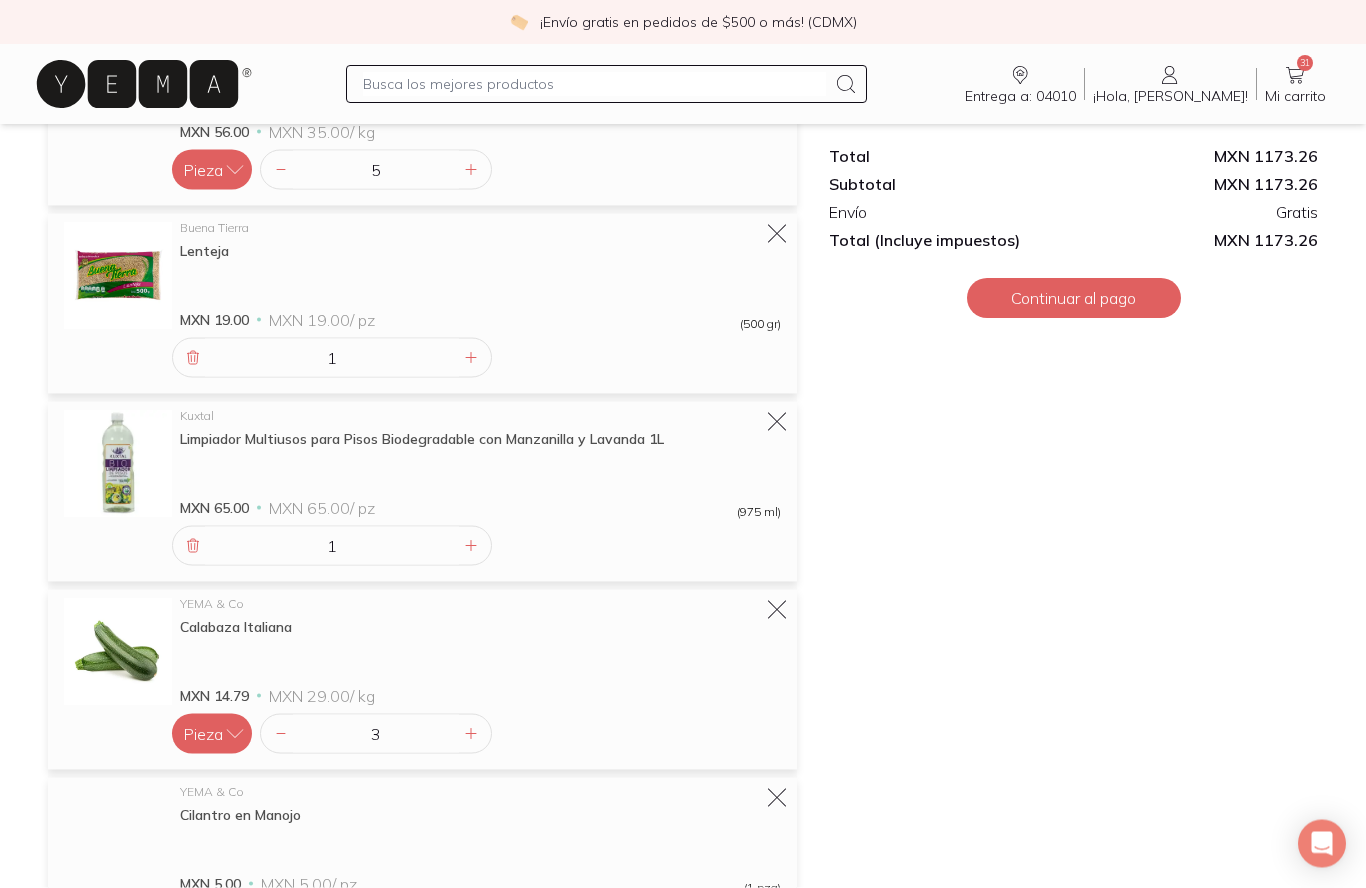 scroll, scrollTop: 1270, scrollLeft: 0, axis: vertical 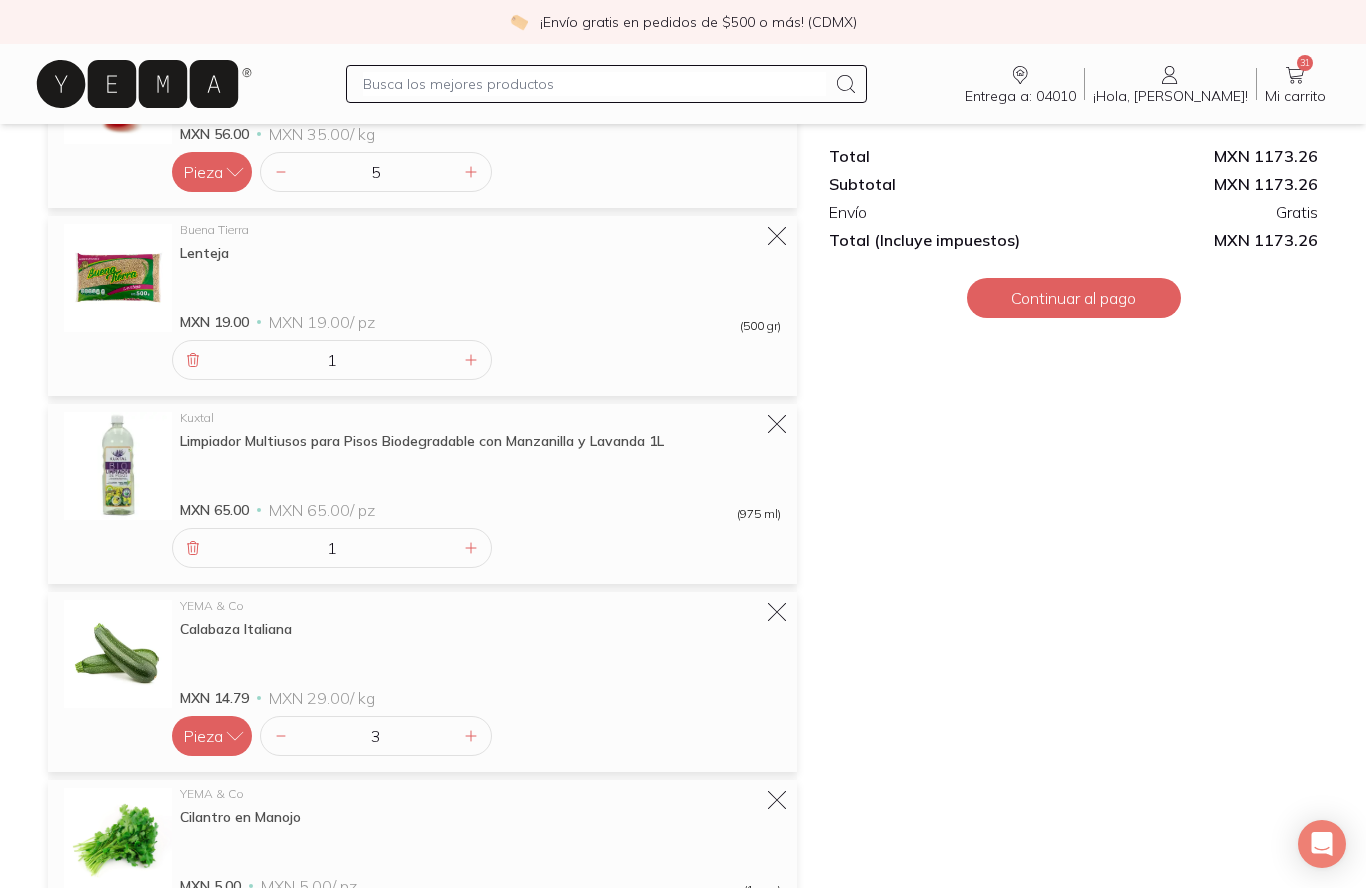 click at bounding box center [471, 548] 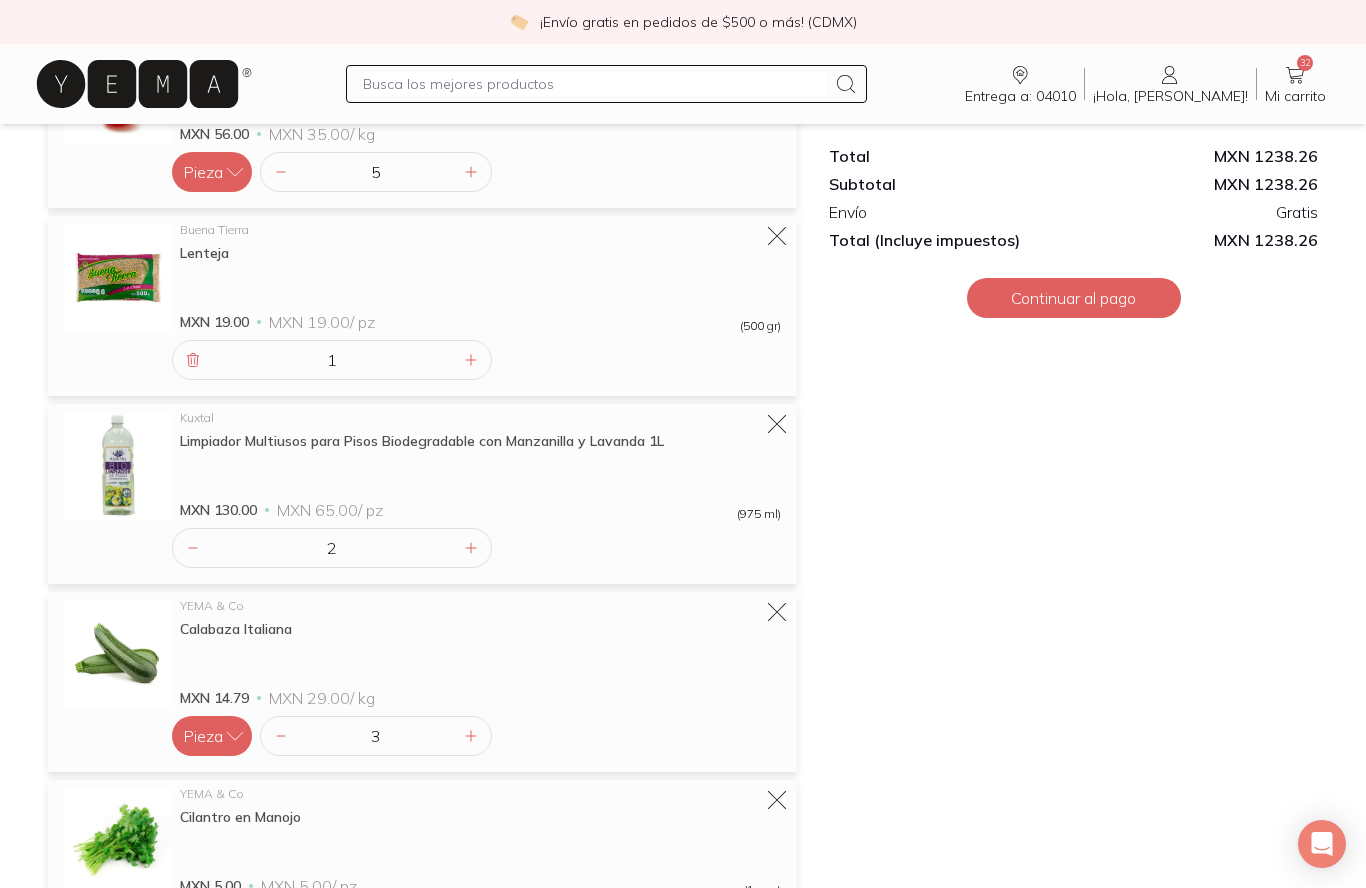 click 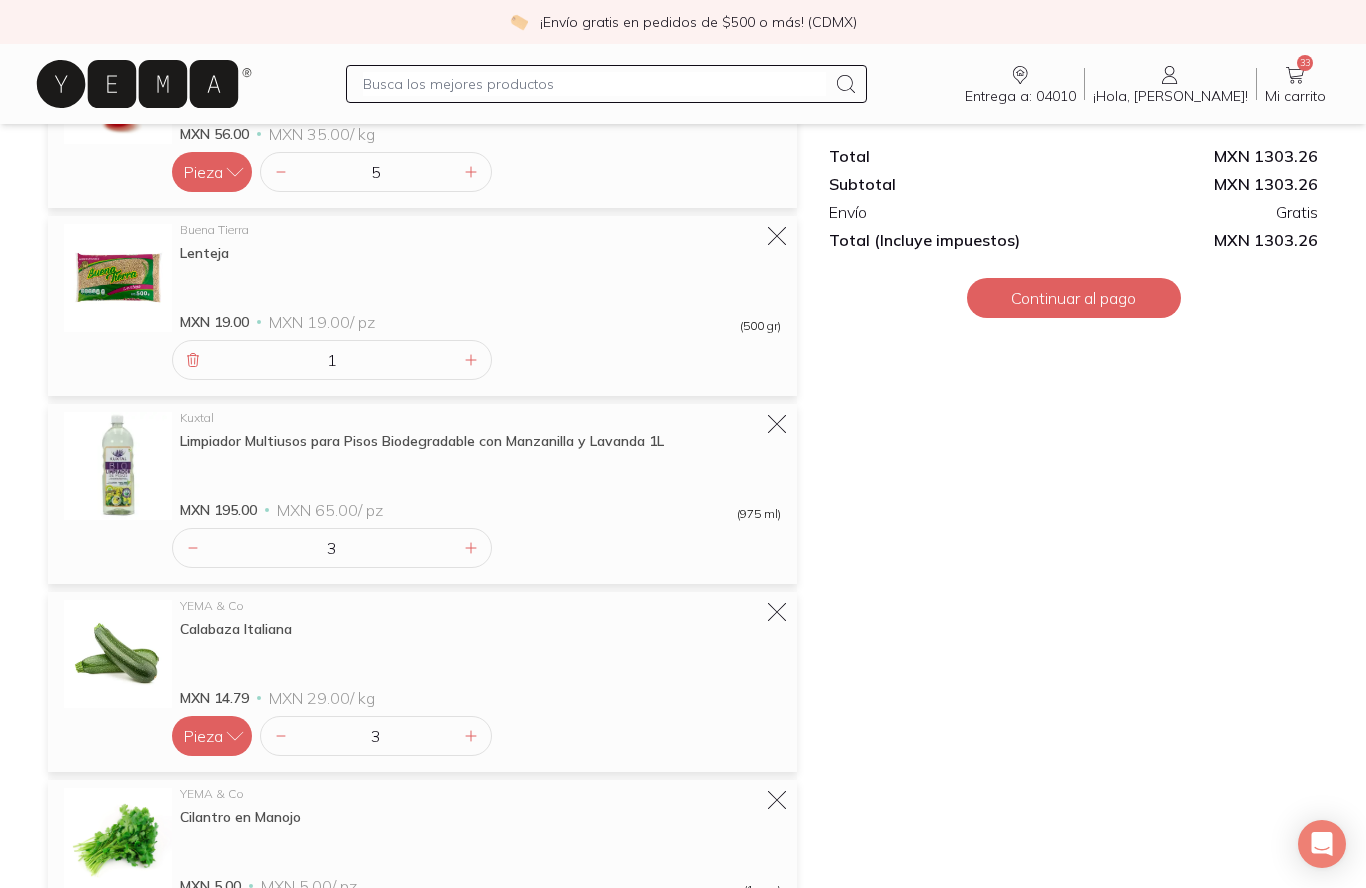 click 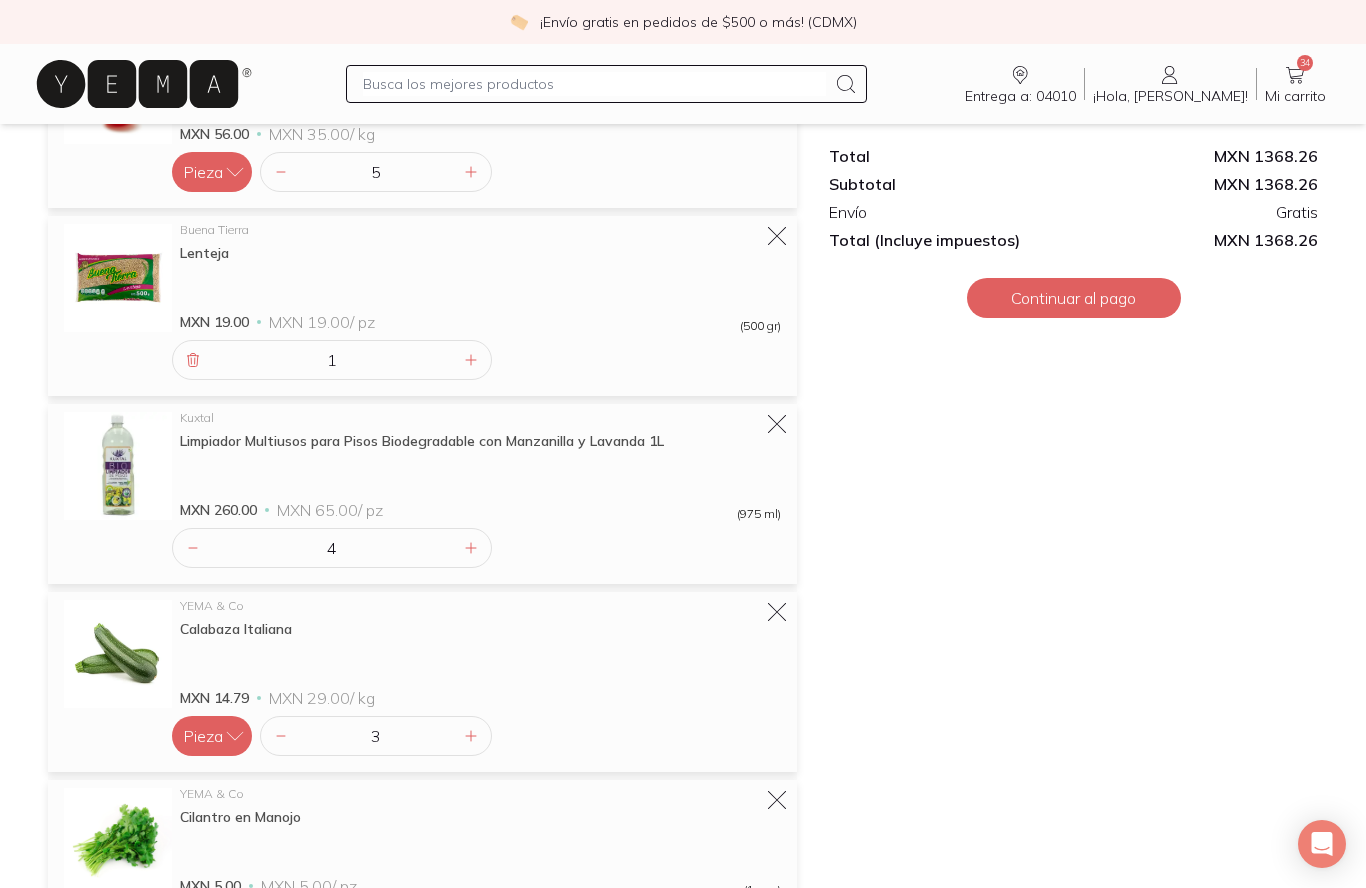 click at bounding box center [594, 84] 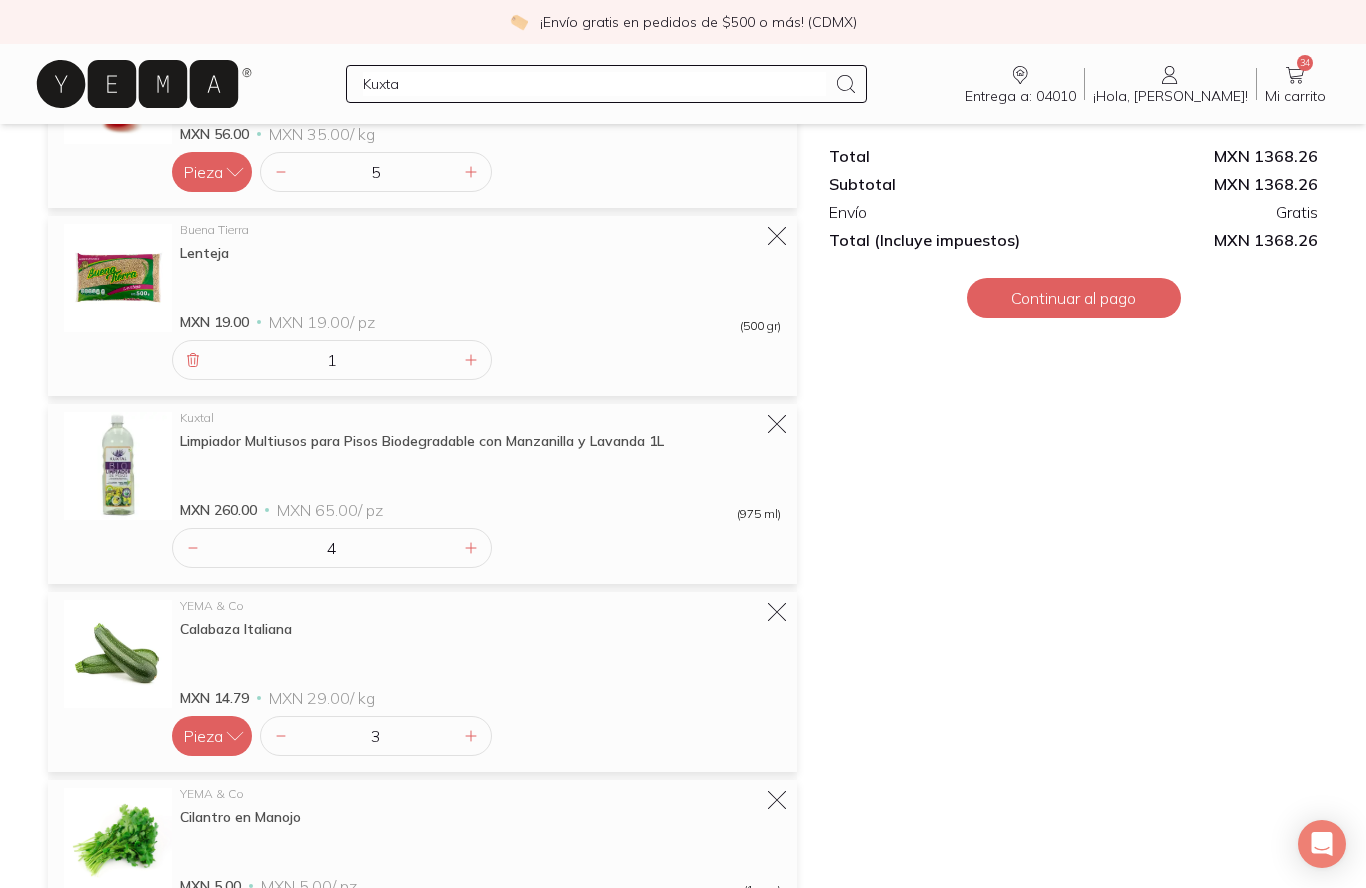 type on "Kuxtal" 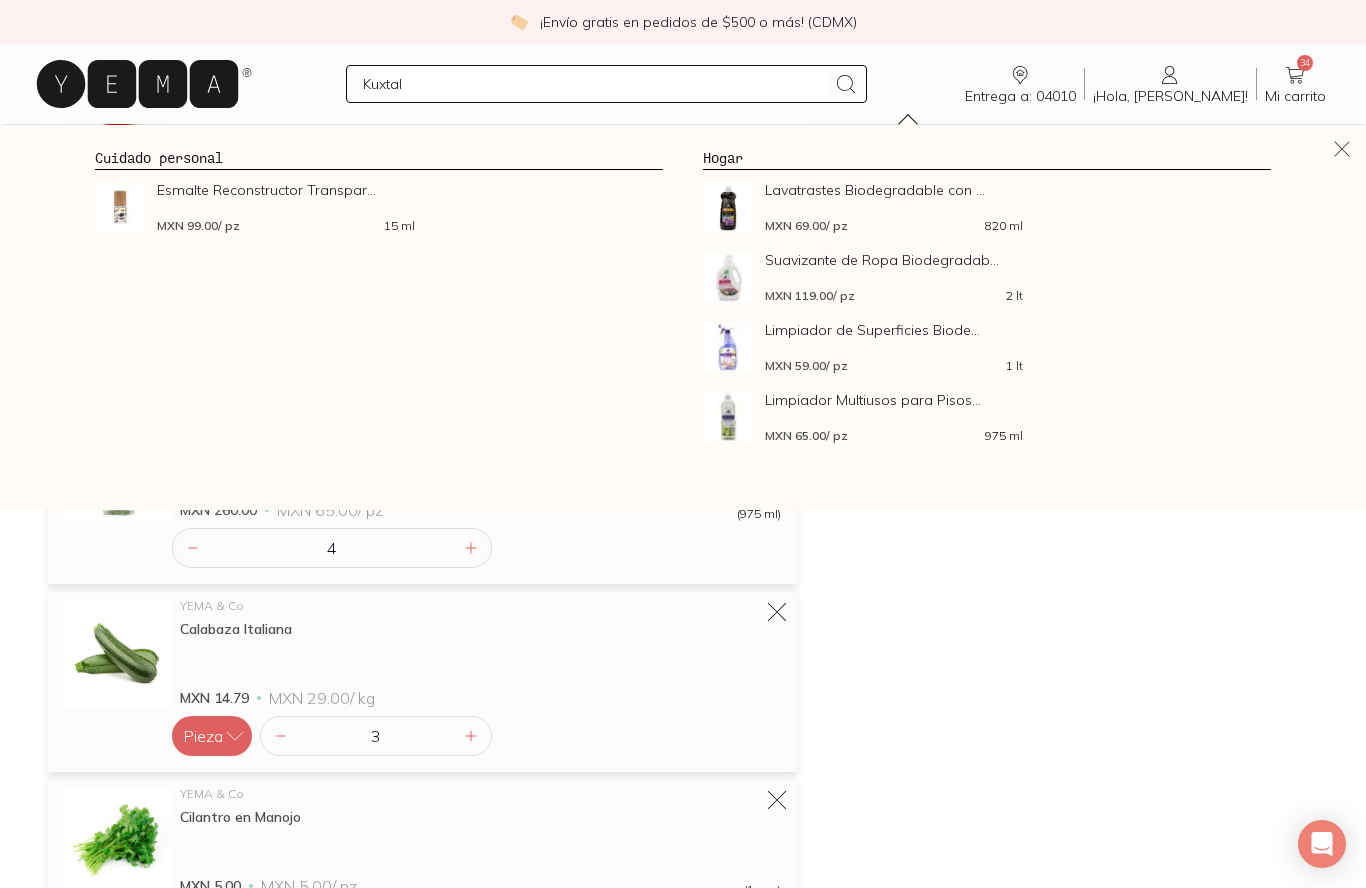 click on "Suavizante de Ropa Biodegradab... MXN 119.00  / pz 2 lt" at bounding box center [894, 277] 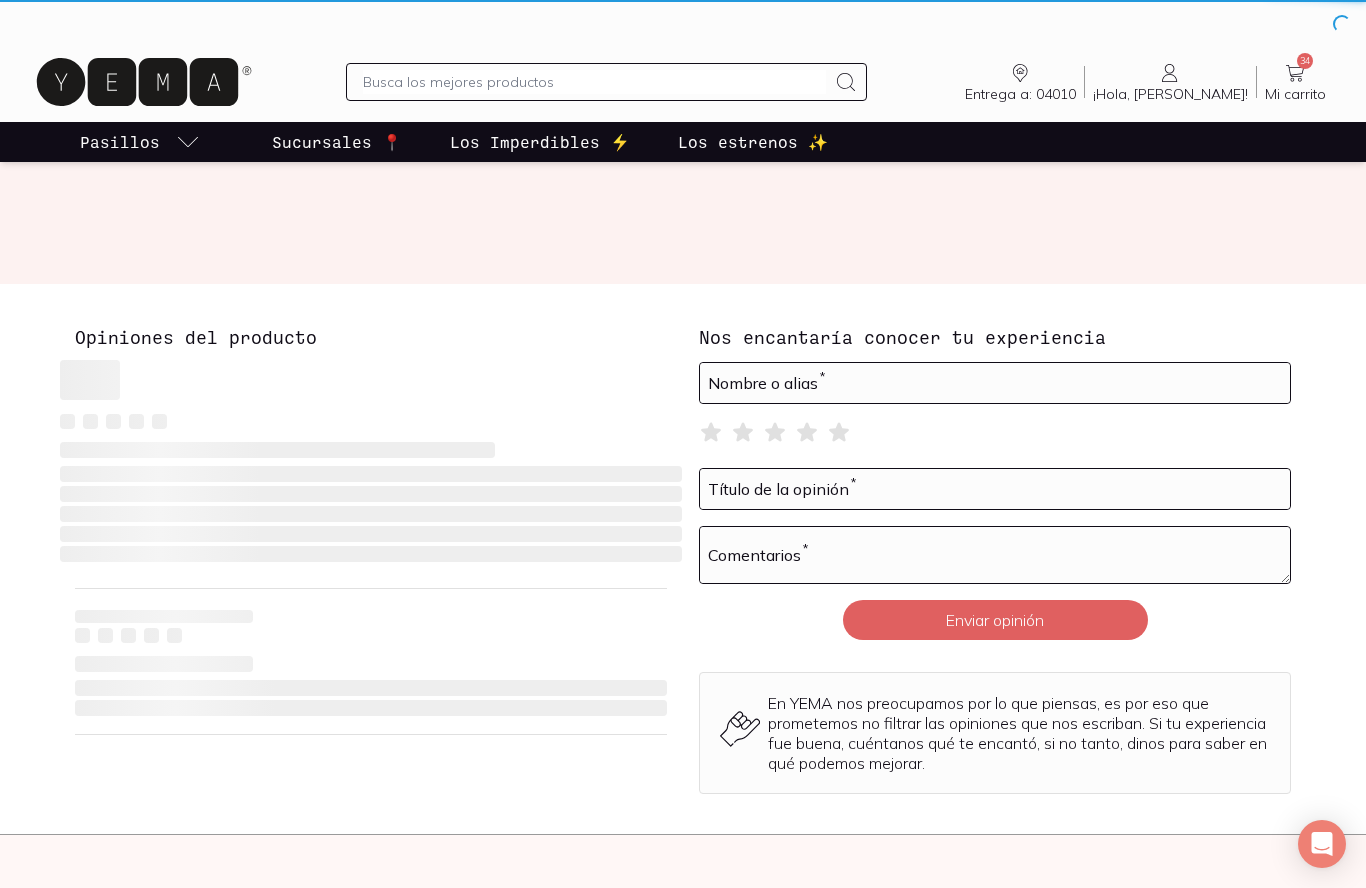 scroll, scrollTop: 0, scrollLeft: 0, axis: both 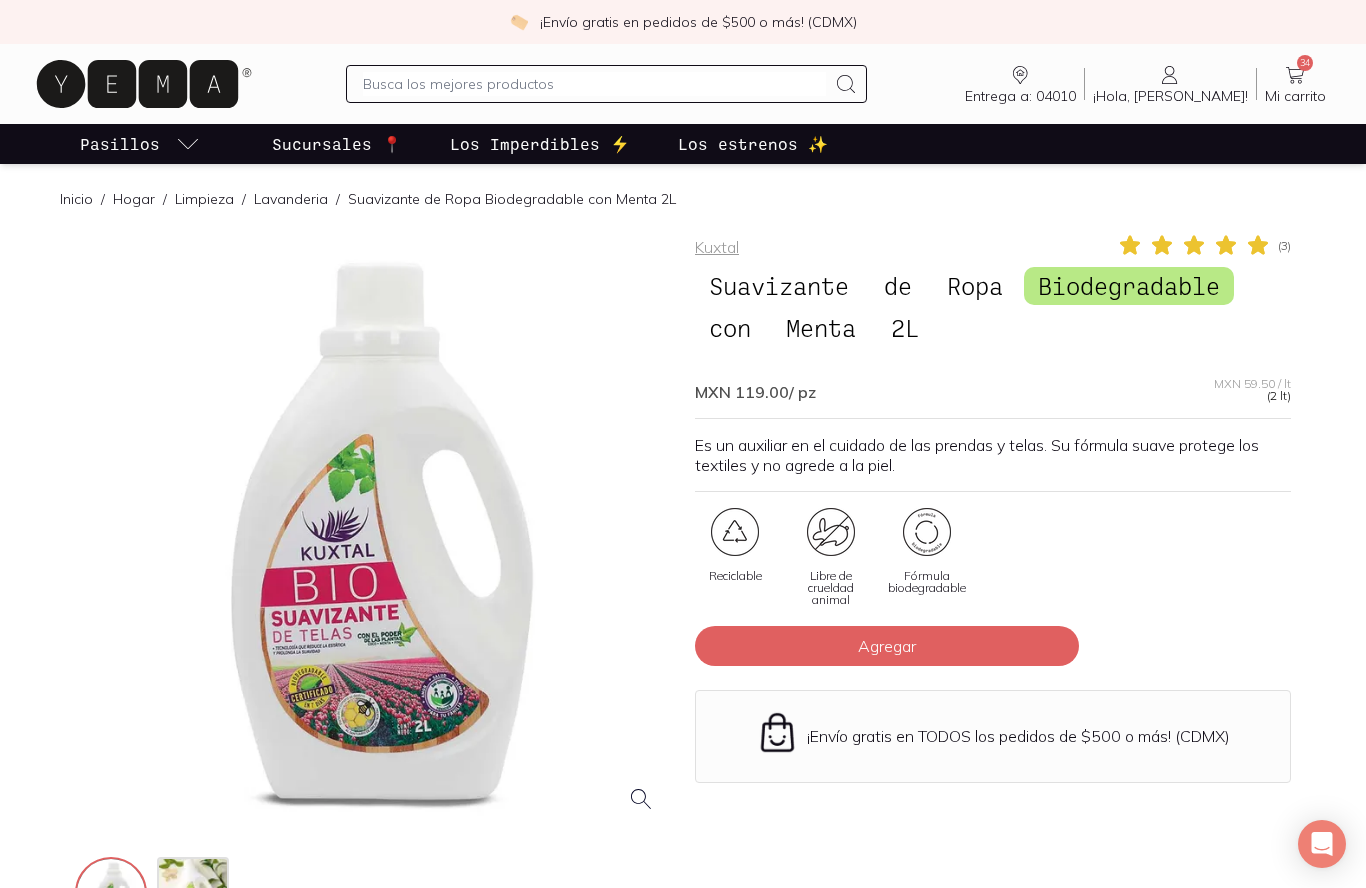 click on "Agregar" at bounding box center (887, 646) 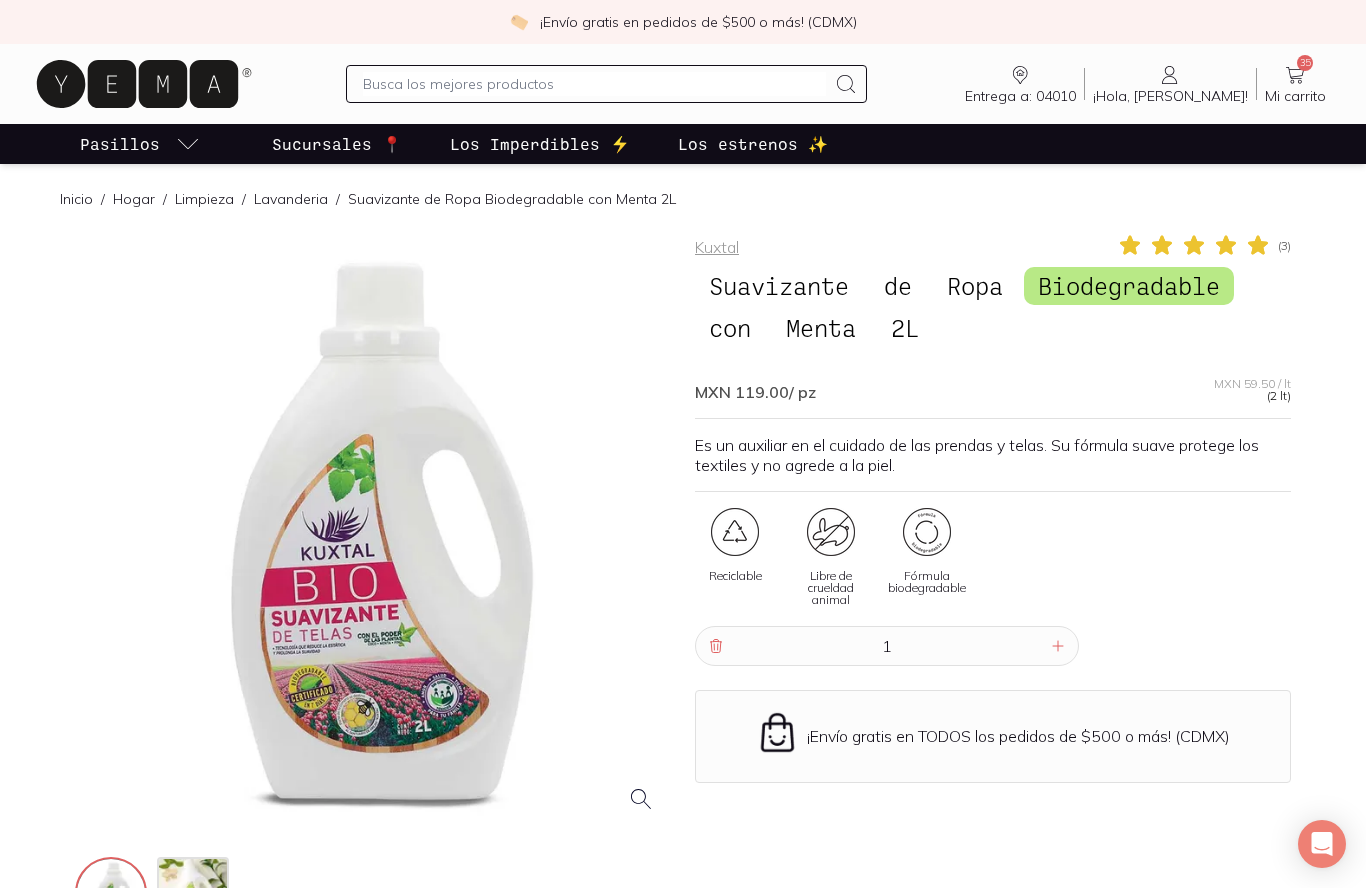 click 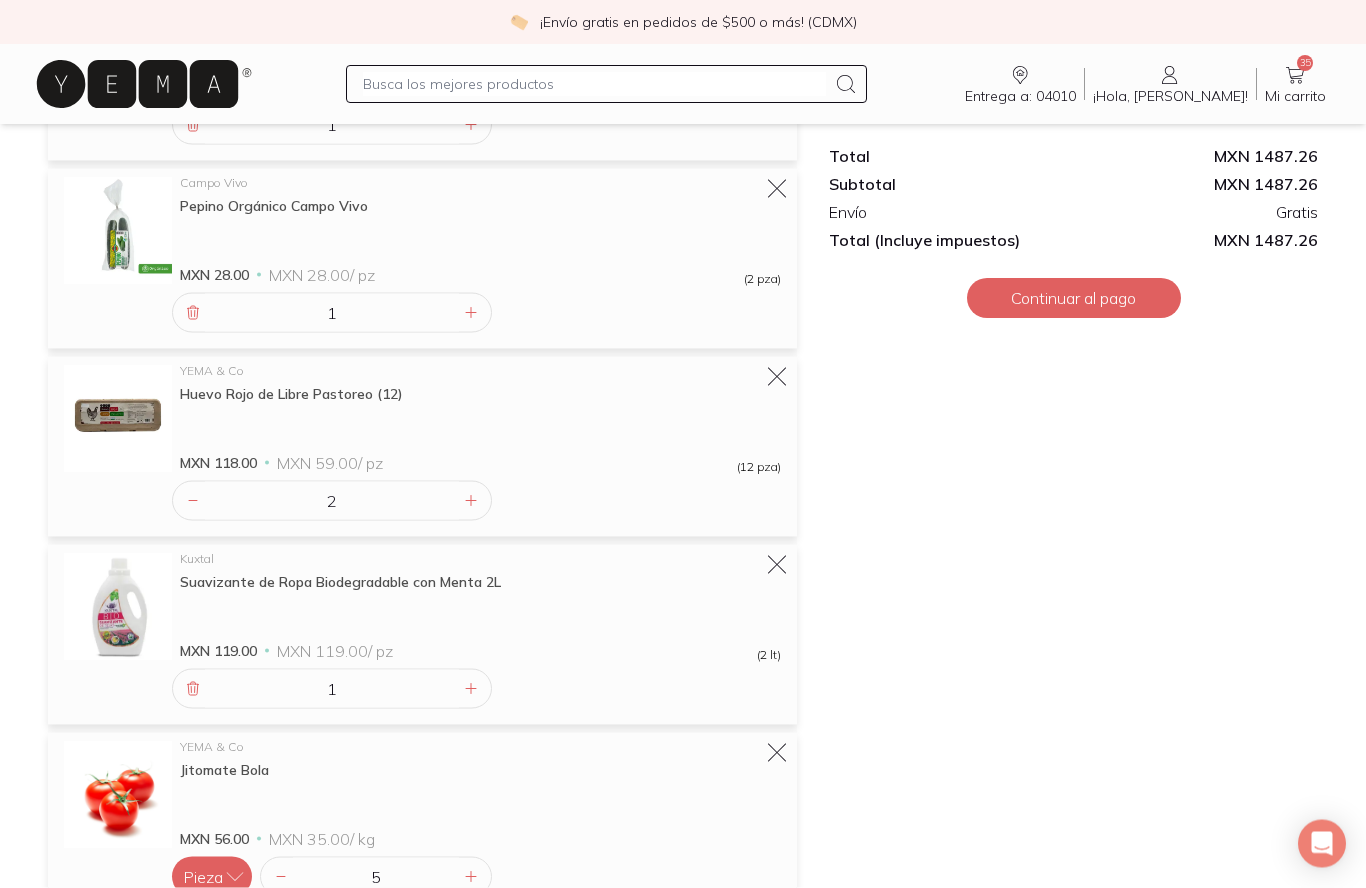 scroll, scrollTop: 753, scrollLeft: 0, axis: vertical 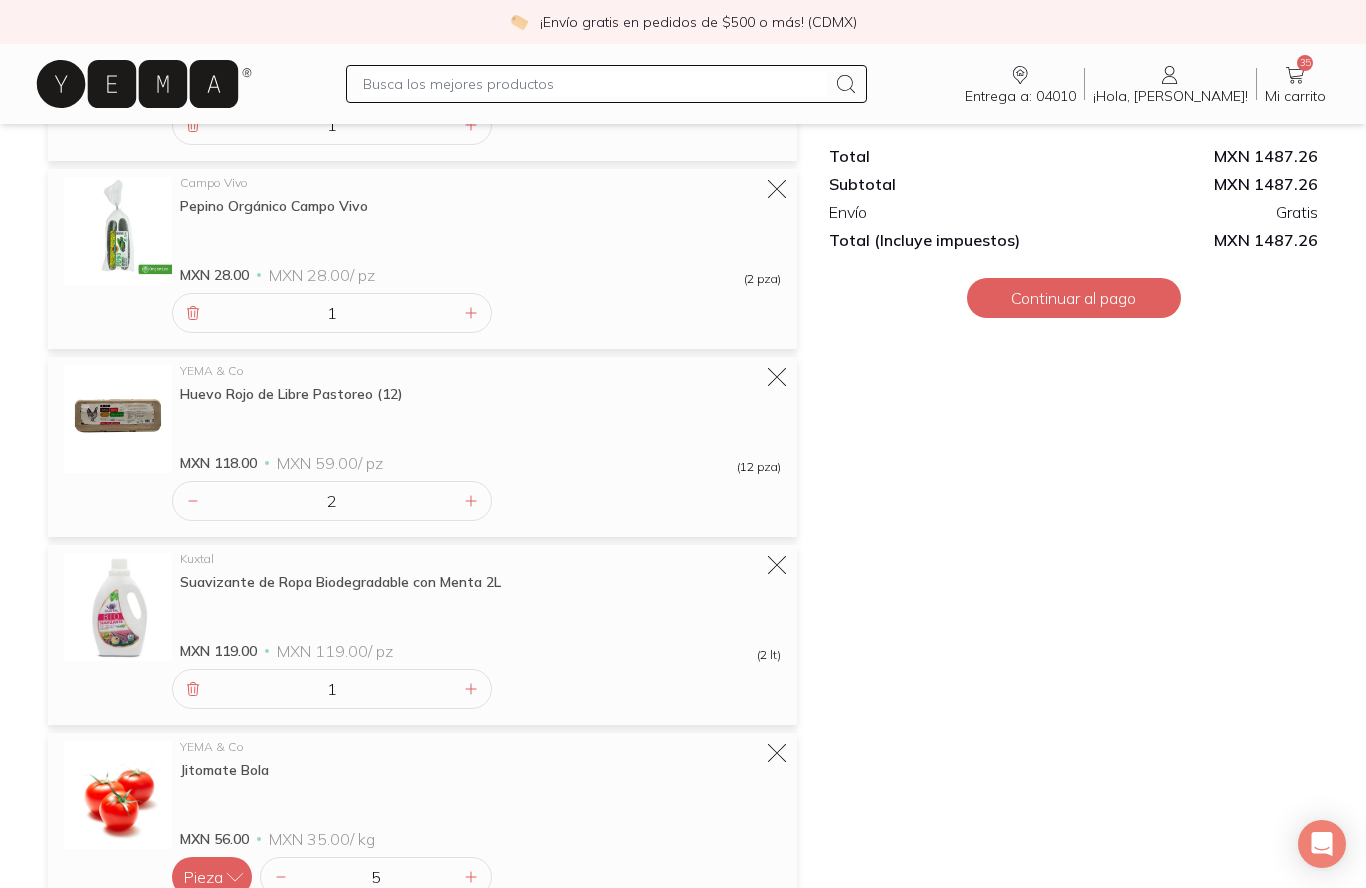 click at bounding box center (594, 84) 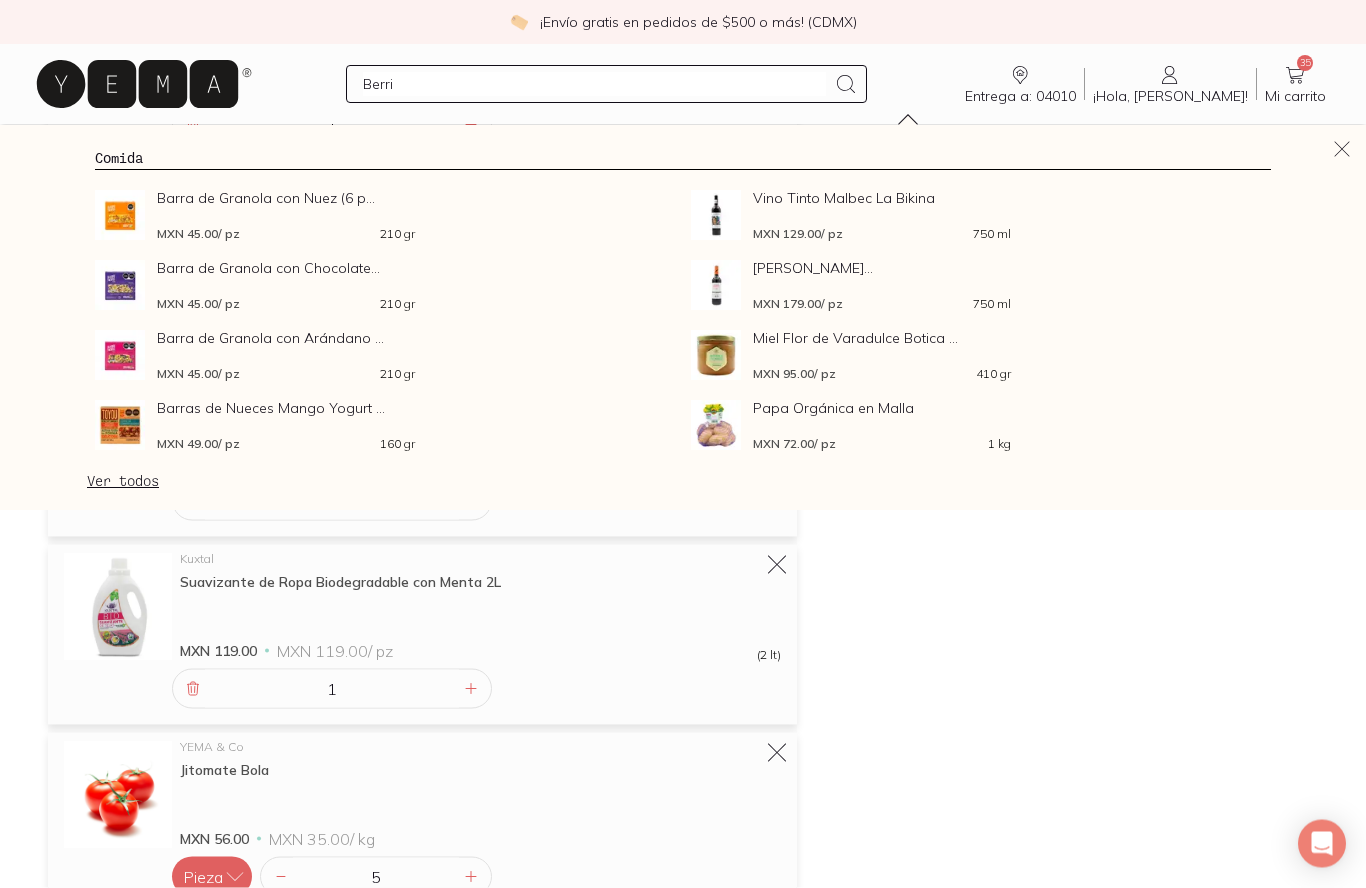 scroll, scrollTop: 754, scrollLeft: 0, axis: vertical 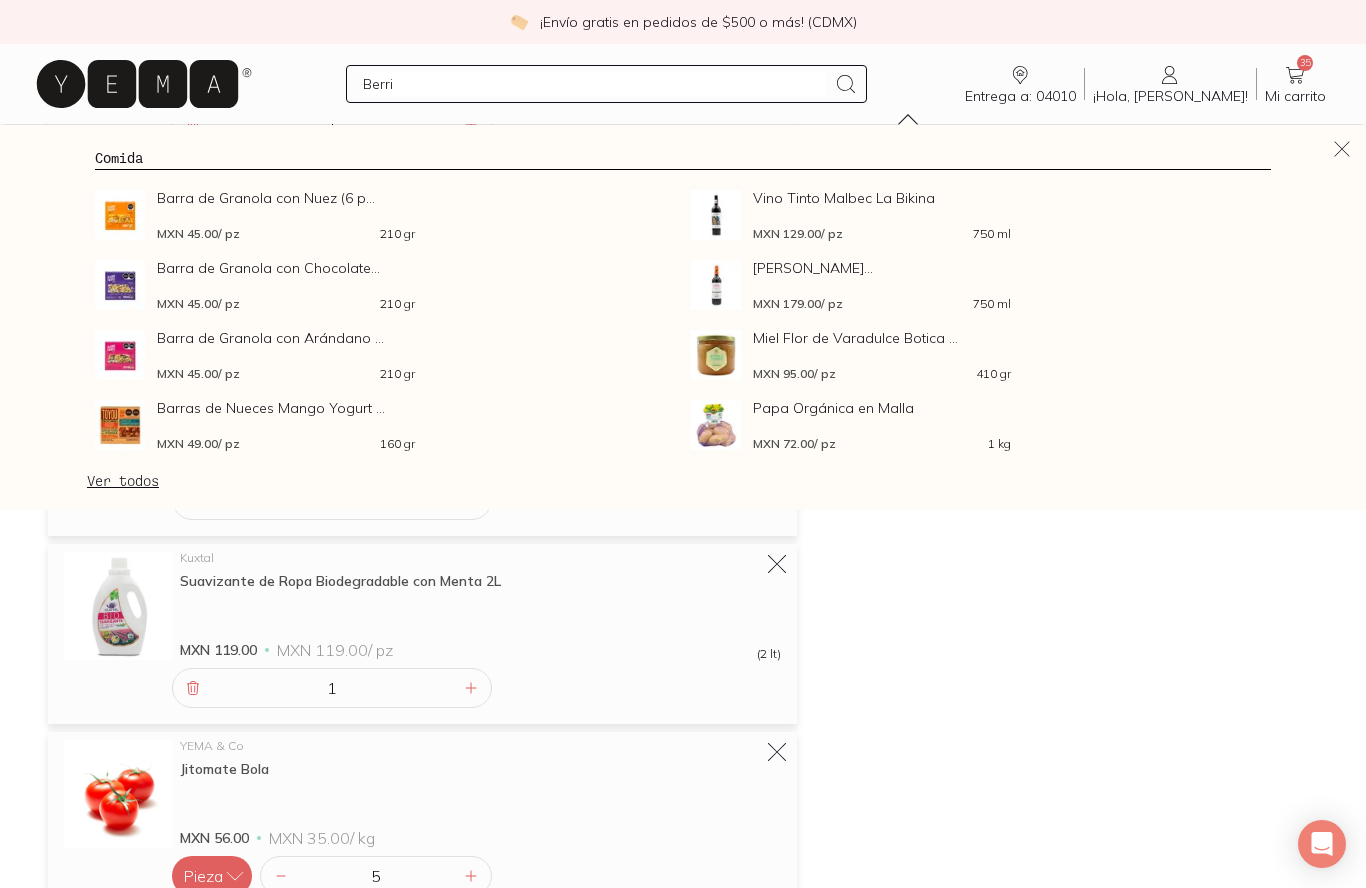 click on "Berri" at bounding box center [594, 84] 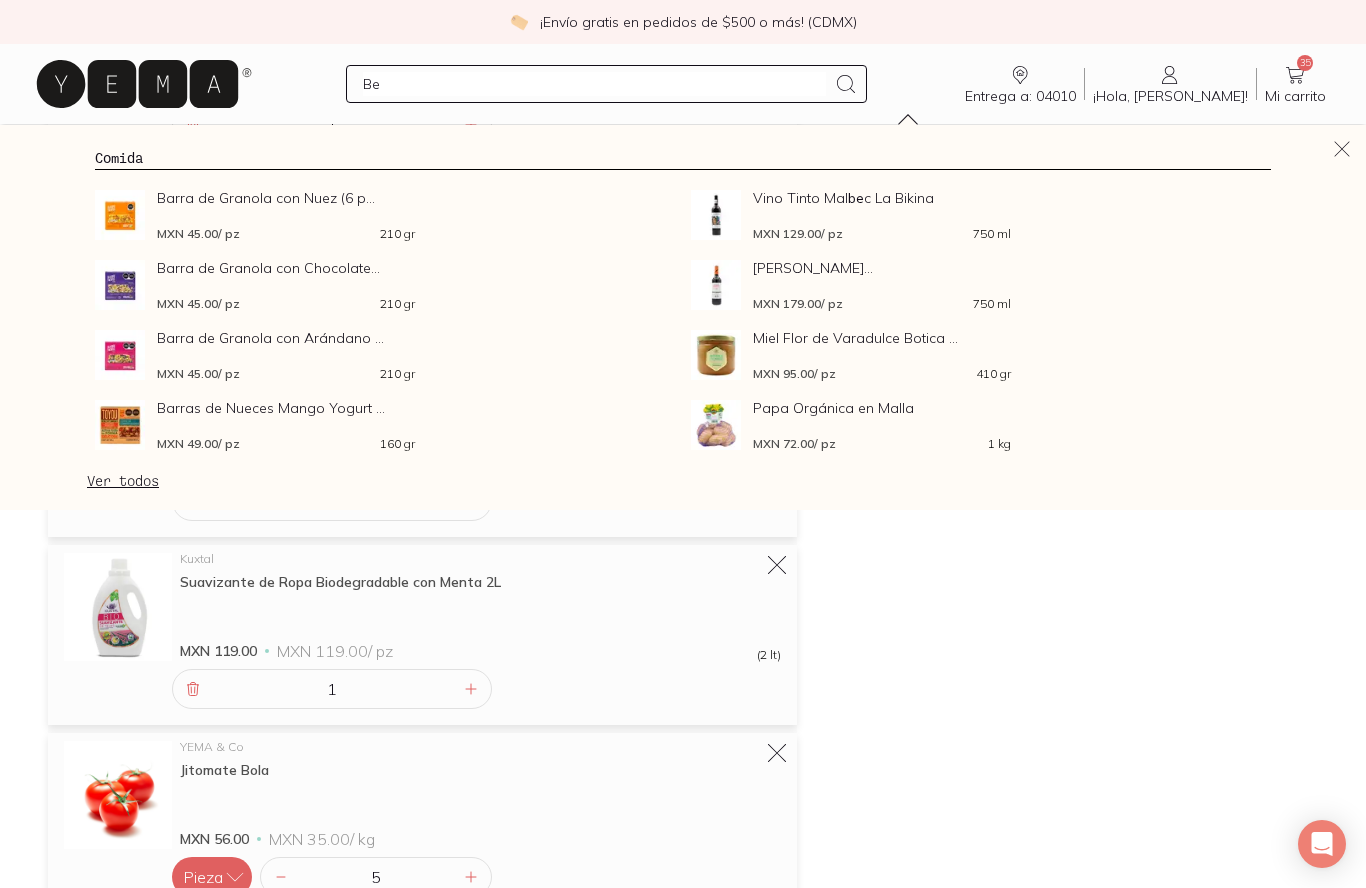 type on "B" 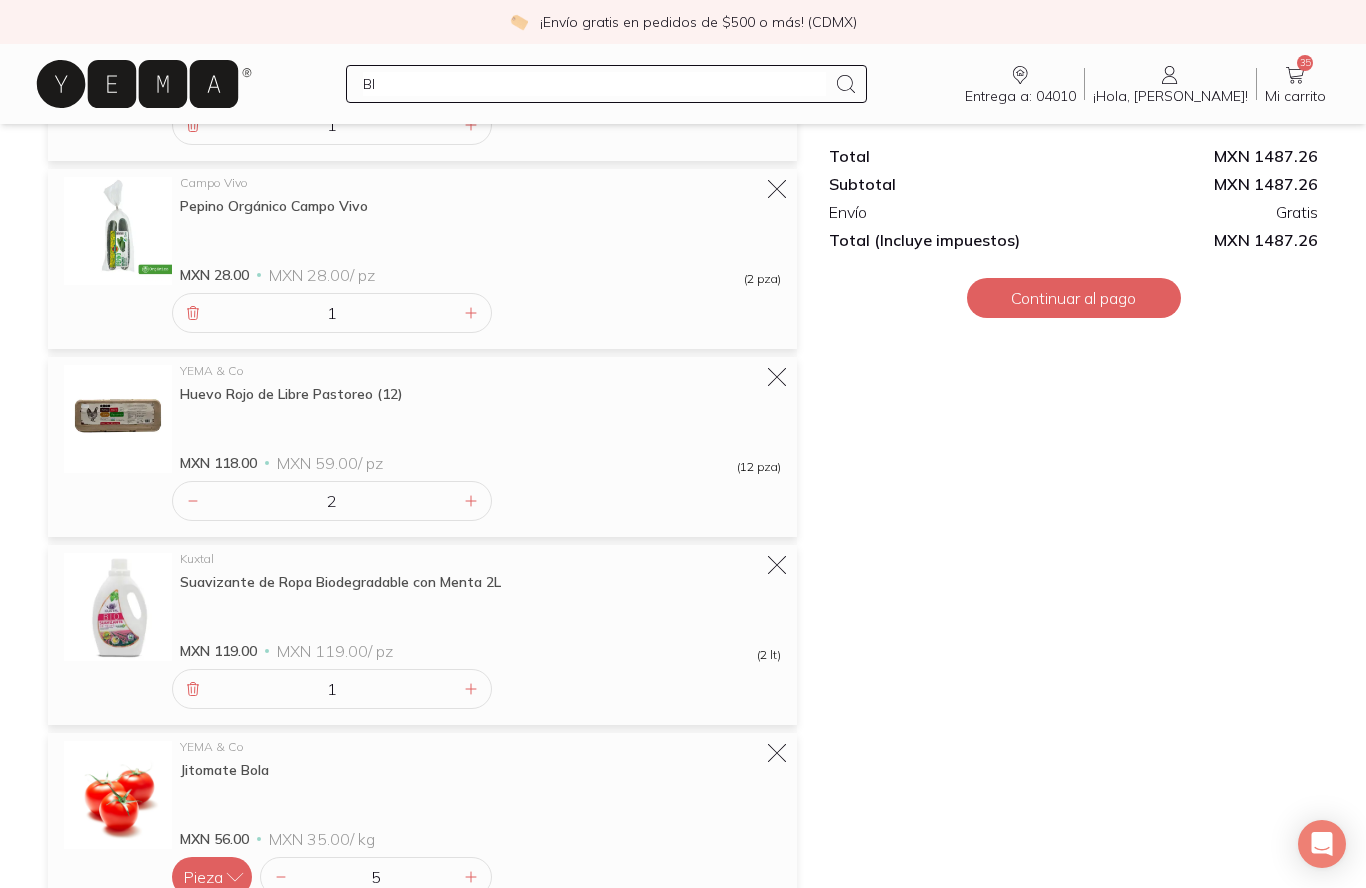 type on "B" 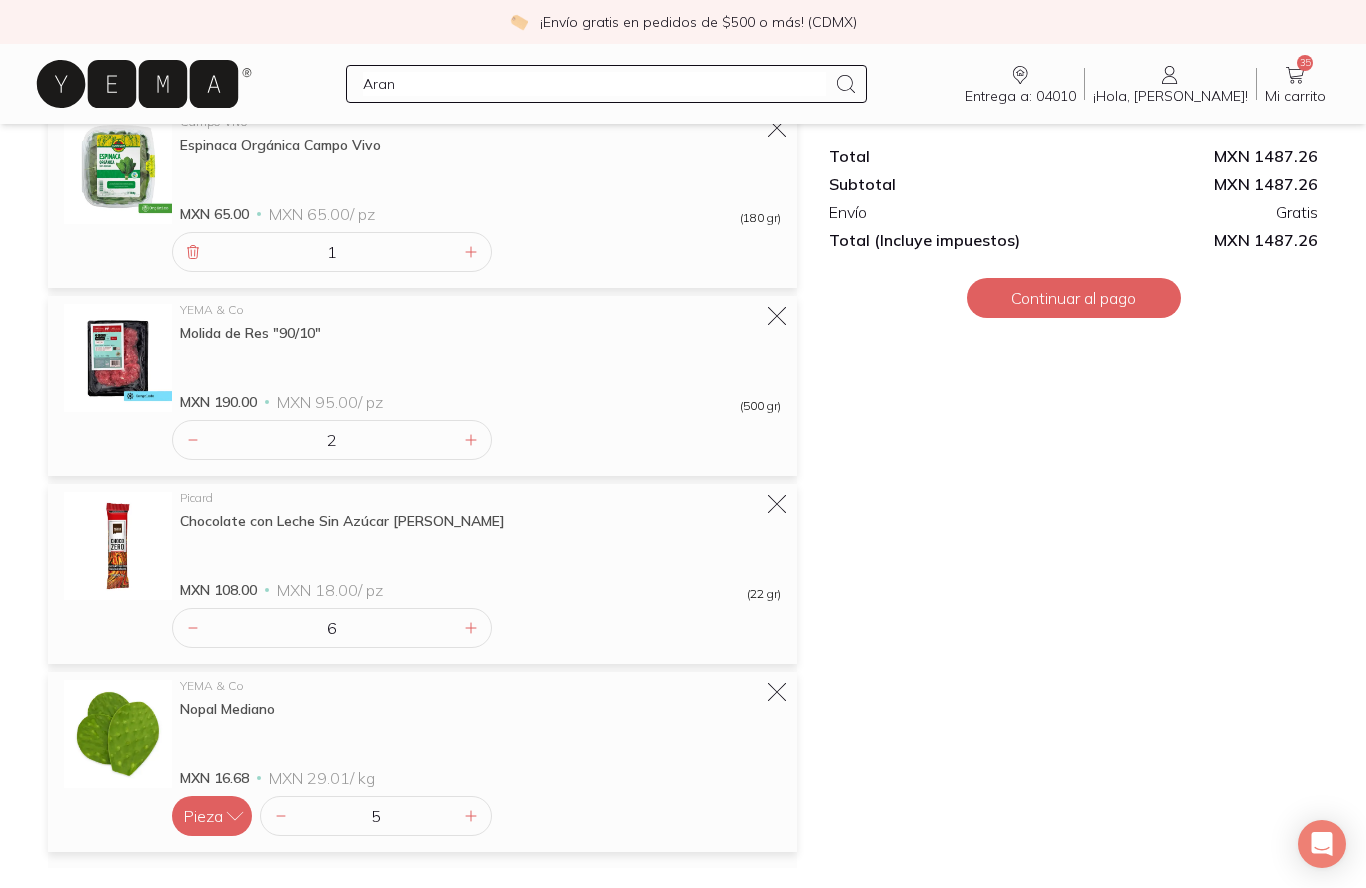 scroll, scrollTop: 2881, scrollLeft: 0, axis: vertical 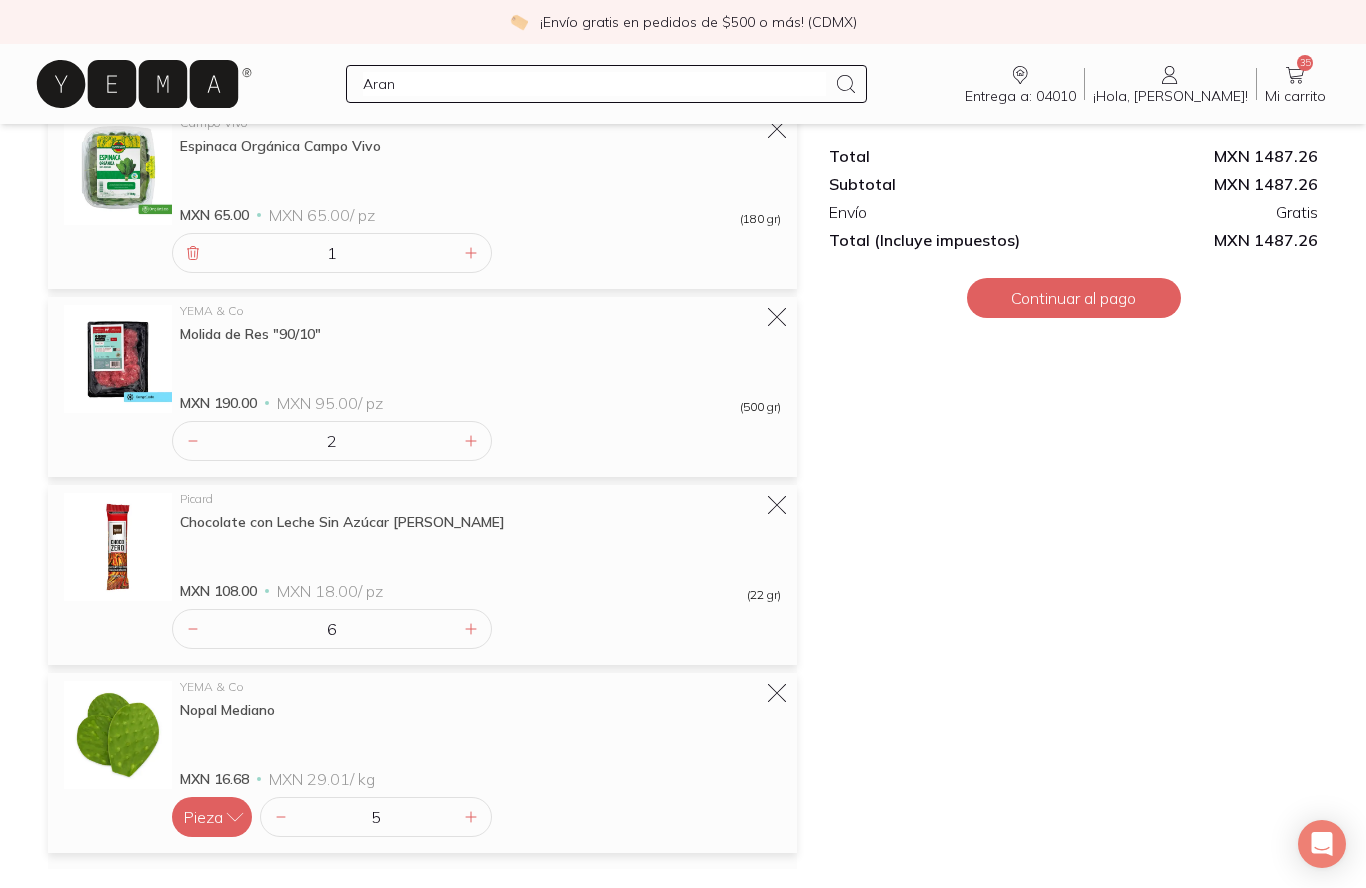 click on "Aran" at bounding box center [594, 84] 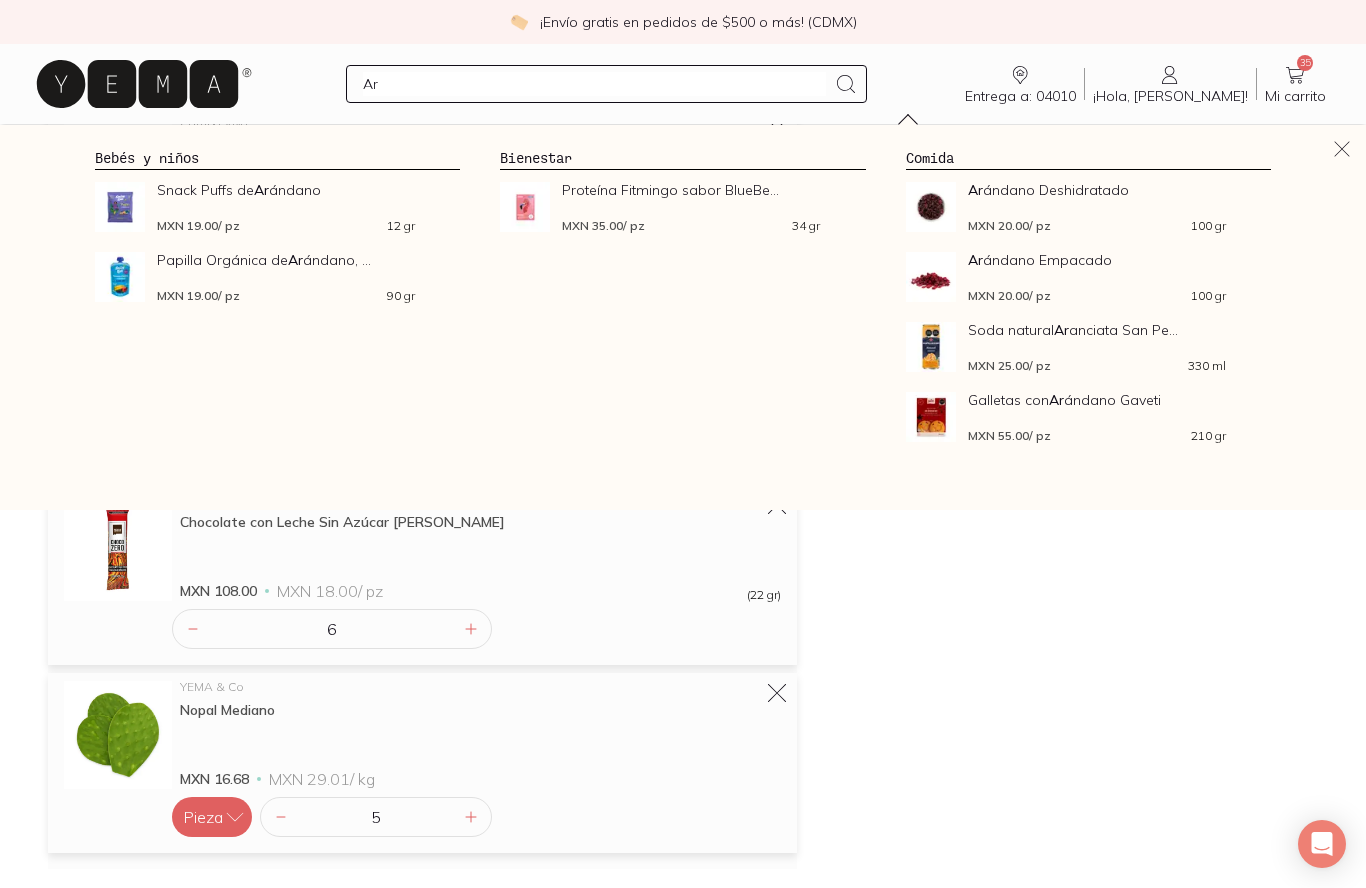 type on "A" 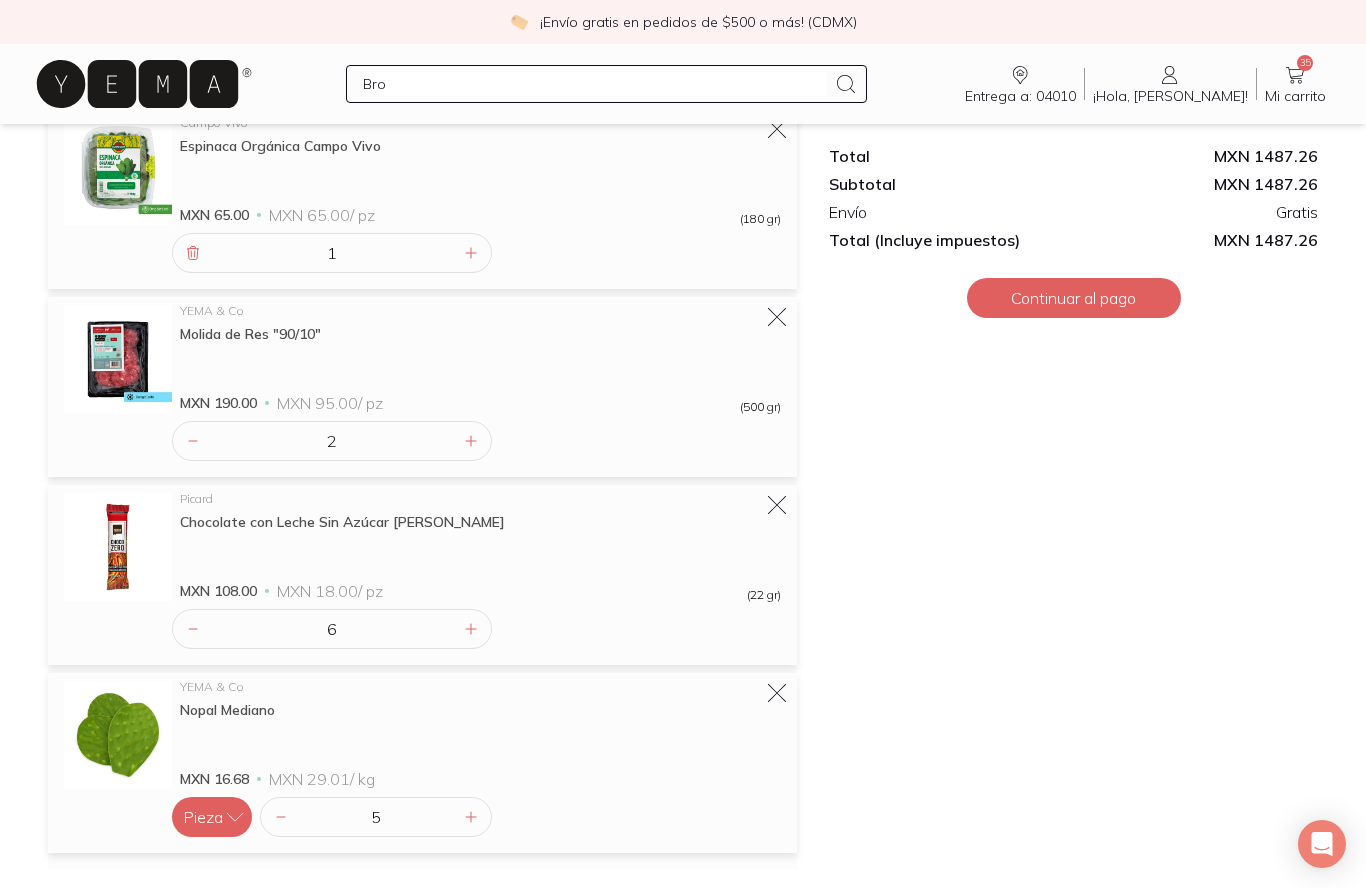 type on "[PERSON_NAME]" 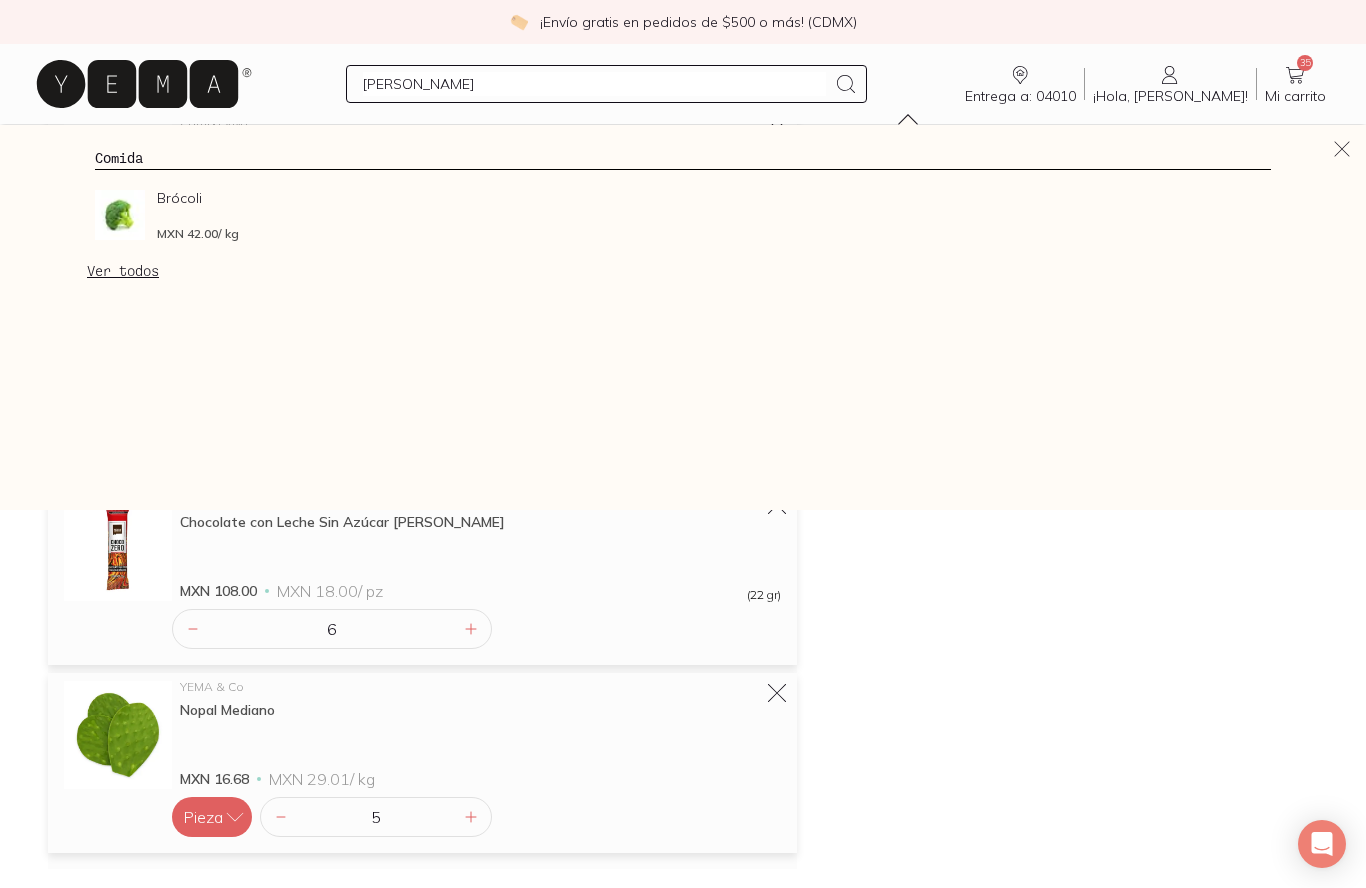click on "Brócoli MXN 42.00  / kg" at bounding box center [255, 215] 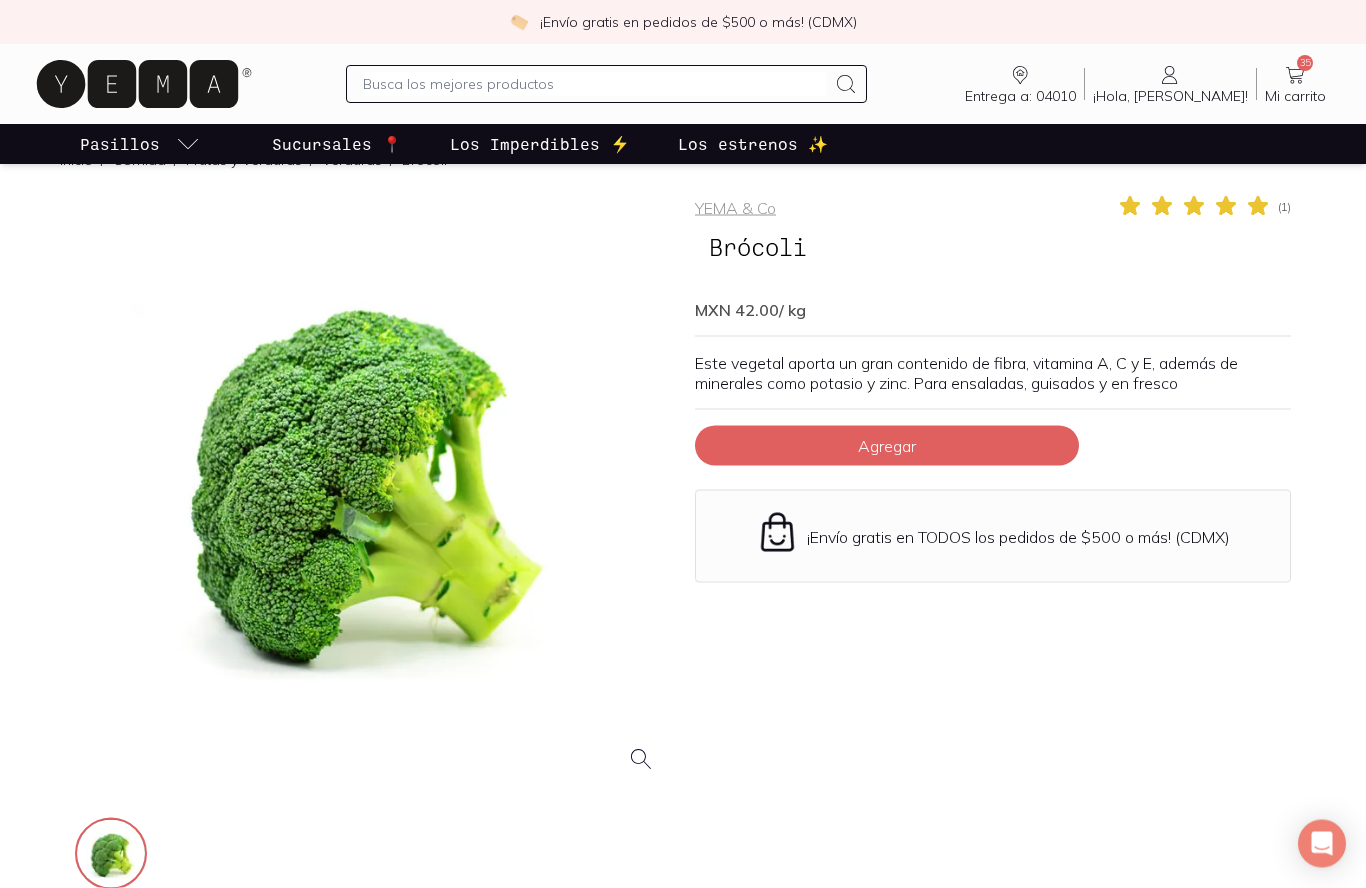 scroll, scrollTop: 40, scrollLeft: 0, axis: vertical 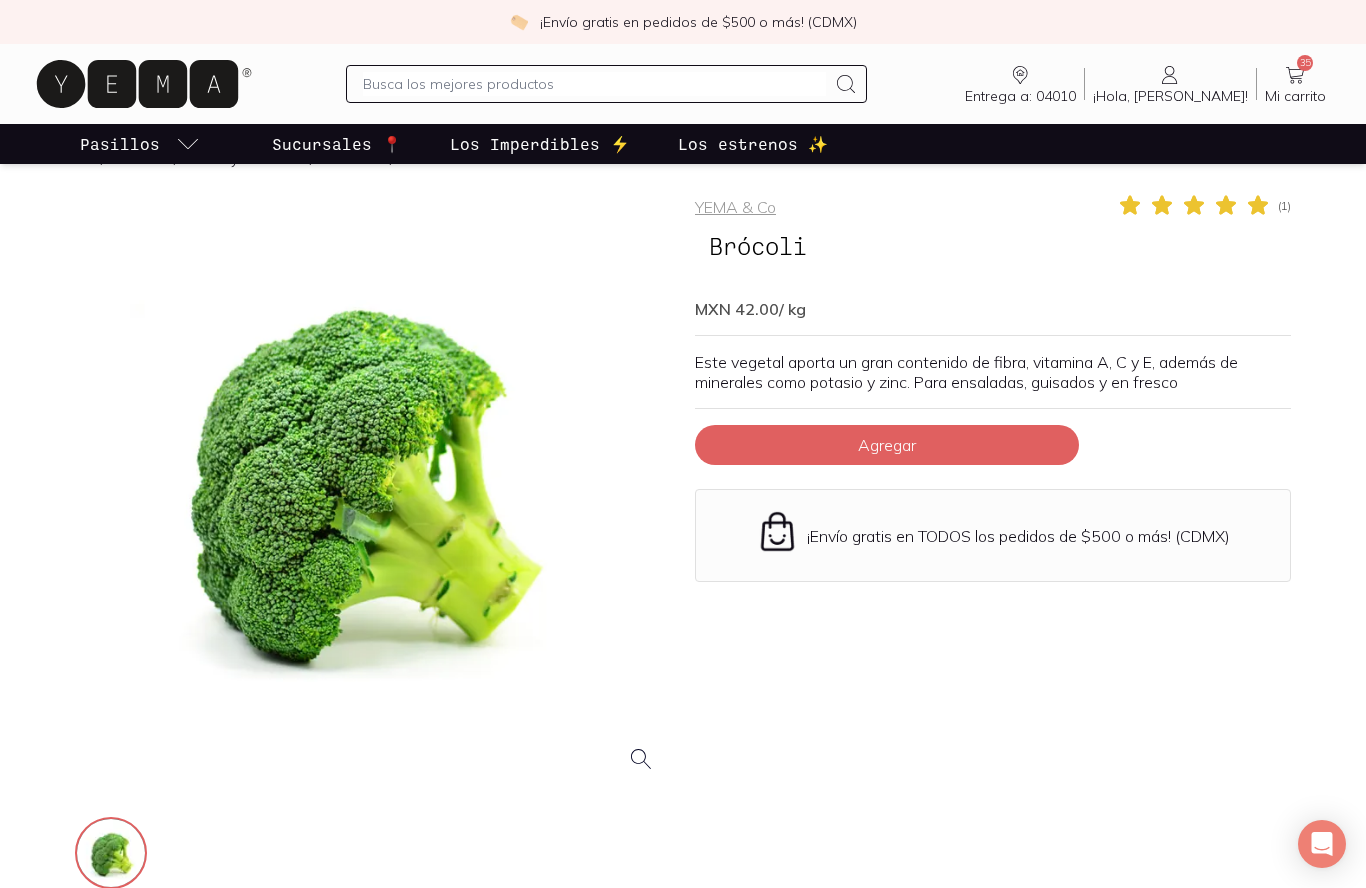 click on "Agregar" at bounding box center [887, 445] 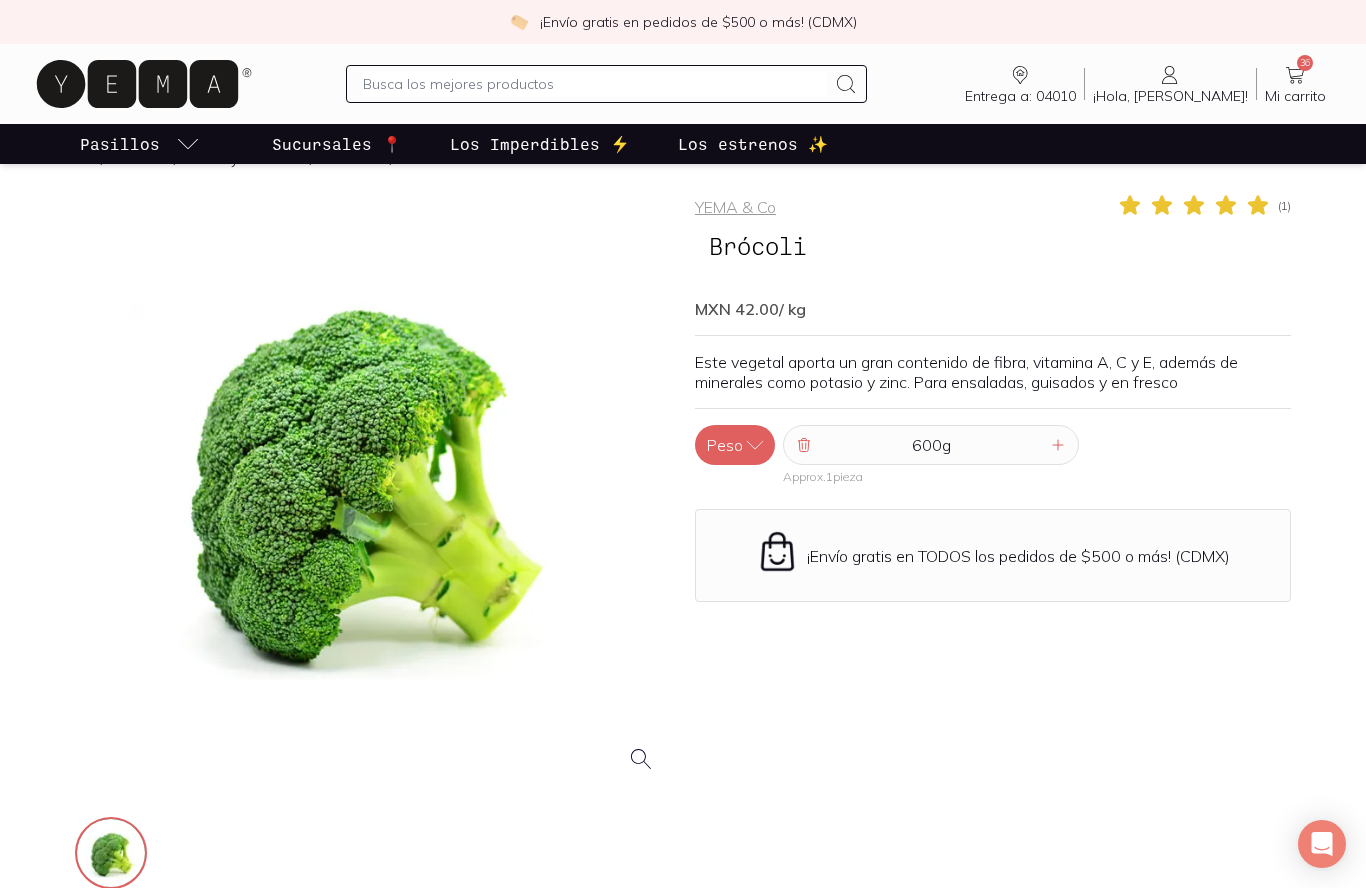 click on "Peso" at bounding box center [735, 445] 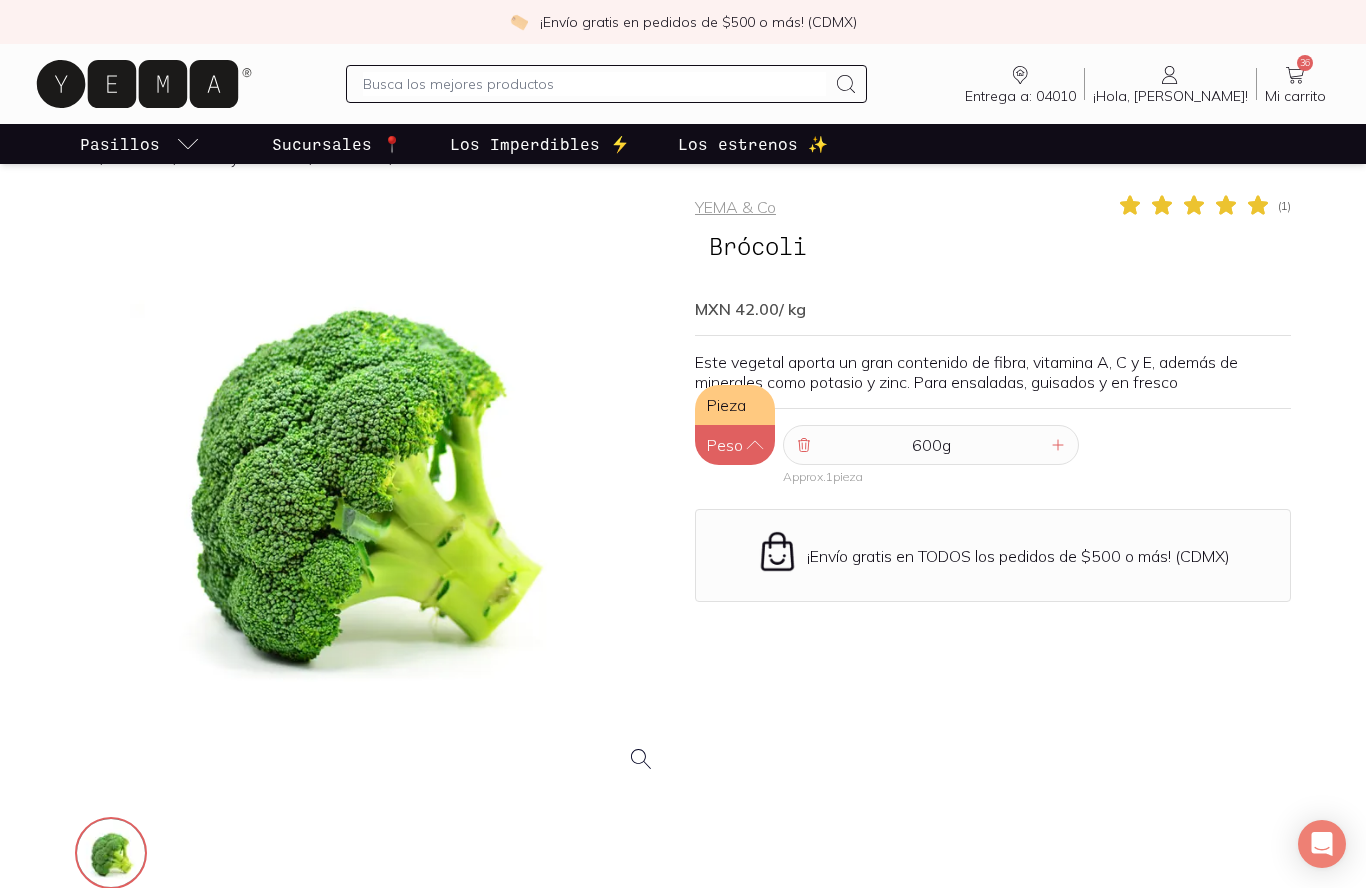 click on "Pieza" at bounding box center [735, 405] 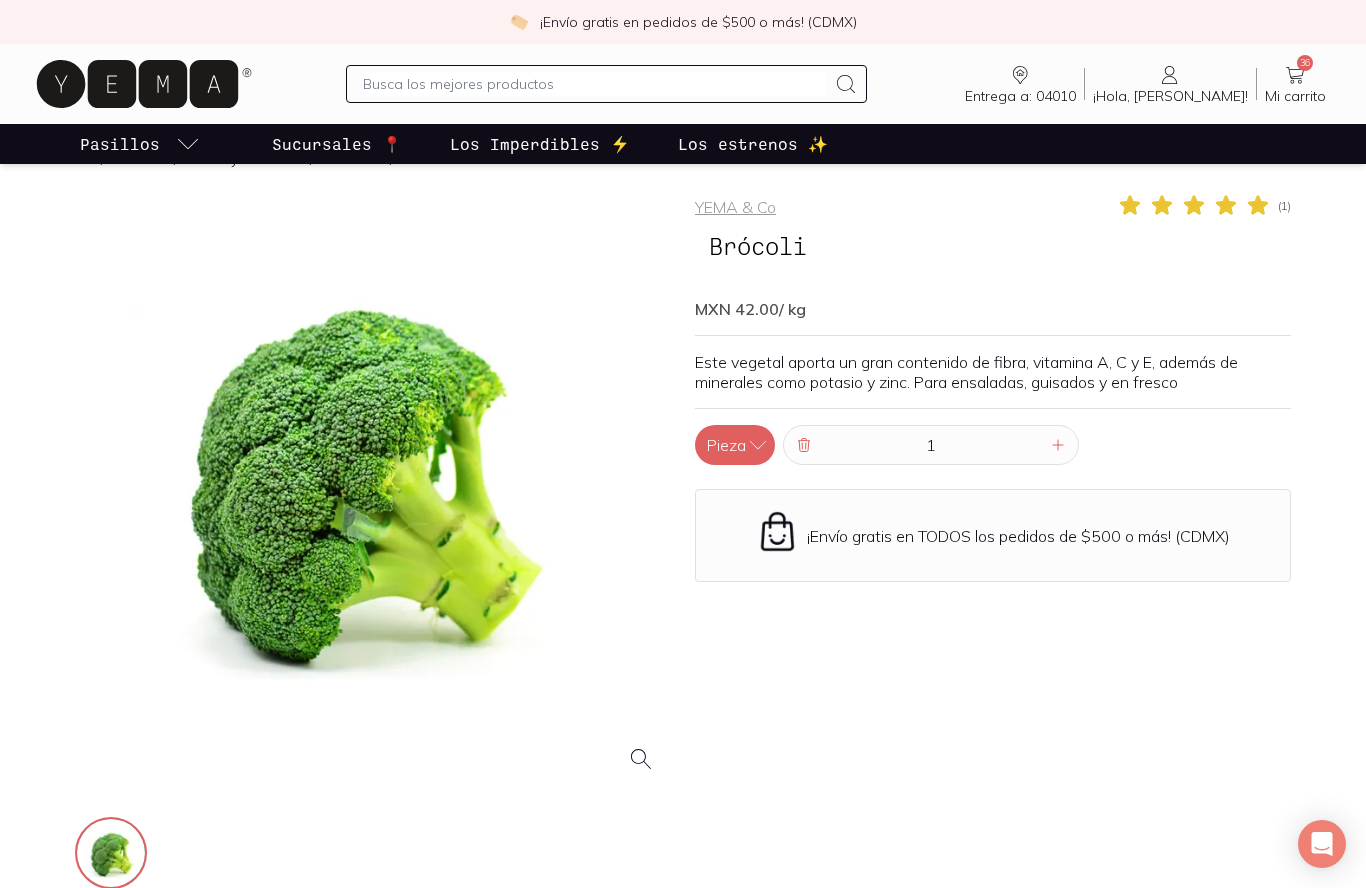 click on "1" at bounding box center [931, 445] 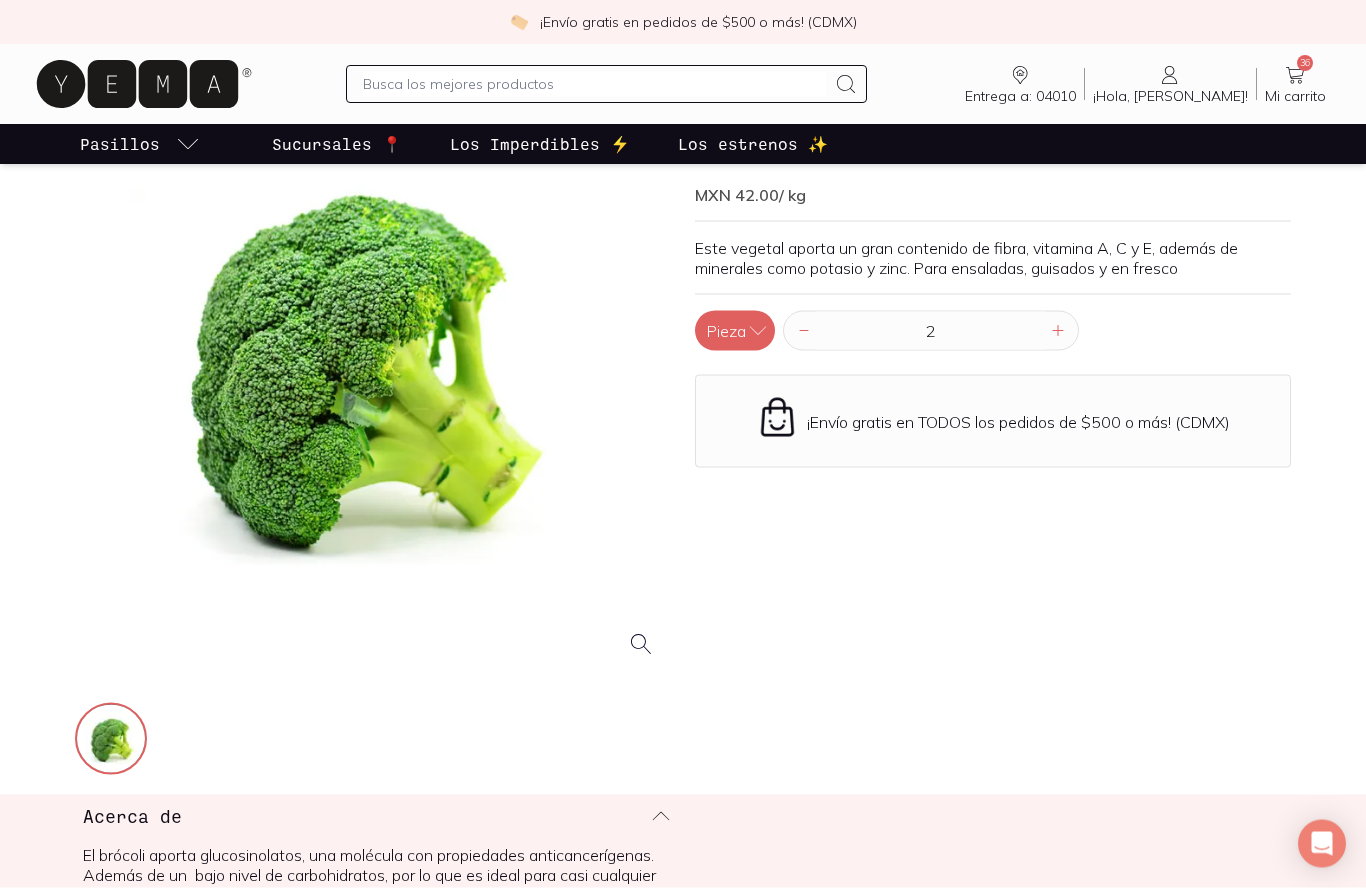 scroll, scrollTop: 147, scrollLeft: 0, axis: vertical 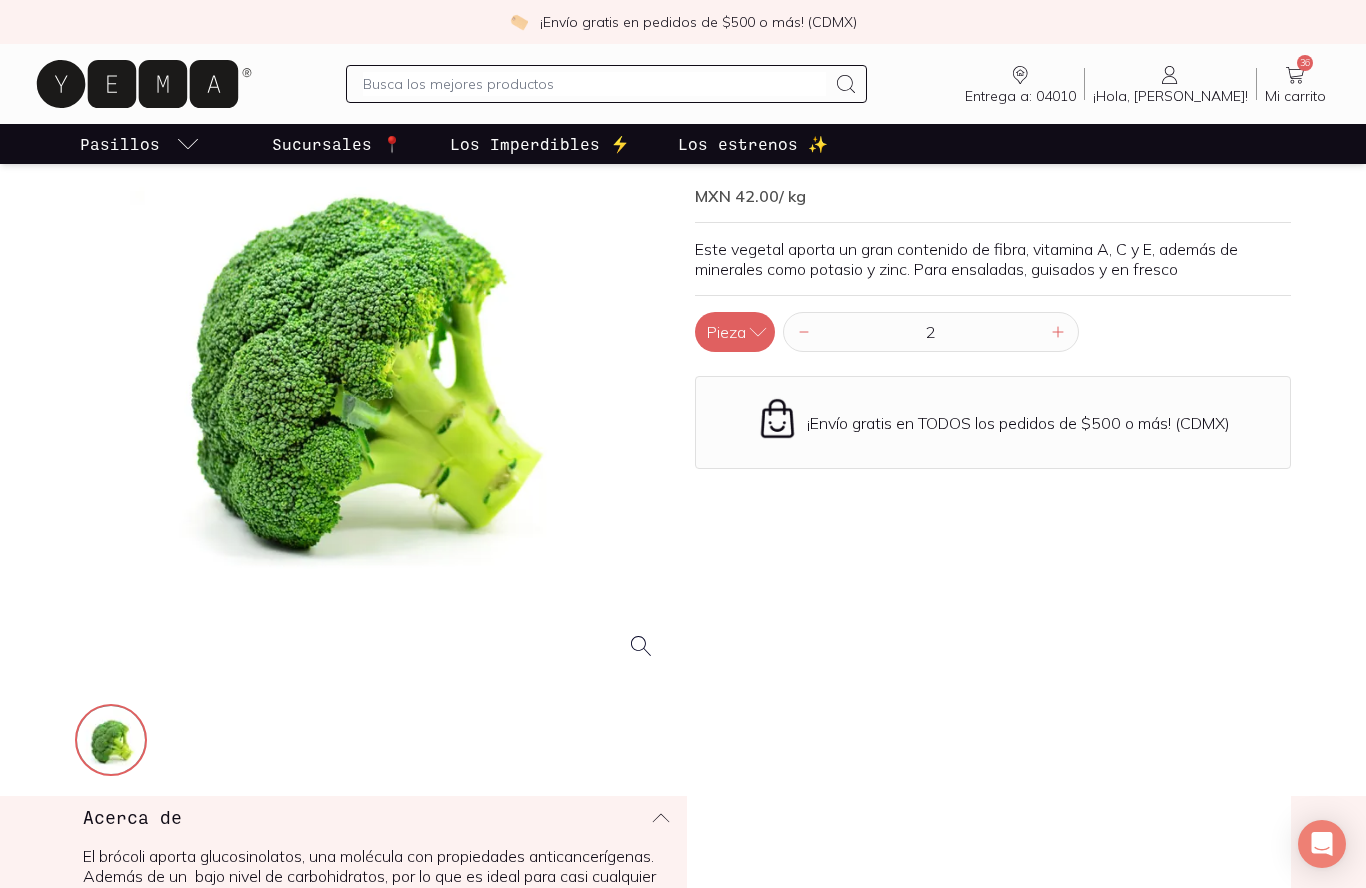 type on "2" 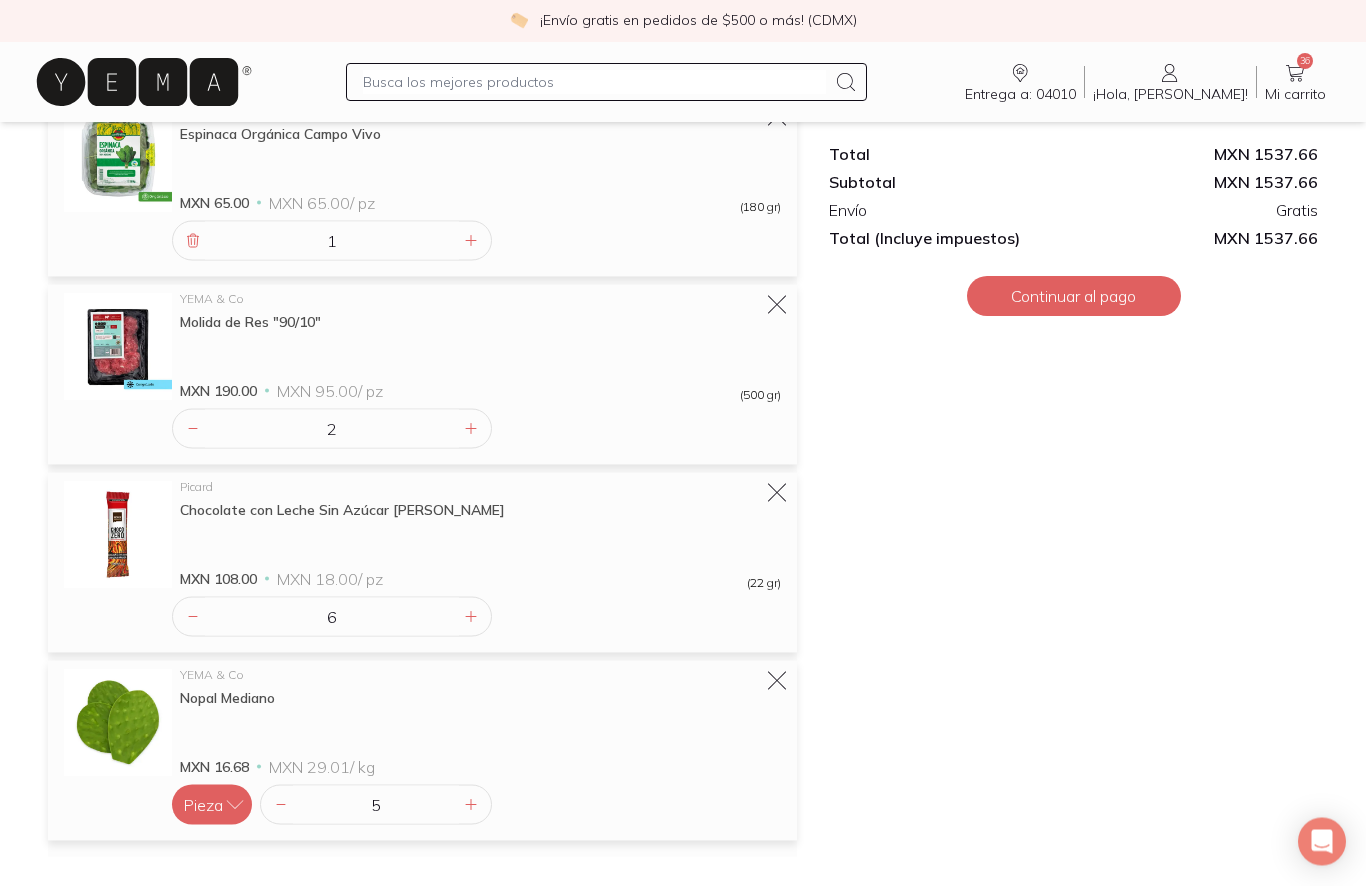 scroll, scrollTop: 3079, scrollLeft: 0, axis: vertical 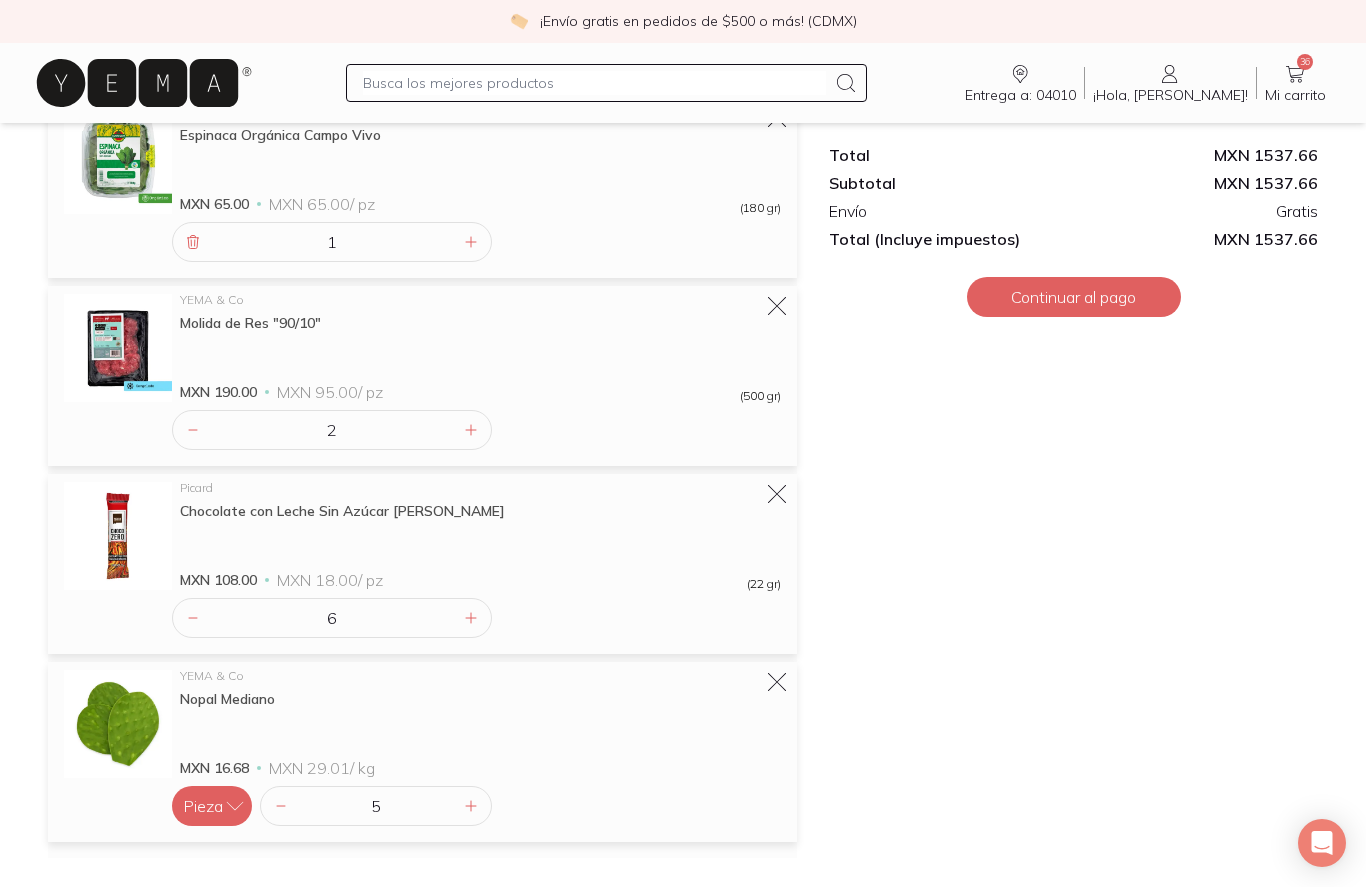 click on "Total MXN 1537.66 Subtotal MXN 1537.66 Envío Gratis Total (Incluye impuestos) MXN 1537.66 Continuar al pago Todas tus compras son seguras Compras seguras Paga con tarjeta de débito o crédito Pagos con tarjeta Precios sin letras chiquitas Precios honestos Total MXN 1537.66 Subtotal MXN 1537.66 Envío Gratis Total (Incluye impuestos) MXN 1537.66 Continuar al pago" at bounding box center (1073, -1032) 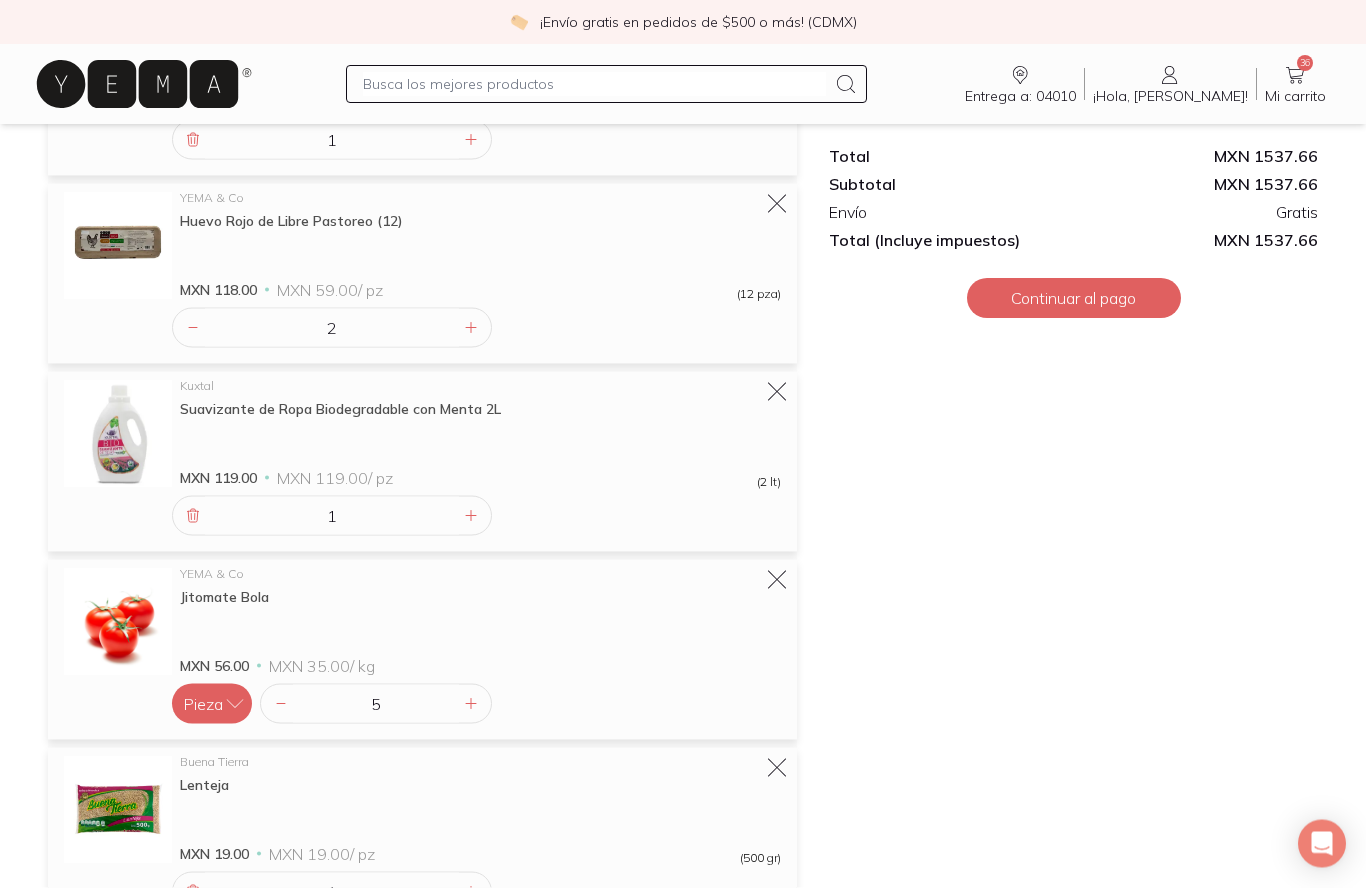 scroll, scrollTop: 927, scrollLeft: 0, axis: vertical 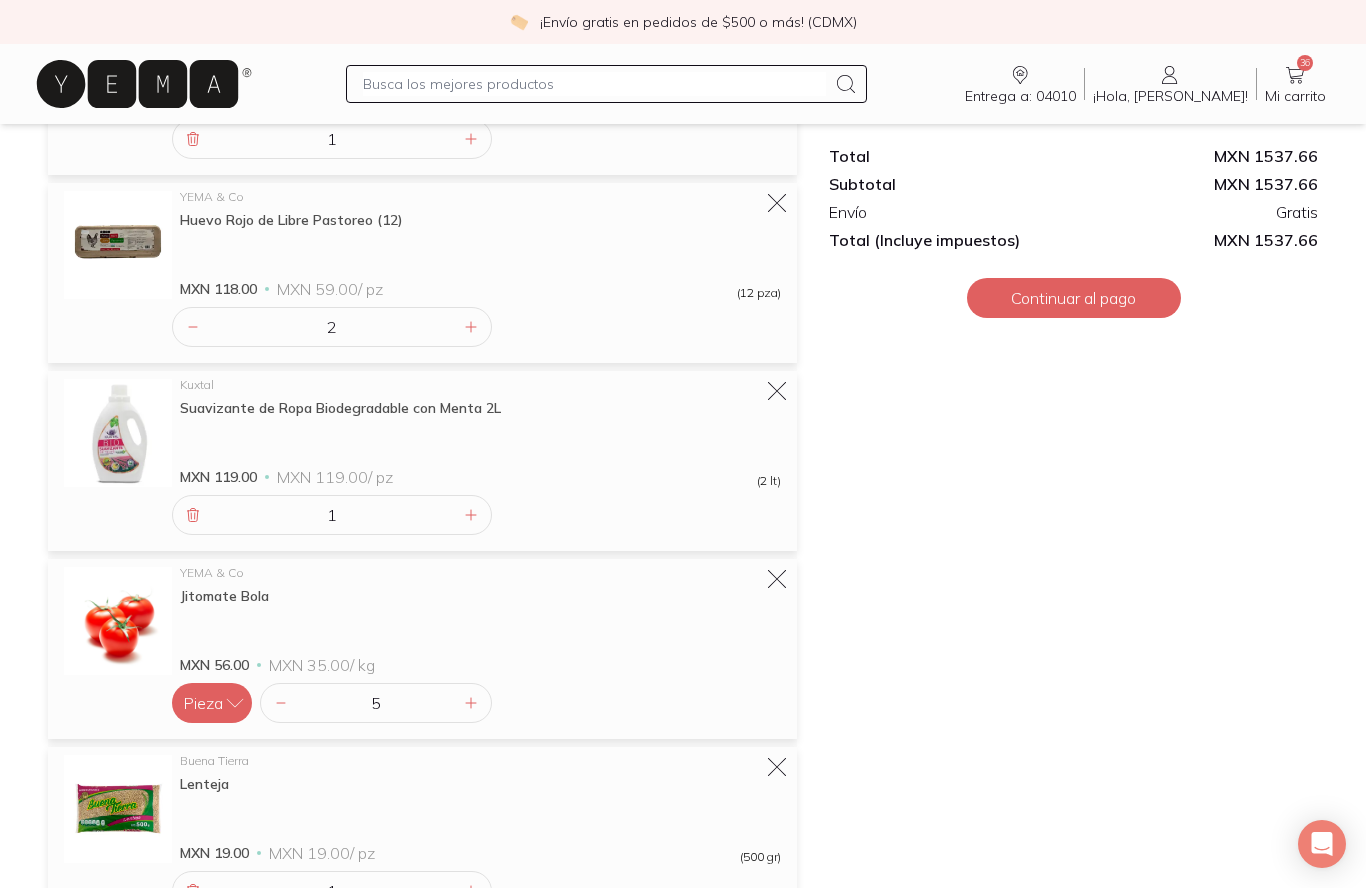 click on "Continuar al pago" at bounding box center [1074, 298] 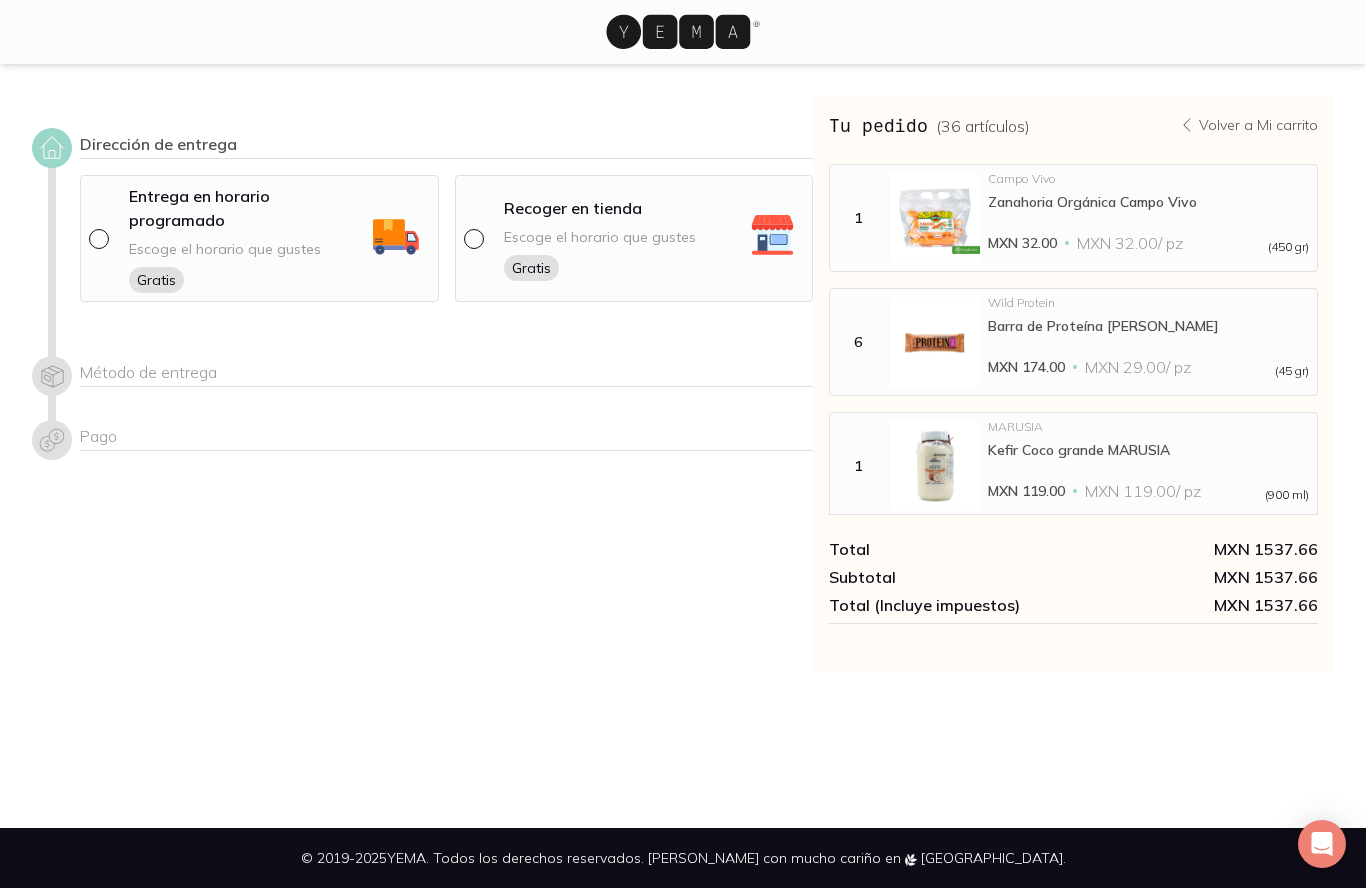 scroll, scrollTop: 0, scrollLeft: 0, axis: both 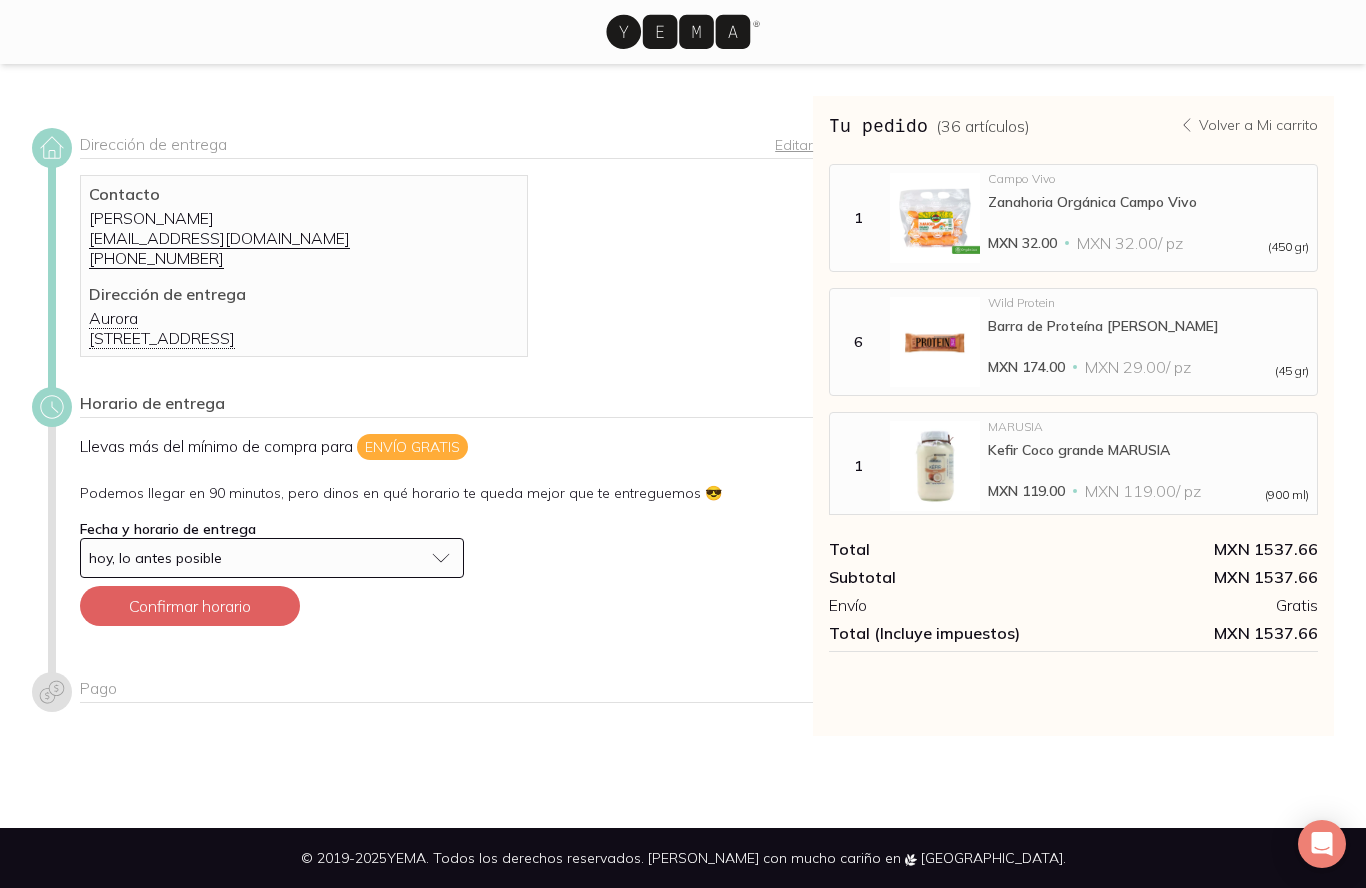 click on "hoy, lo antes posible" at bounding box center [272, 558] 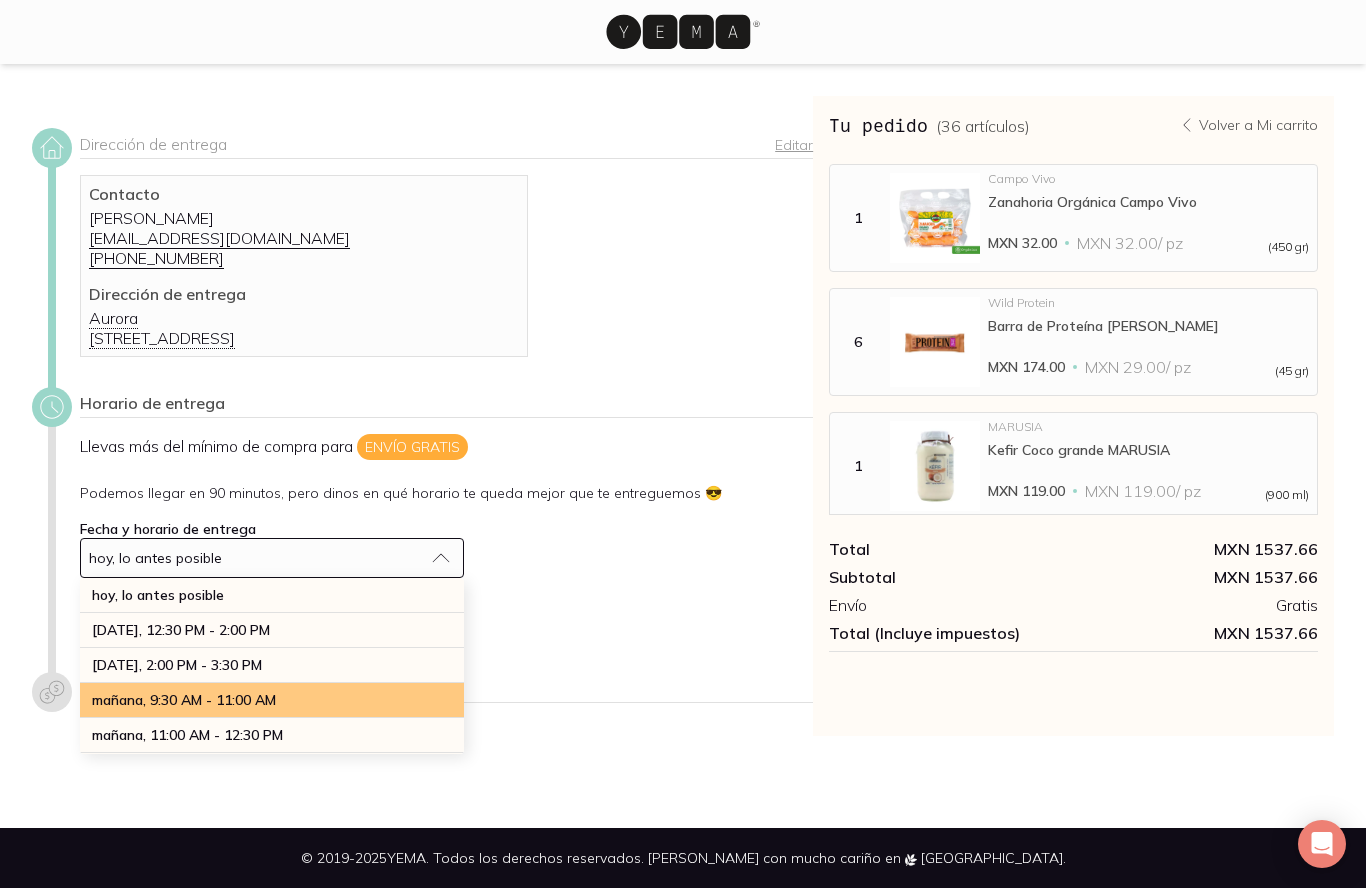 click on "mañana, 9:30 AM - 11:00 AM" at bounding box center [184, 700] 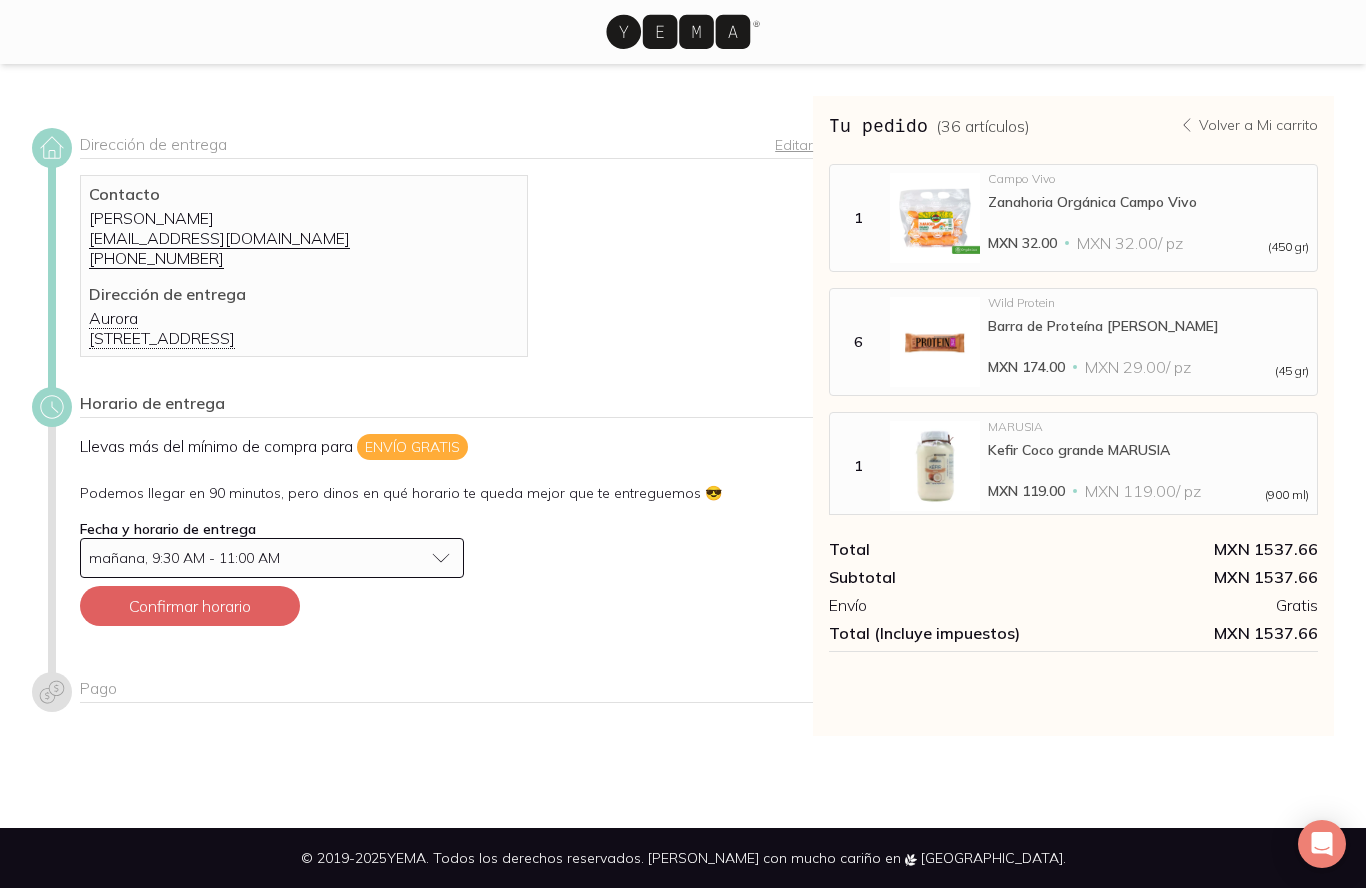 click on "Confirmar horario" at bounding box center (190, 606) 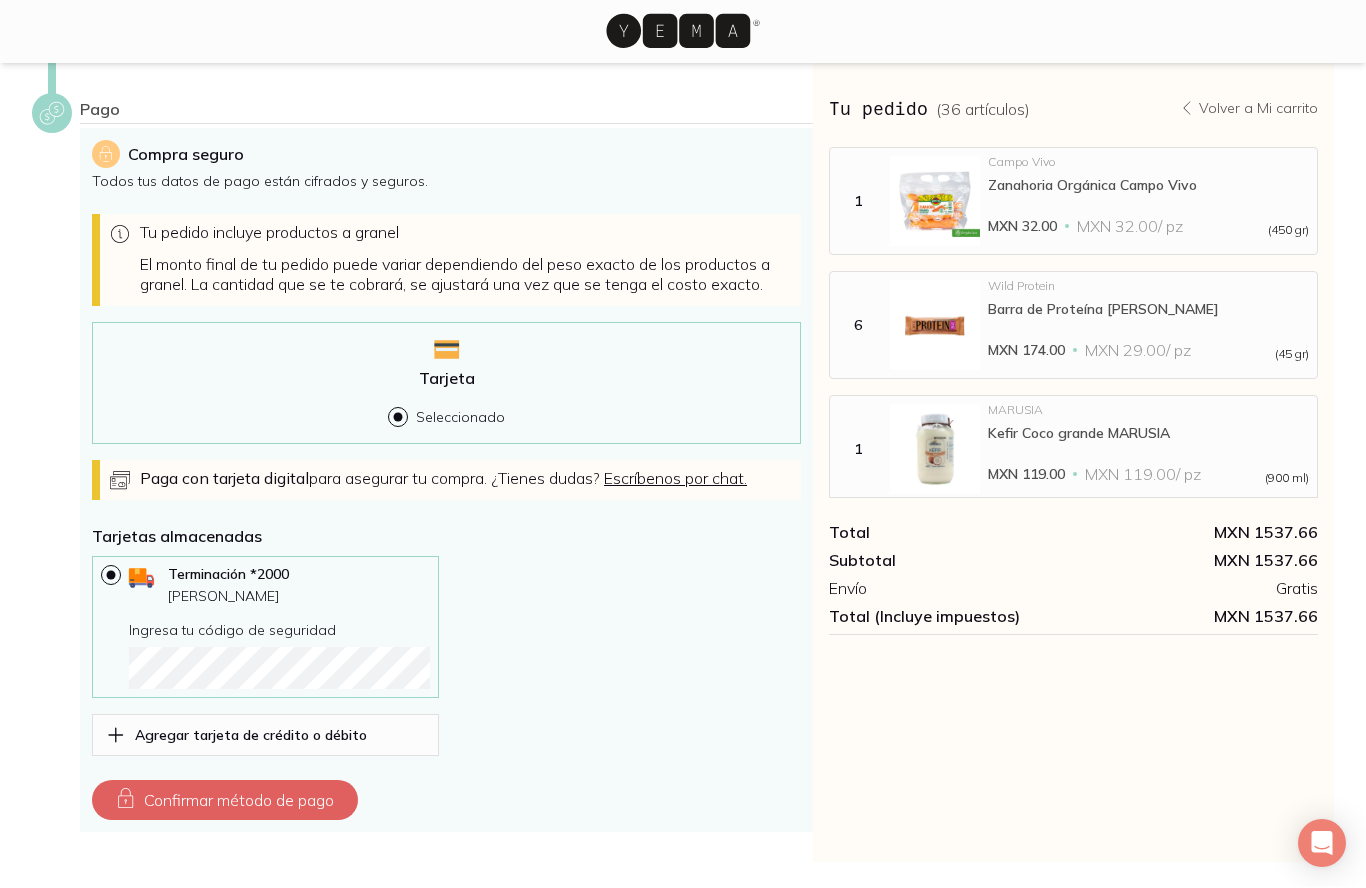 scroll, scrollTop: 485, scrollLeft: 0, axis: vertical 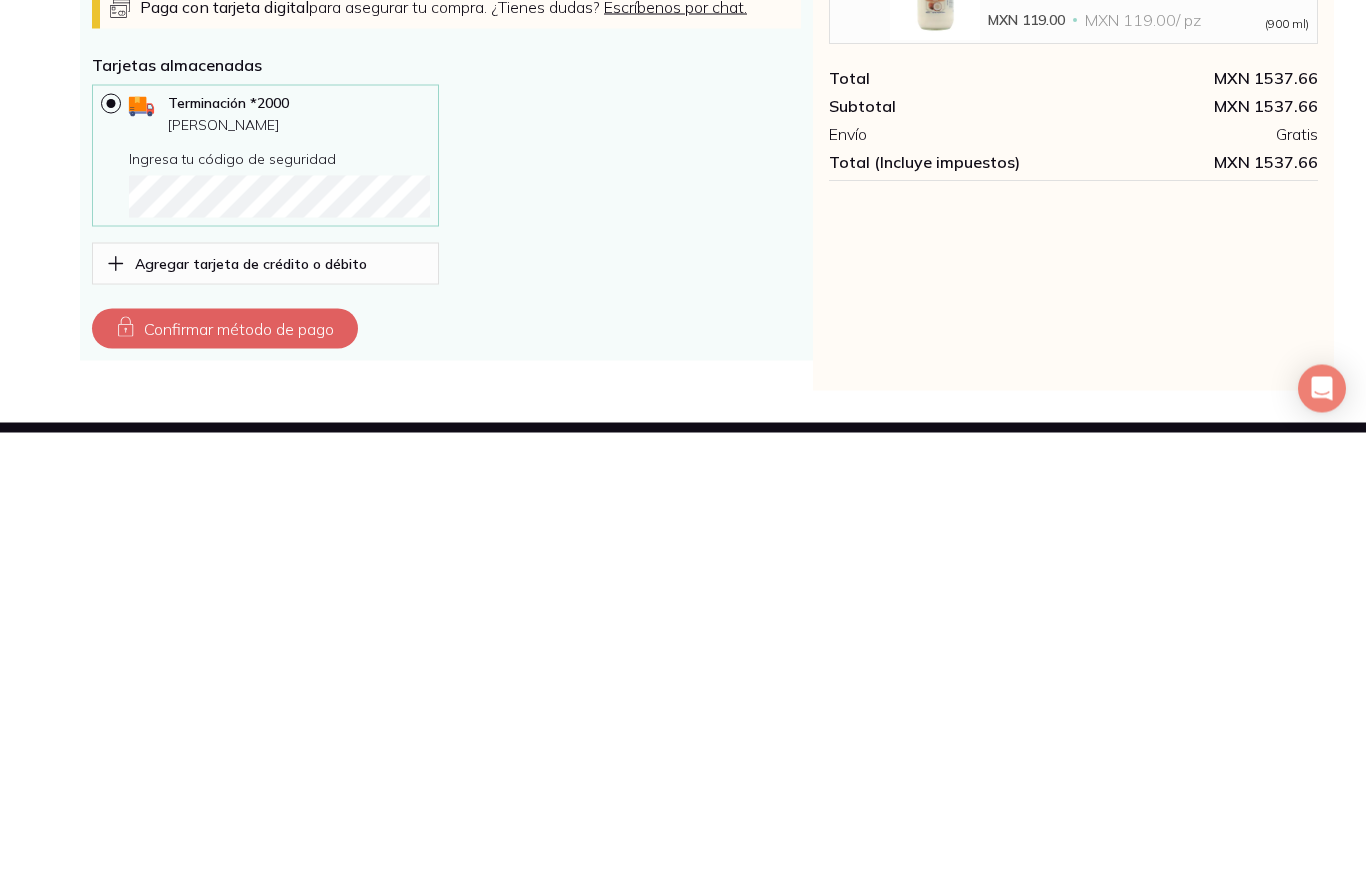 click on "Confirmar método de pago" at bounding box center [225, 784] 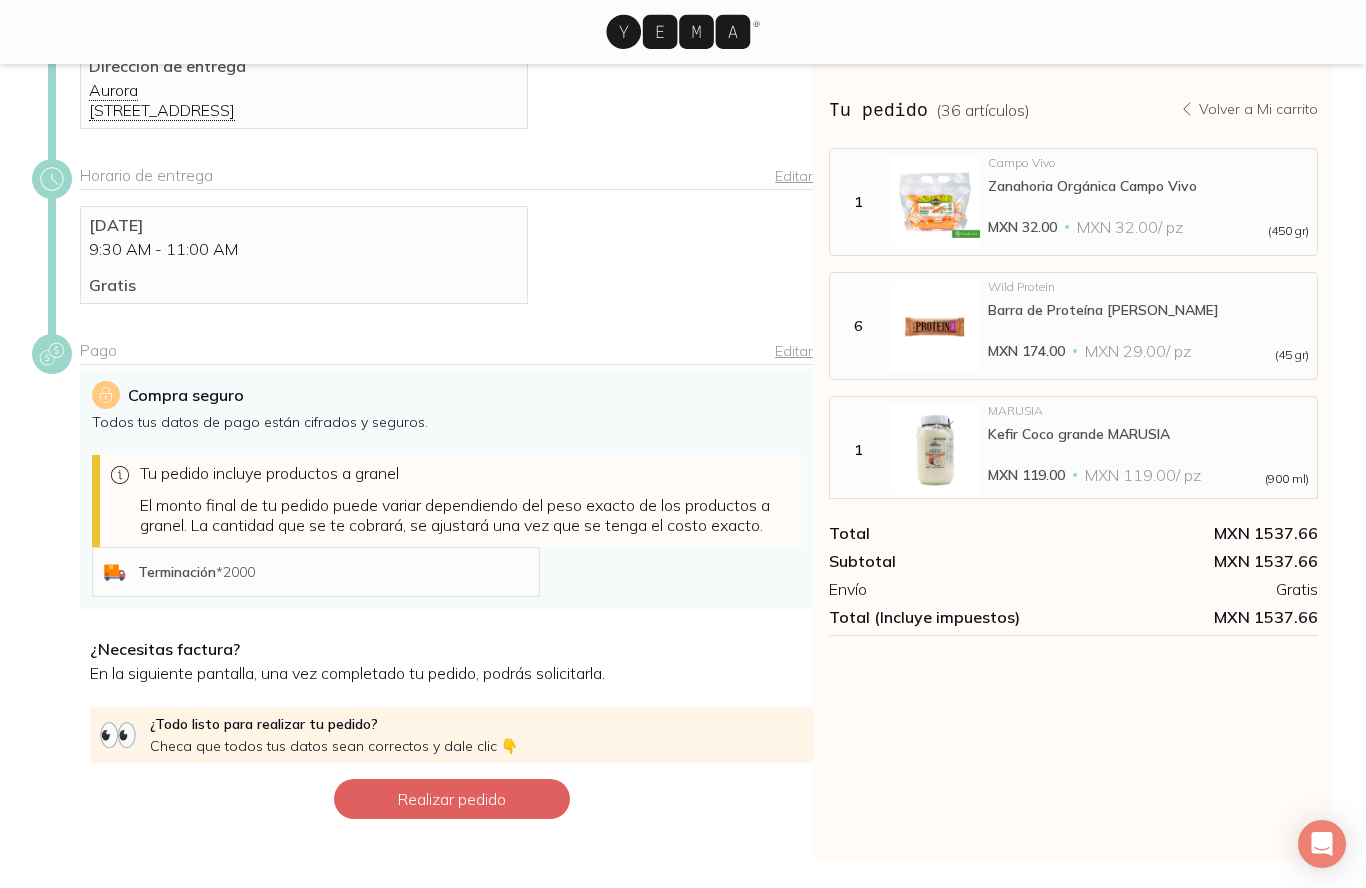 scroll, scrollTop: 256, scrollLeft: 0, axis: vertical 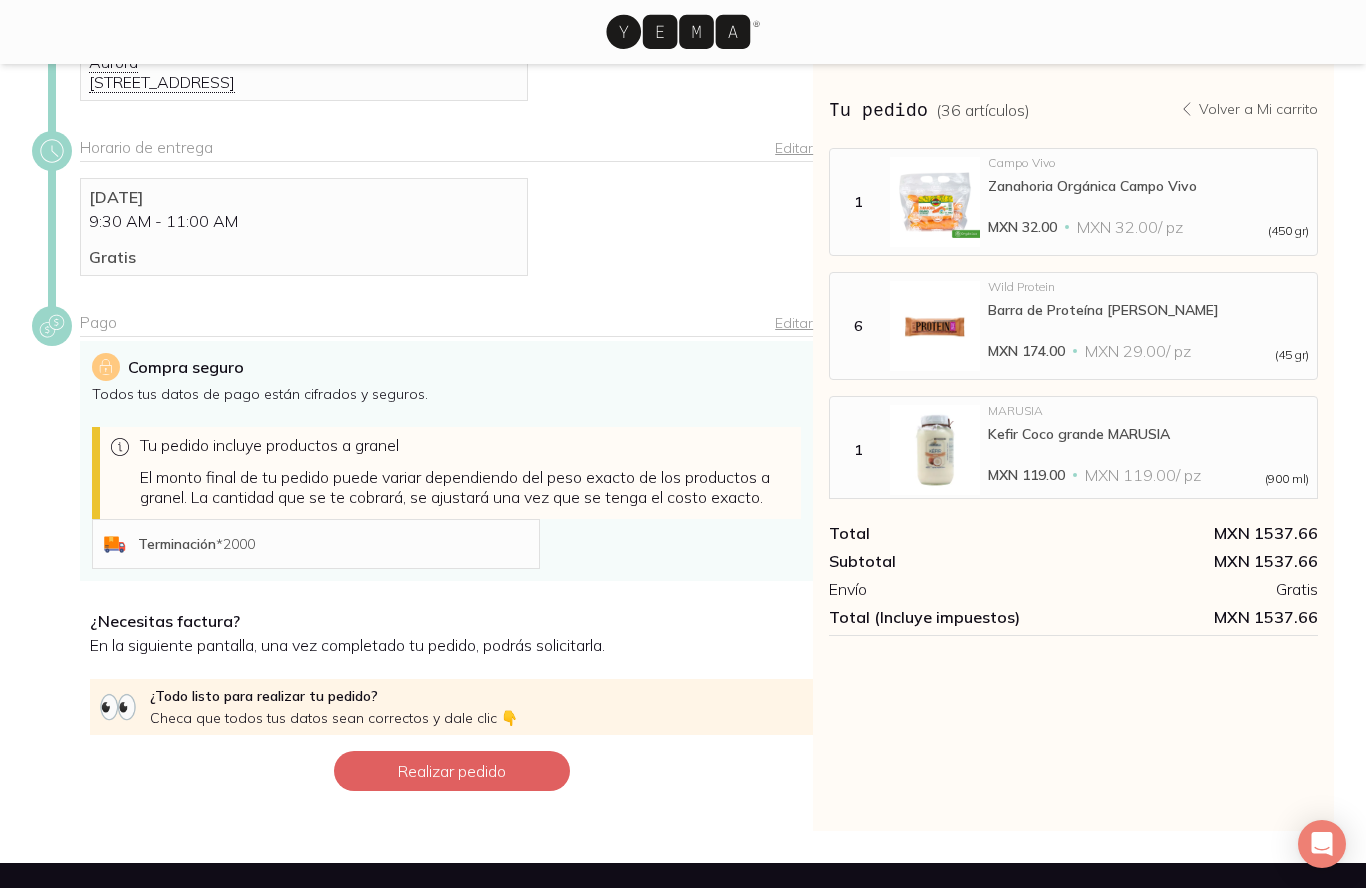 click on "Realizar pedido" at bounding box center (452, 771) 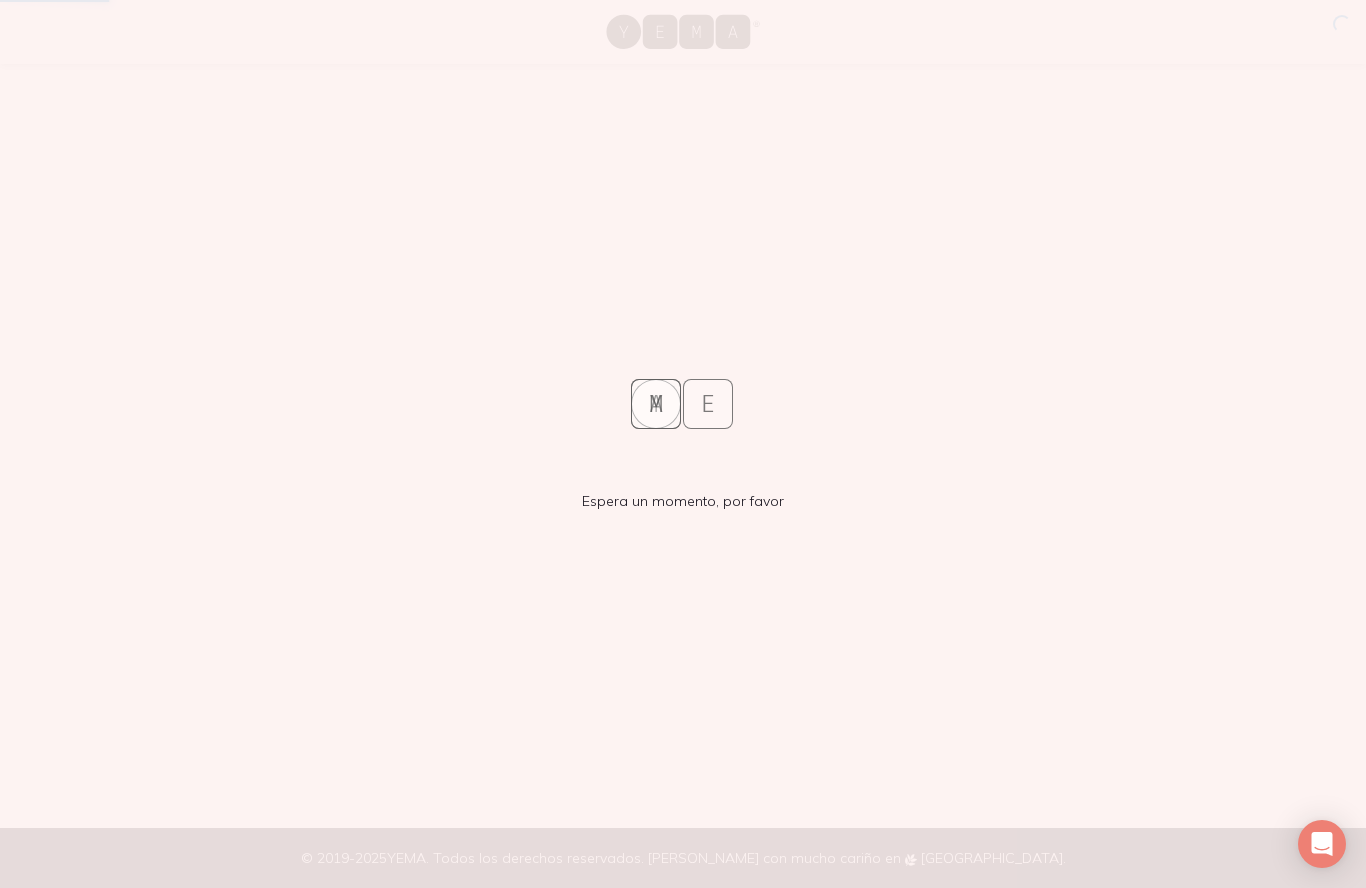 scroll, scrollTop: 87, scrollLeft: 0, axis: vertical 